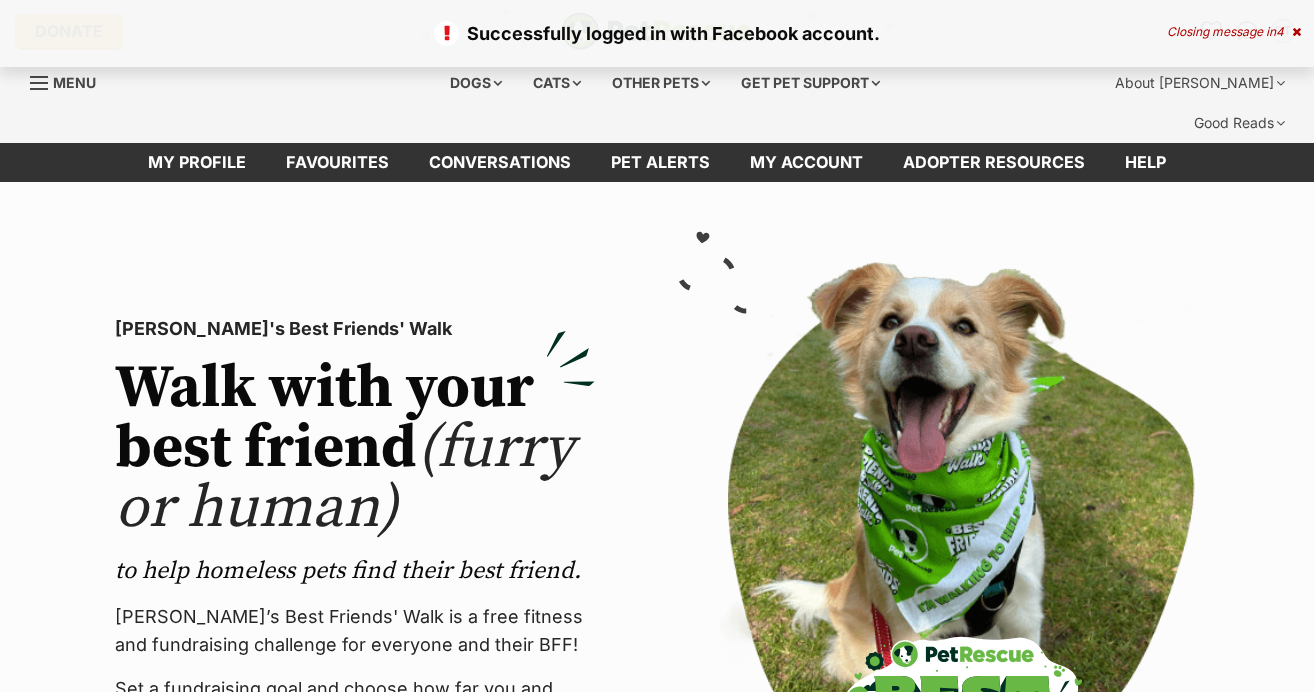 scroll, scrollTop: 0, scrollLeft: 0, axis: both 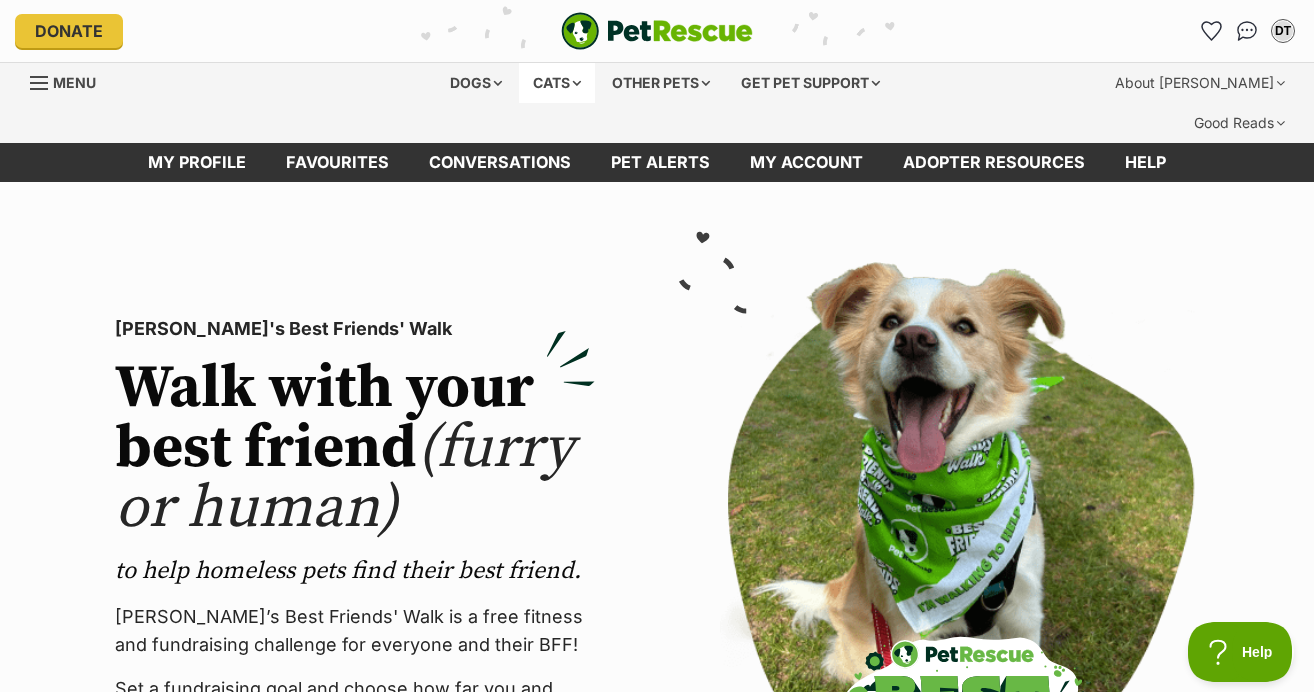 click on "Cats" at bounding box center (557, 83) 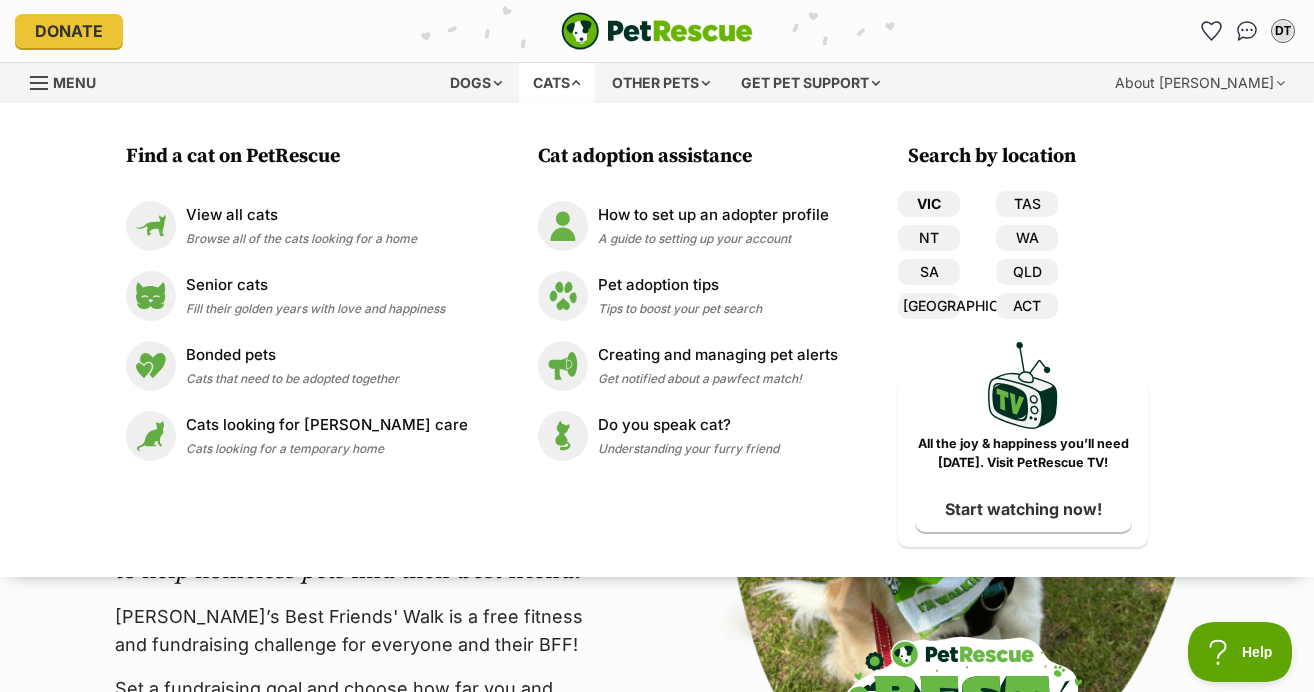 click on "VIC" at bounding box center (929, 204) 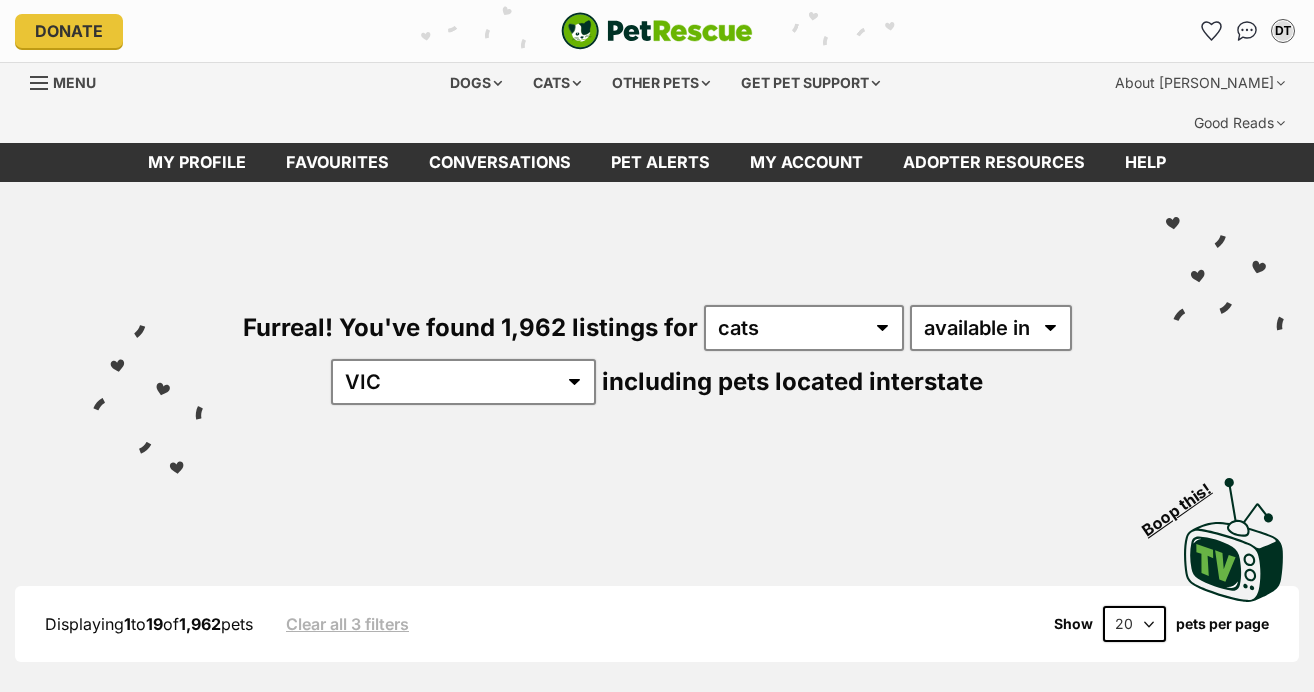 scroll, scrollTop: 0, scrollLeft: 0, axis: both 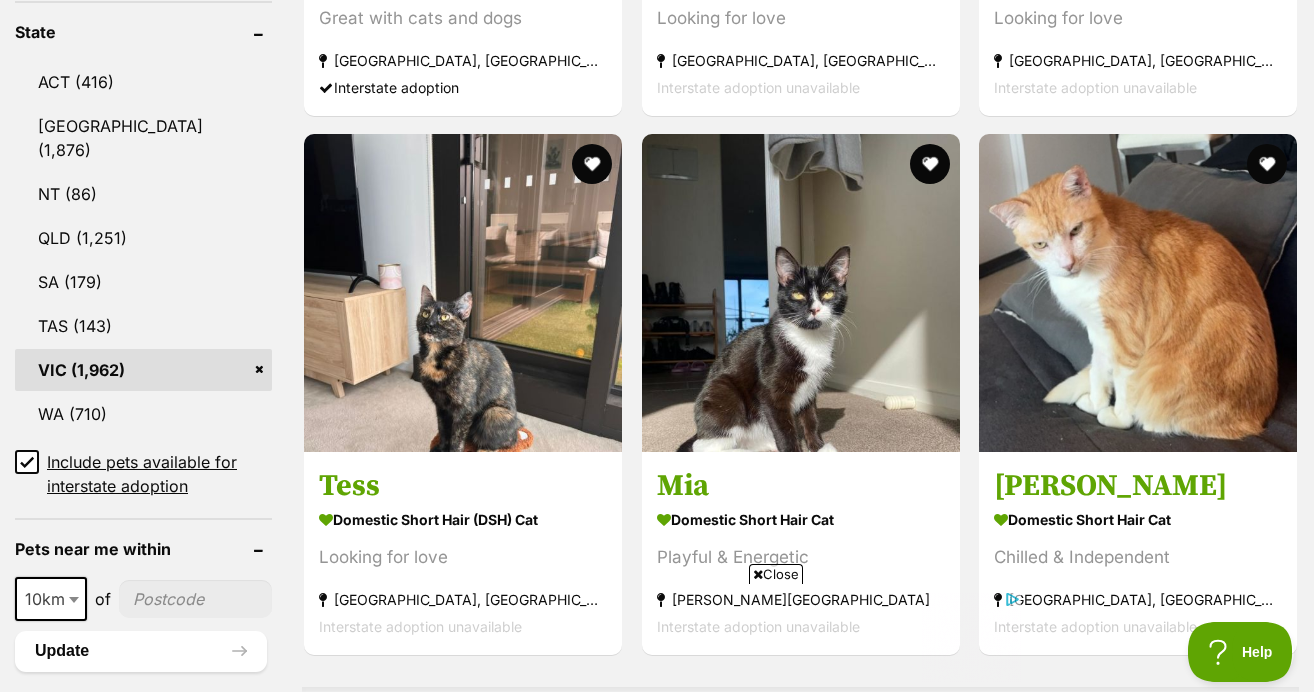 click 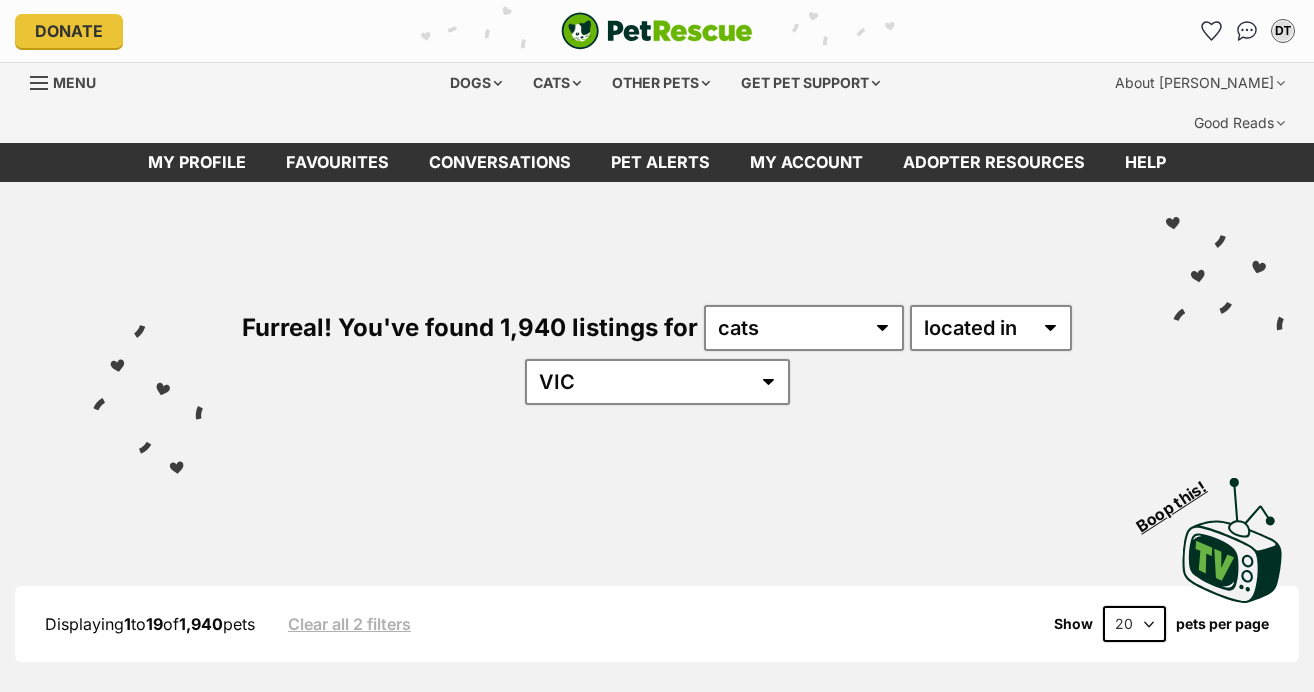 scroll, scrollTop: 0, scrollLeft: 0, axis: both 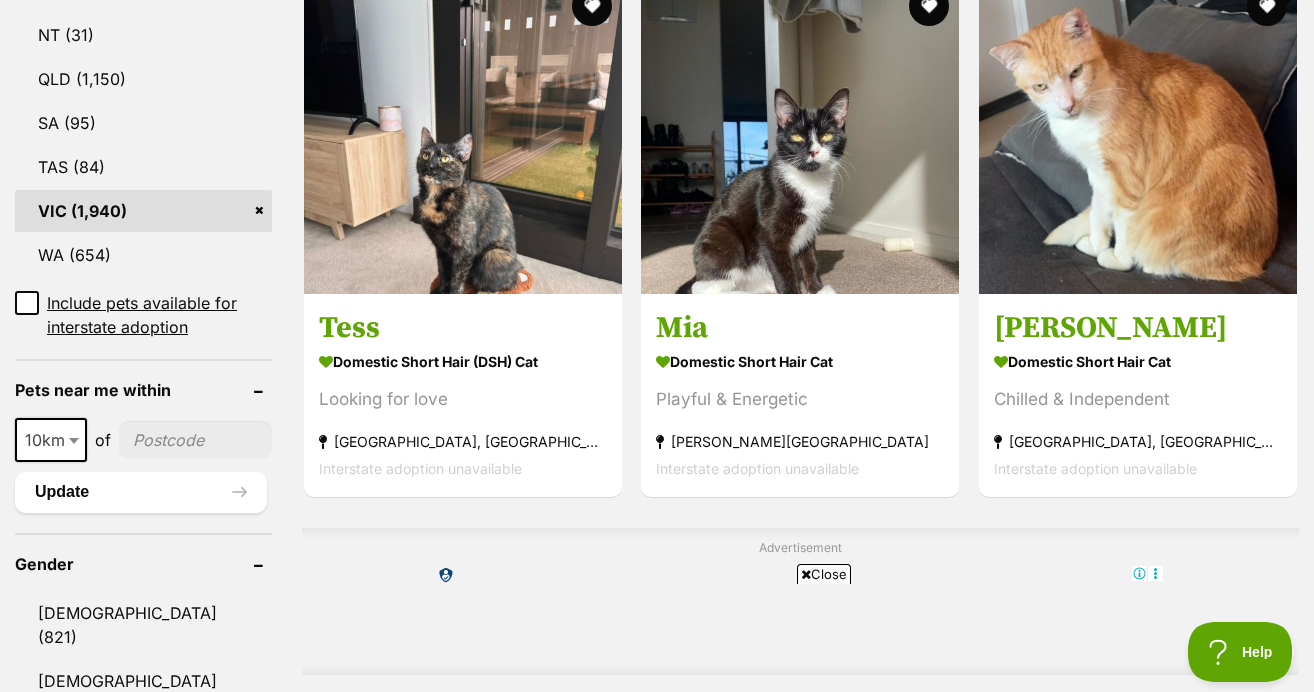 click at bounding box center (195, 440) 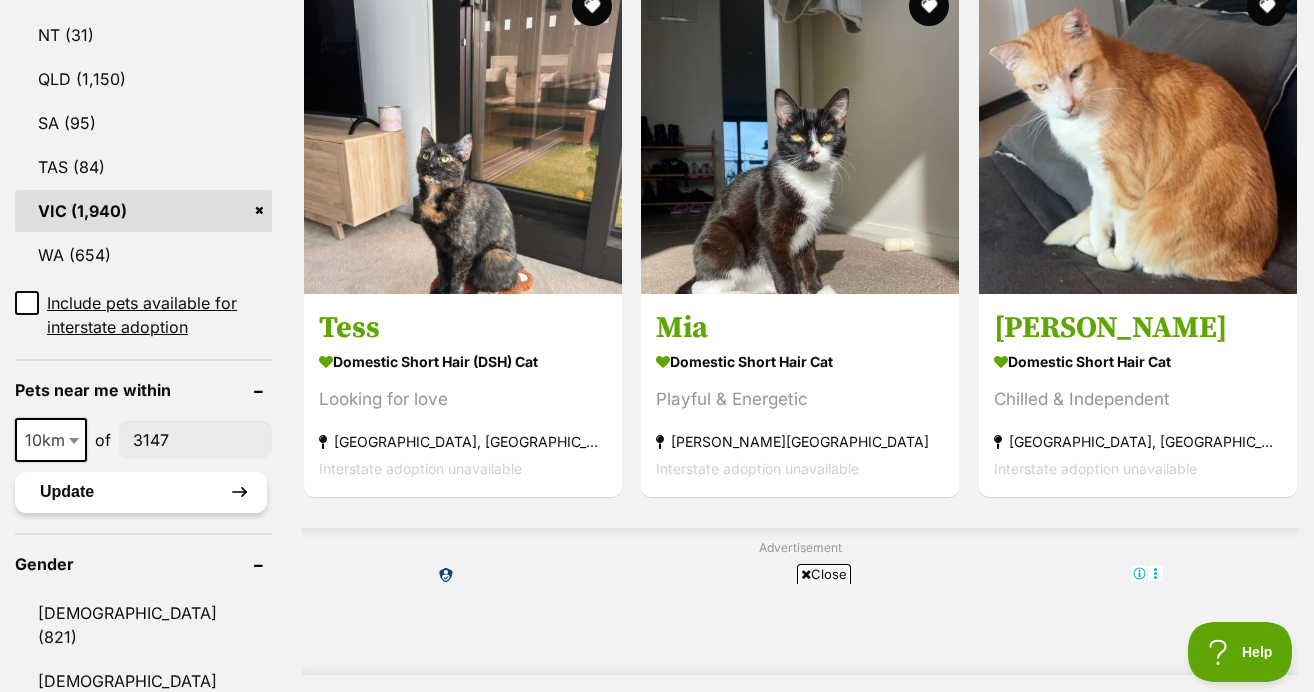 type on "3147" 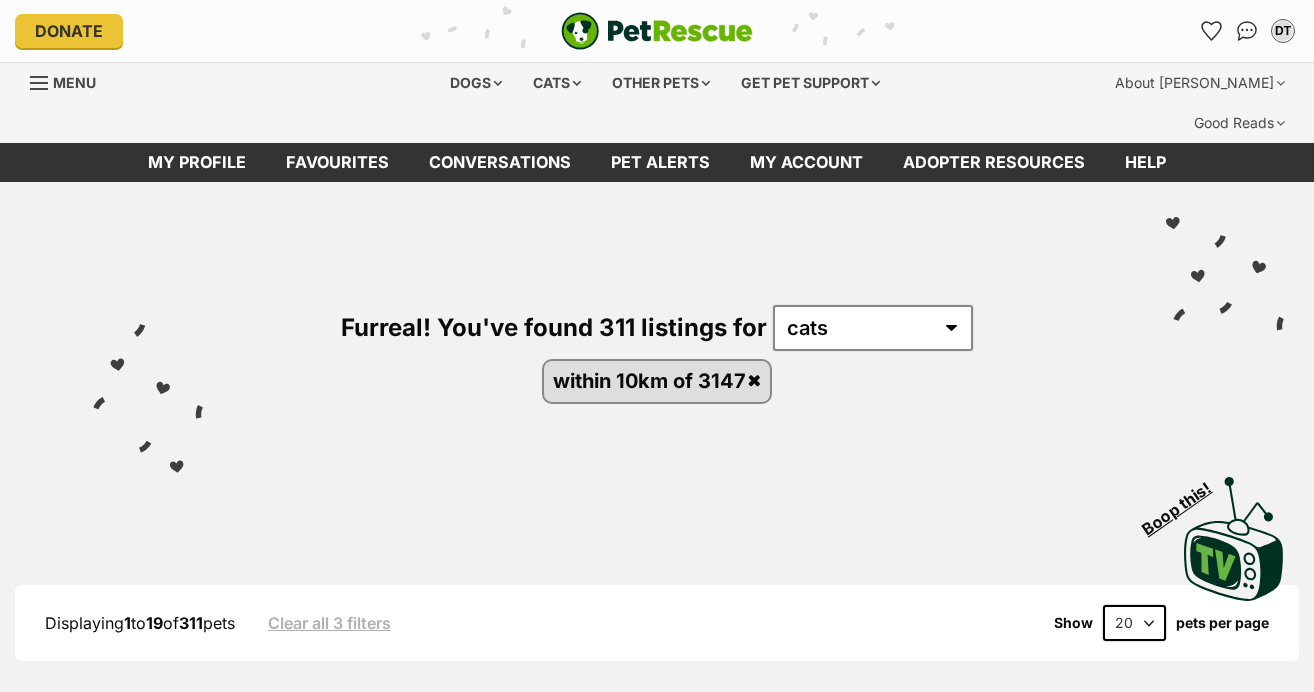 scroll, scrollTop: 0, scrollLeft: 0, axis: both 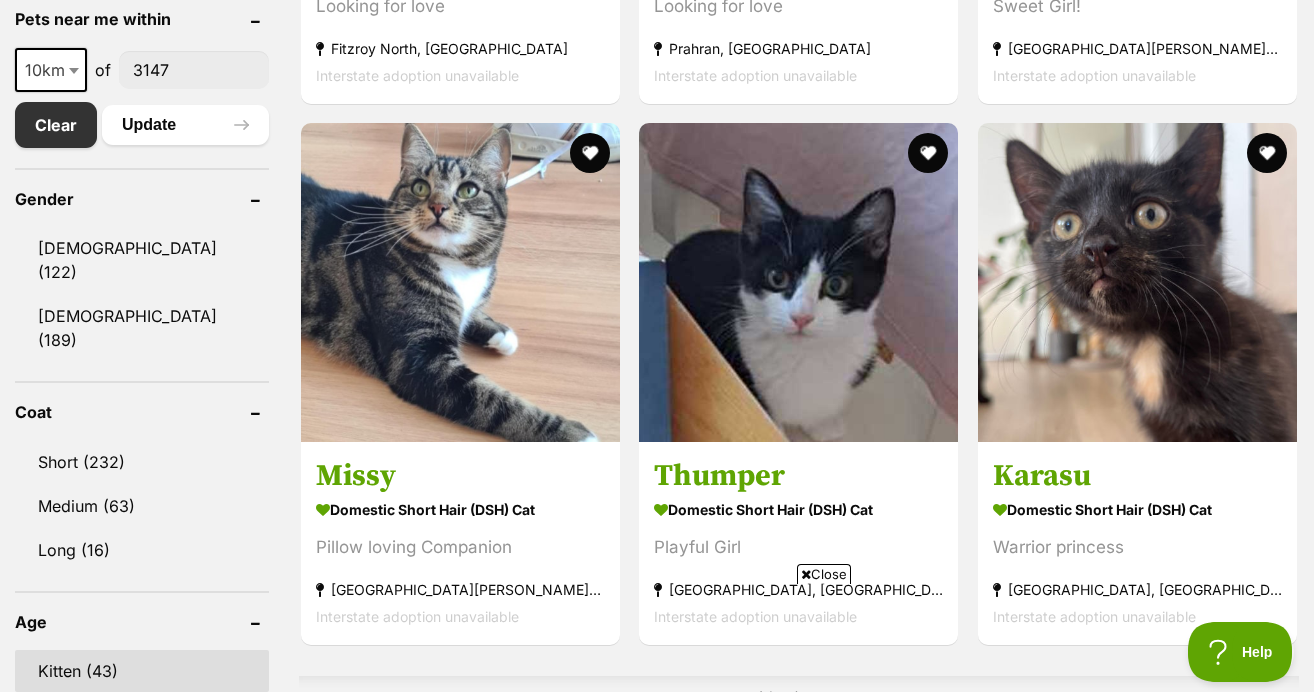 click on "Kitten (43)" at bounding box center [142, 671] 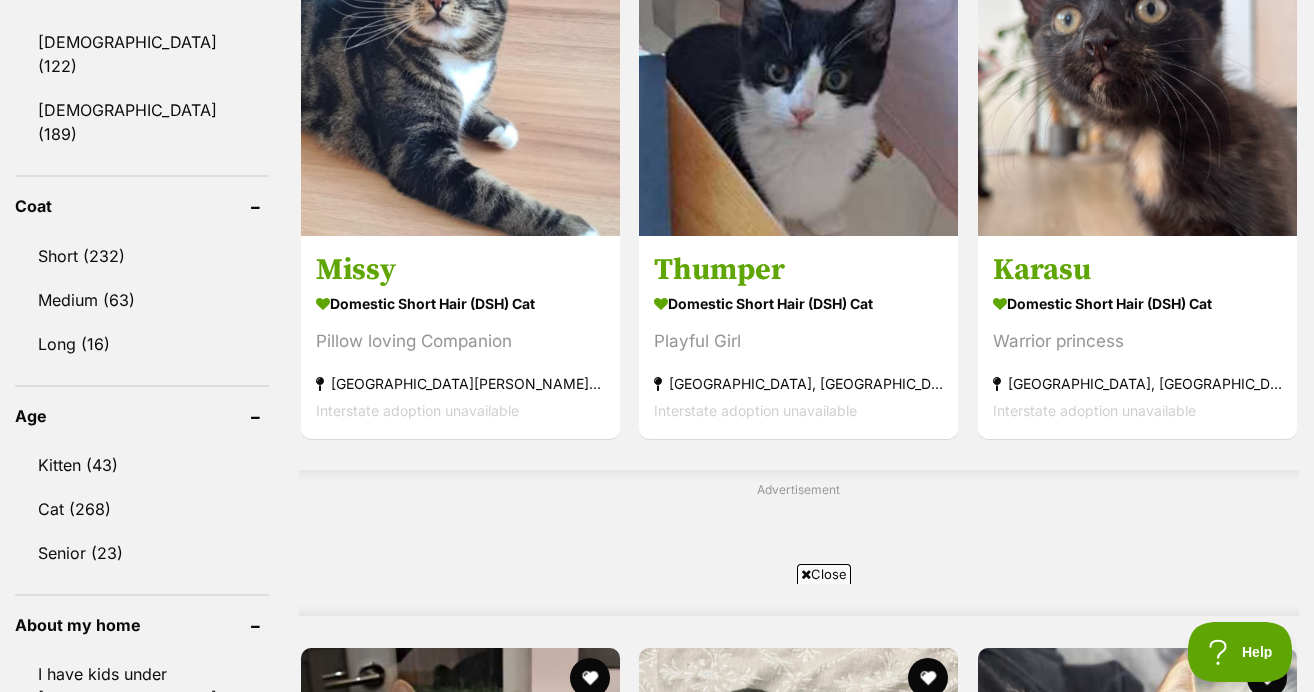 scroll, scrollTop: 0, scrollLeft: 0, axis: both 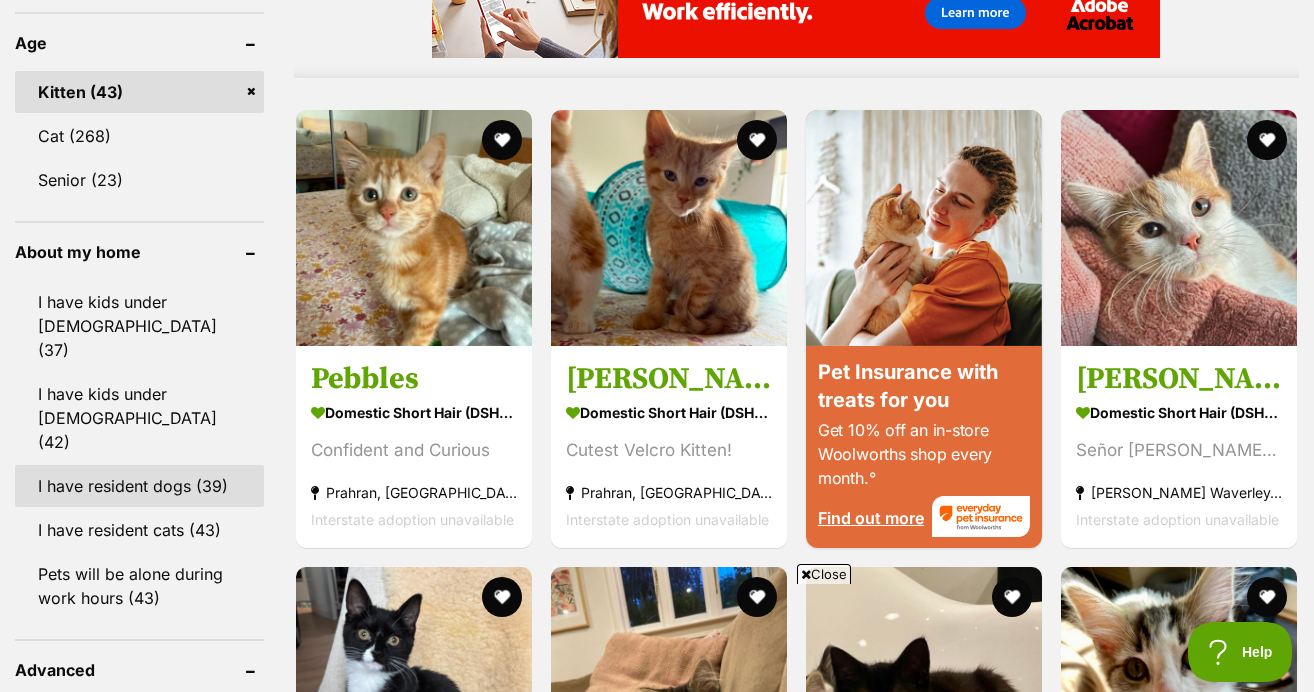 click on "I have resident dogs (39)" at bounding box center [139, 486] 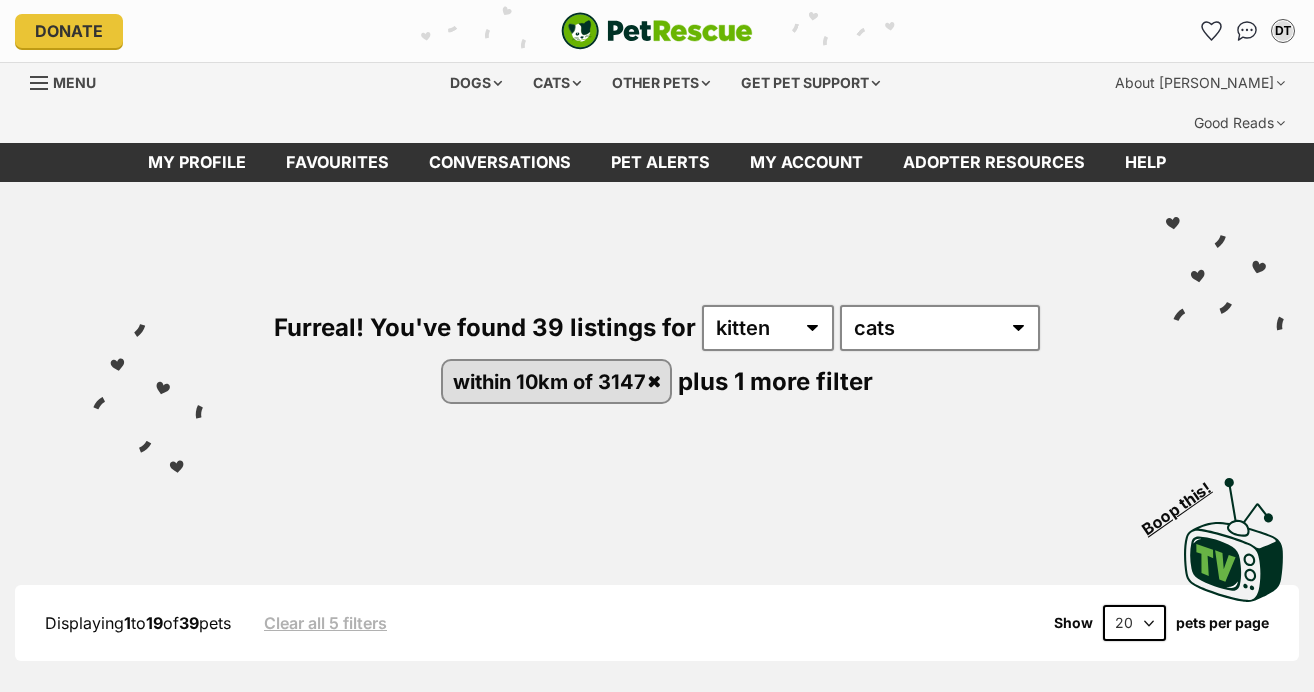 scroll, scrollTop: 0, scrollLeft: 0, axis: both 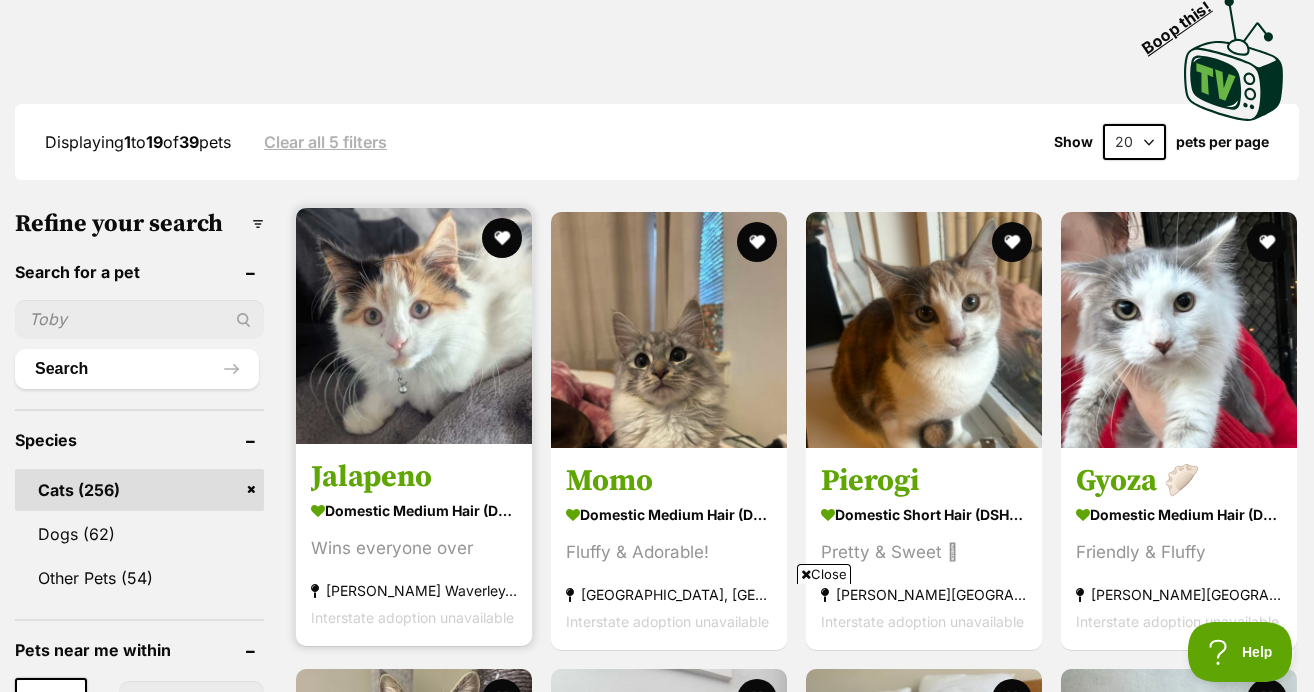 click at bounding box center (414, 326) 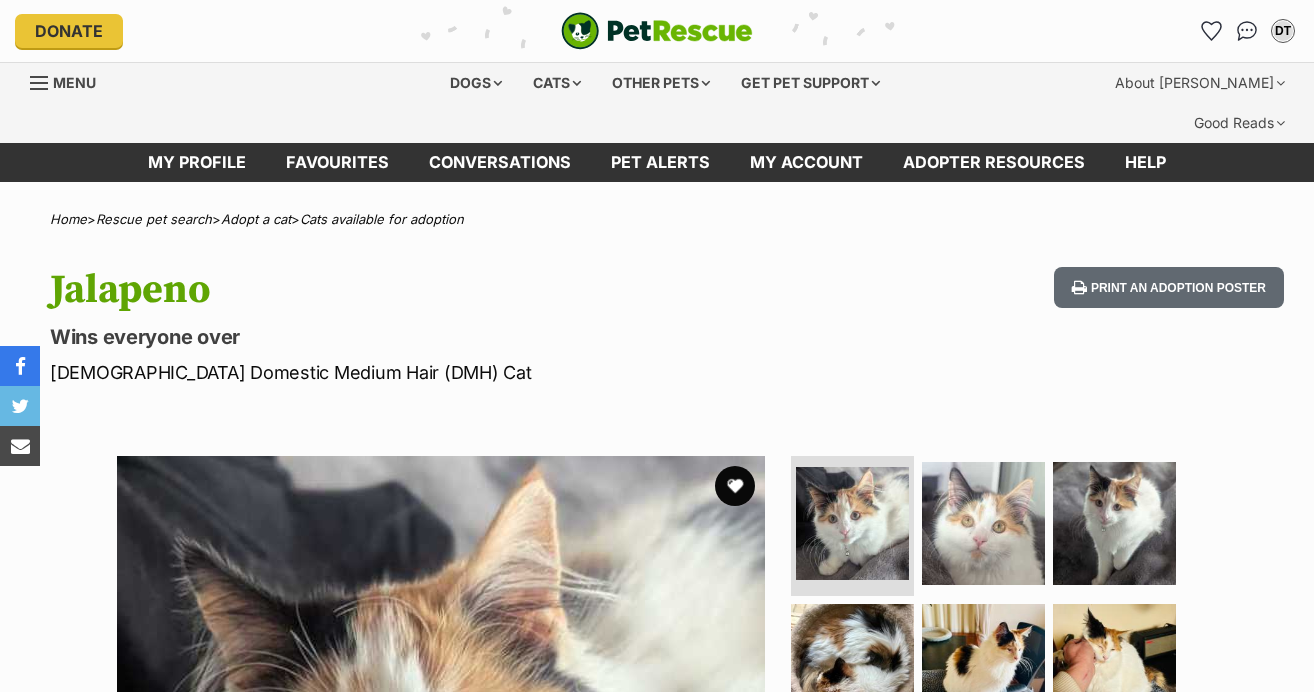 scroll, scrollTop: 0, scrollLeft: 0, axis: both 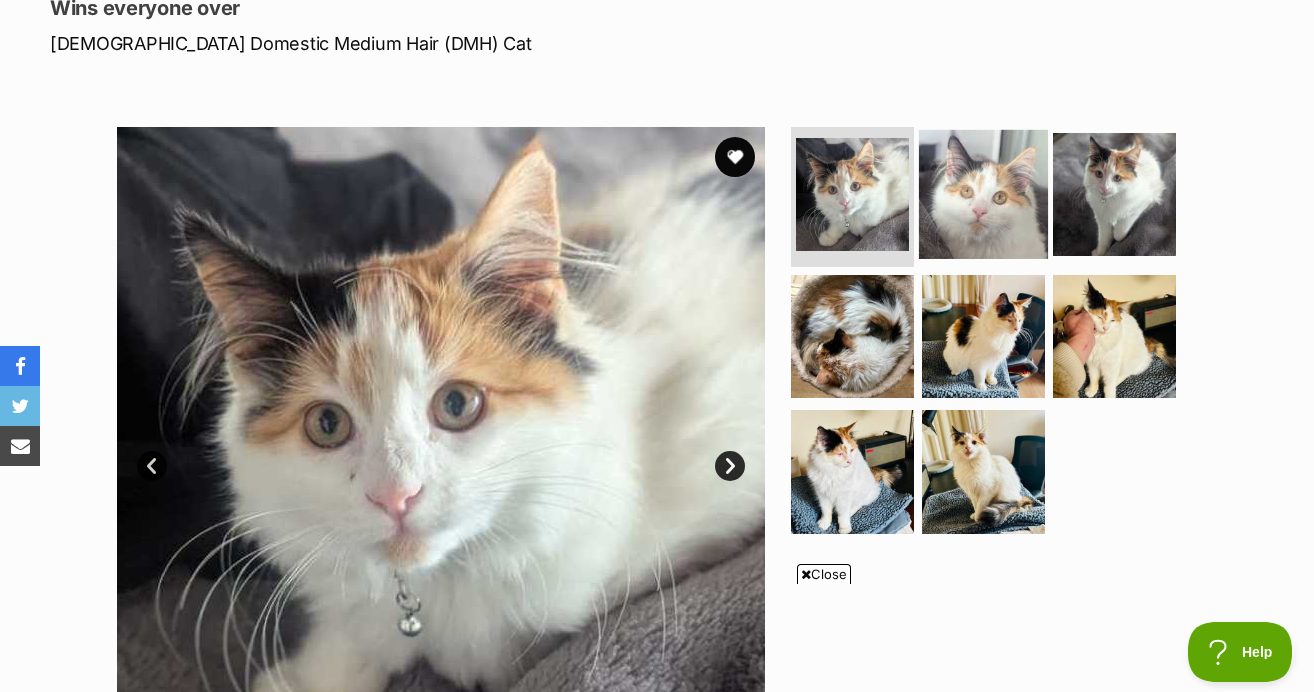 click at bounding box center [983, 194] 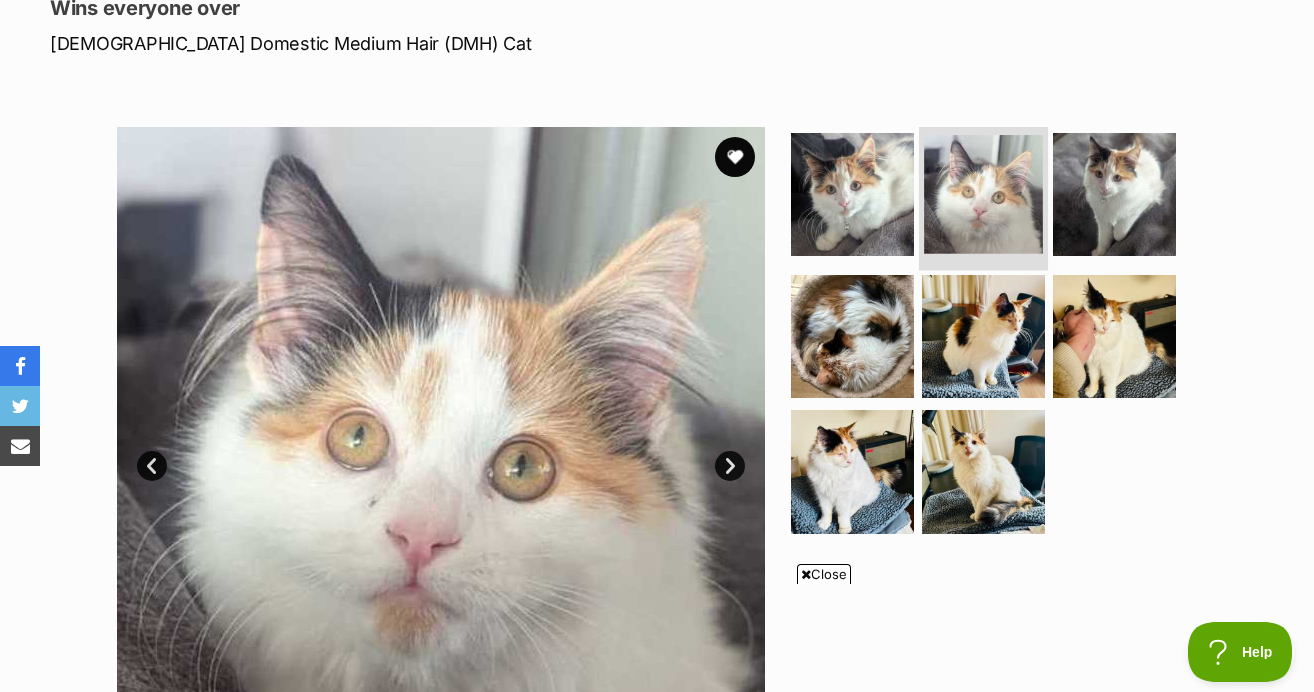 scroll, scrollTop: 0, scrollLeft: 0, axis: both 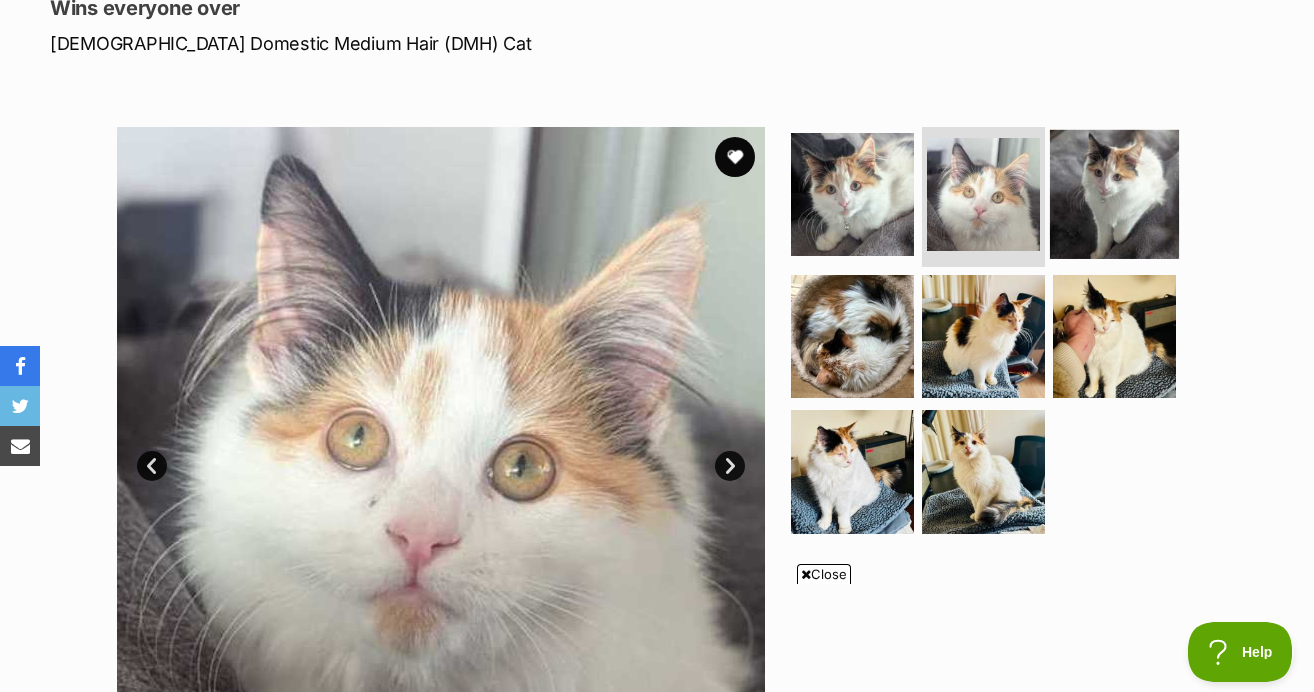 click at bounding box center (1114, 194) 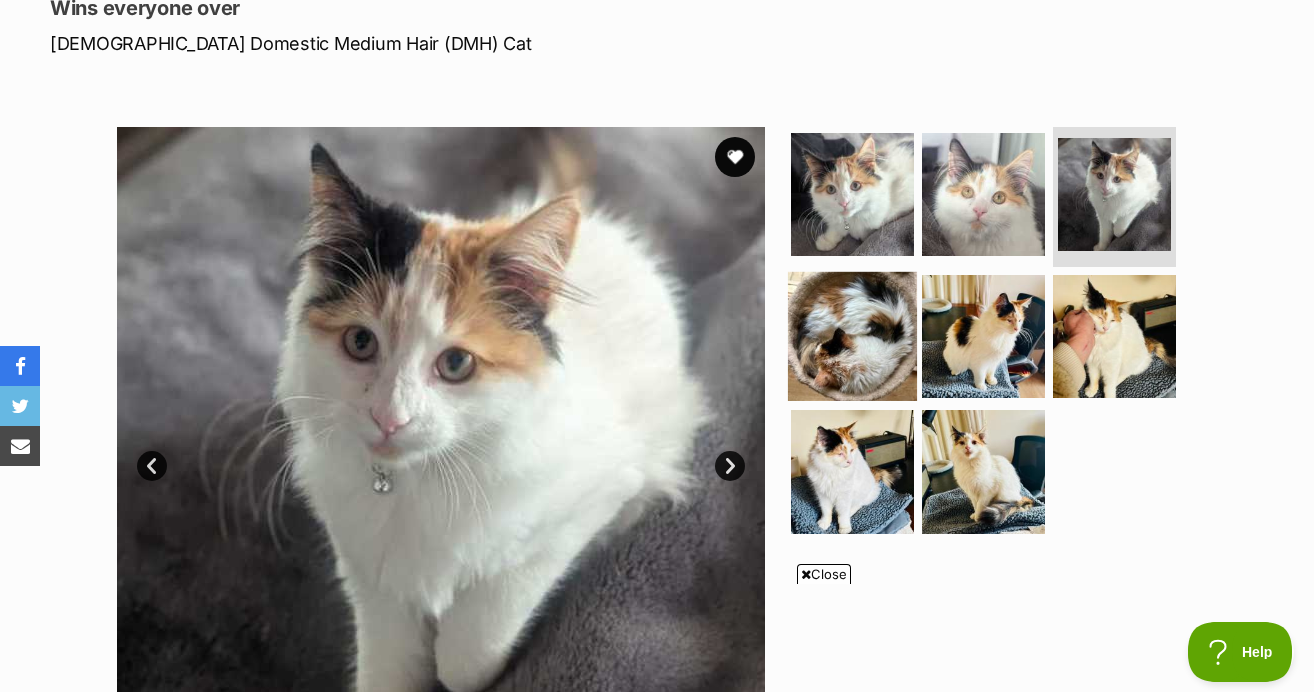 click at bounding box center (852, 335) 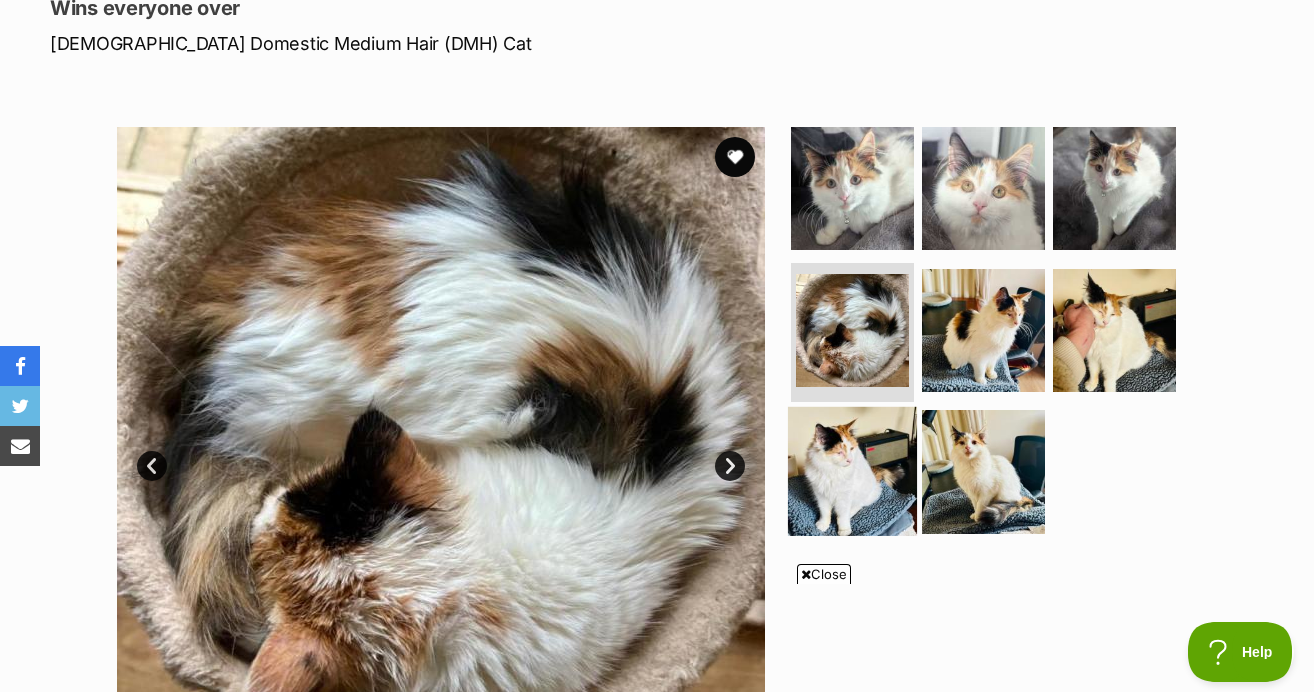 scroll, scrollTop: 630, scrollLeft: 0, axis: vertical 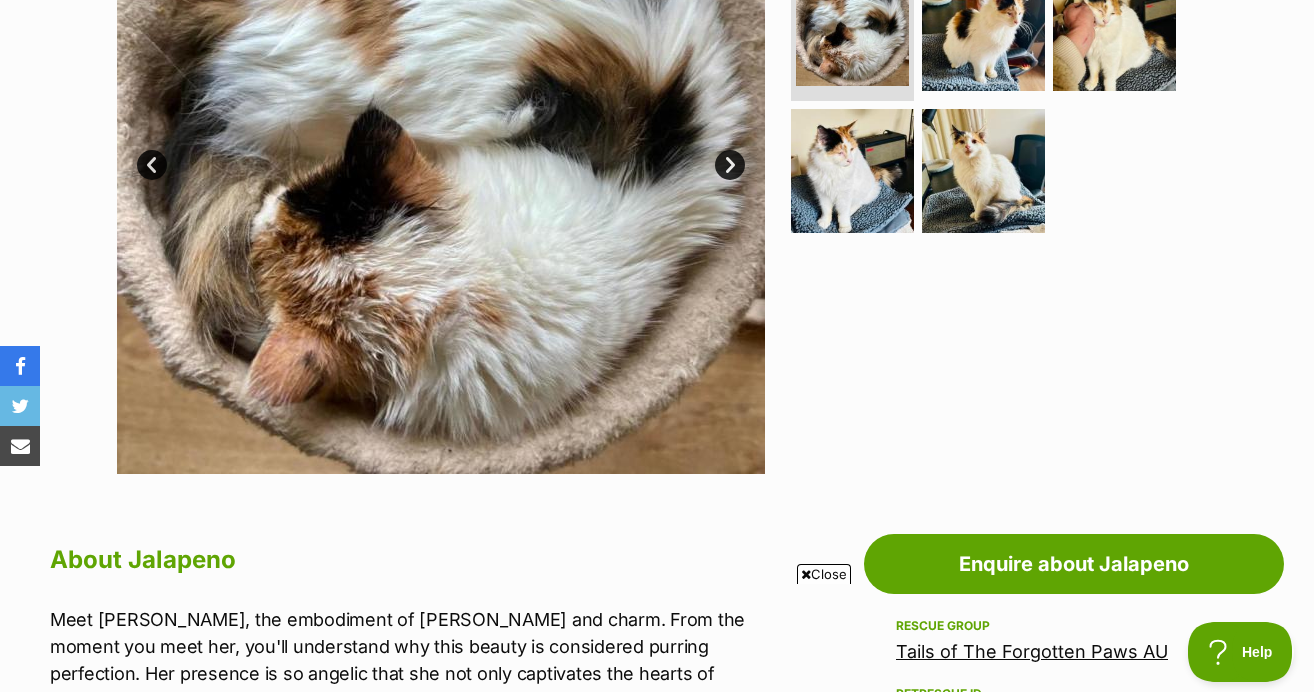 drag, startPoint x: 855, startPoint y: 139, endPoint x: 561, endPoint y: 566, distance: 518.4255 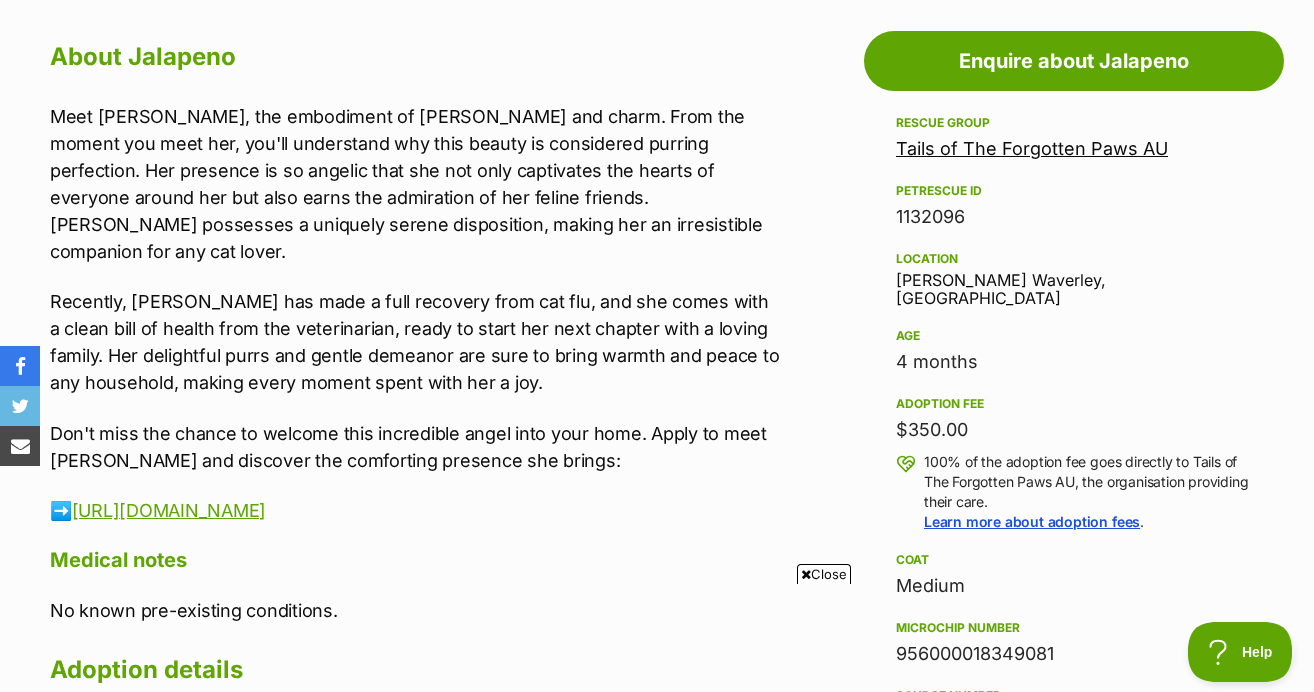 scroll, scrollTop: 1140, scrollLeft: 0, axis: vertical 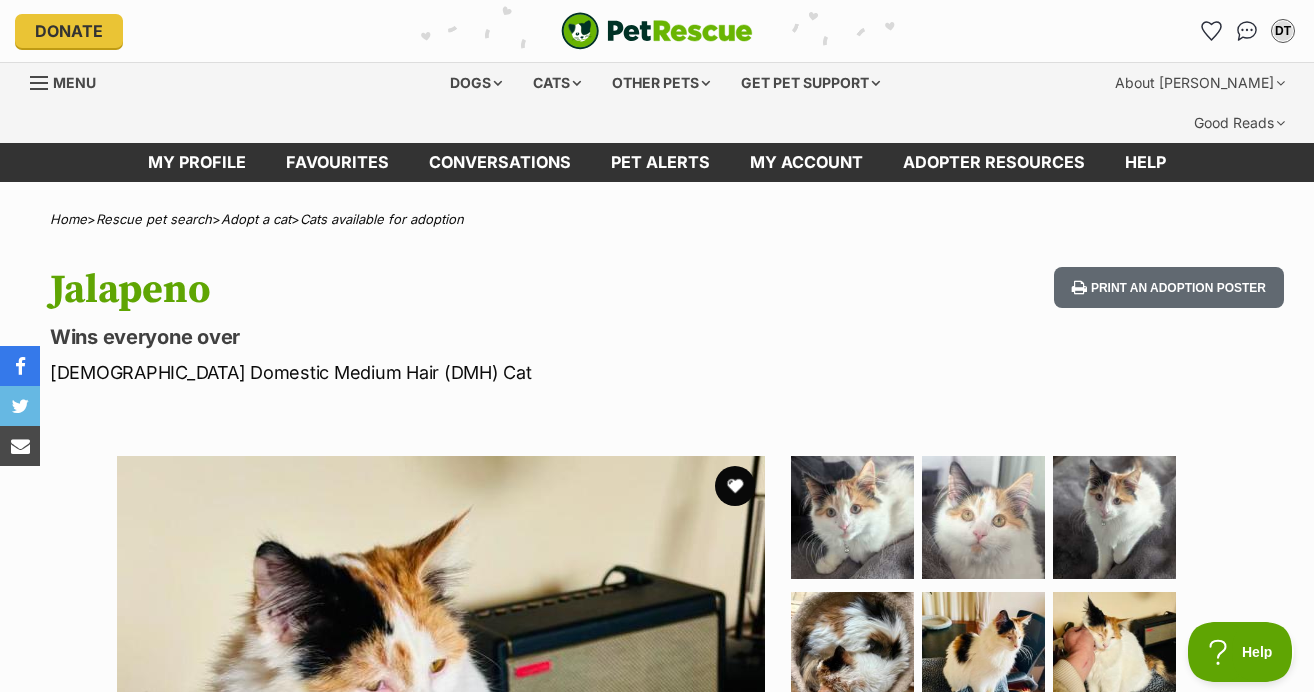 drag, startPoint x: 327, startPoint y: 442, endPoint x: 1049, endPoint y: 1, distance: 846.02893 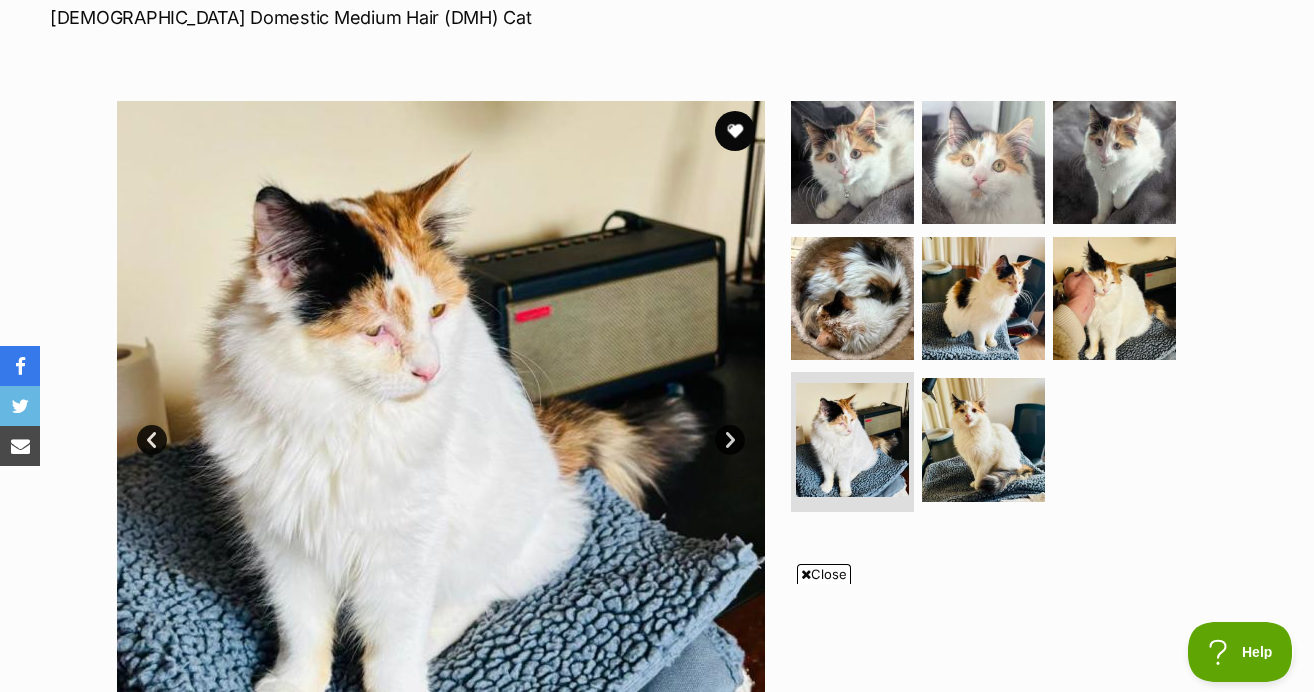 scroll, scrollTop: 350, scrollLeft: 0, axis: vertical 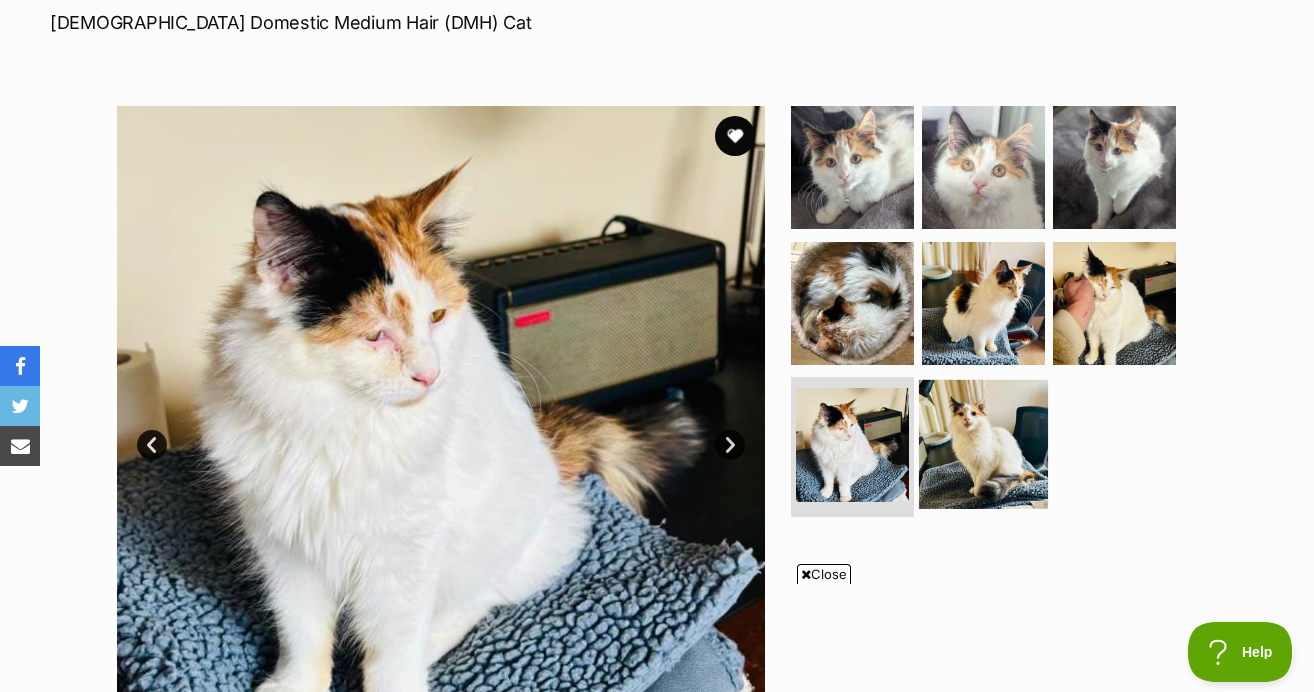 click at bounding box center (983, 444) 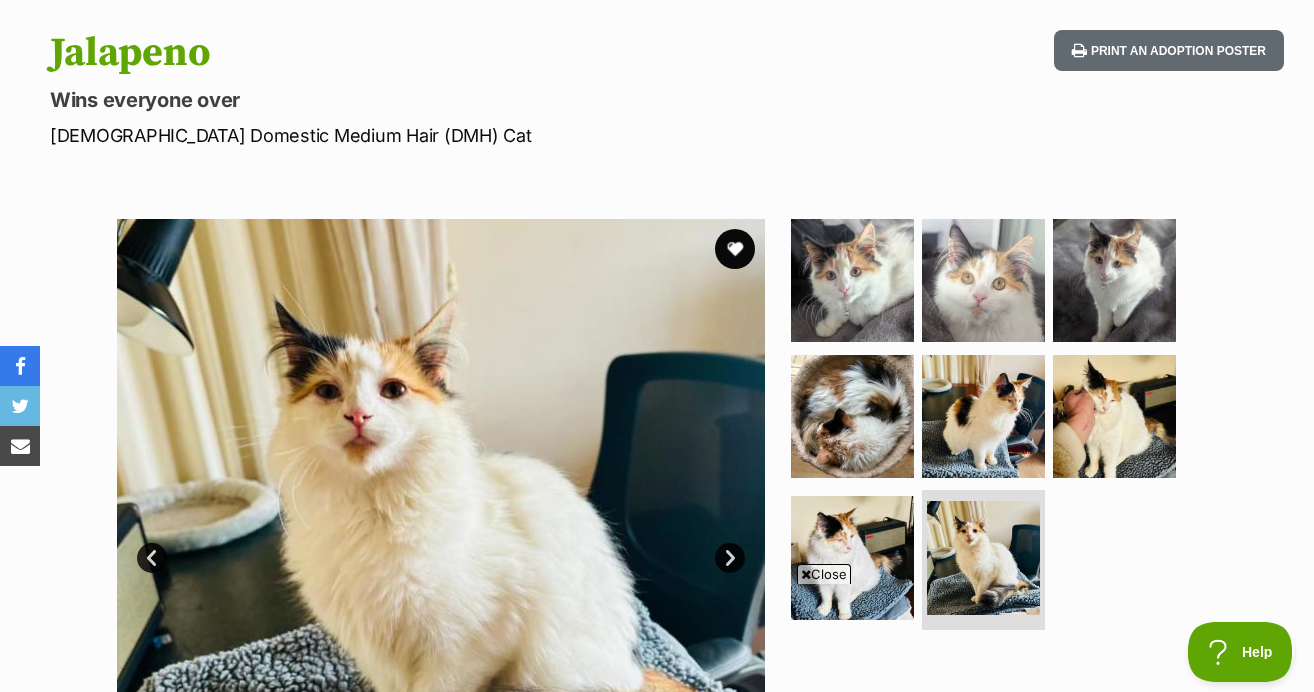 scroll, scrollTop: 232, scrollLeft: 0, axis: vertical 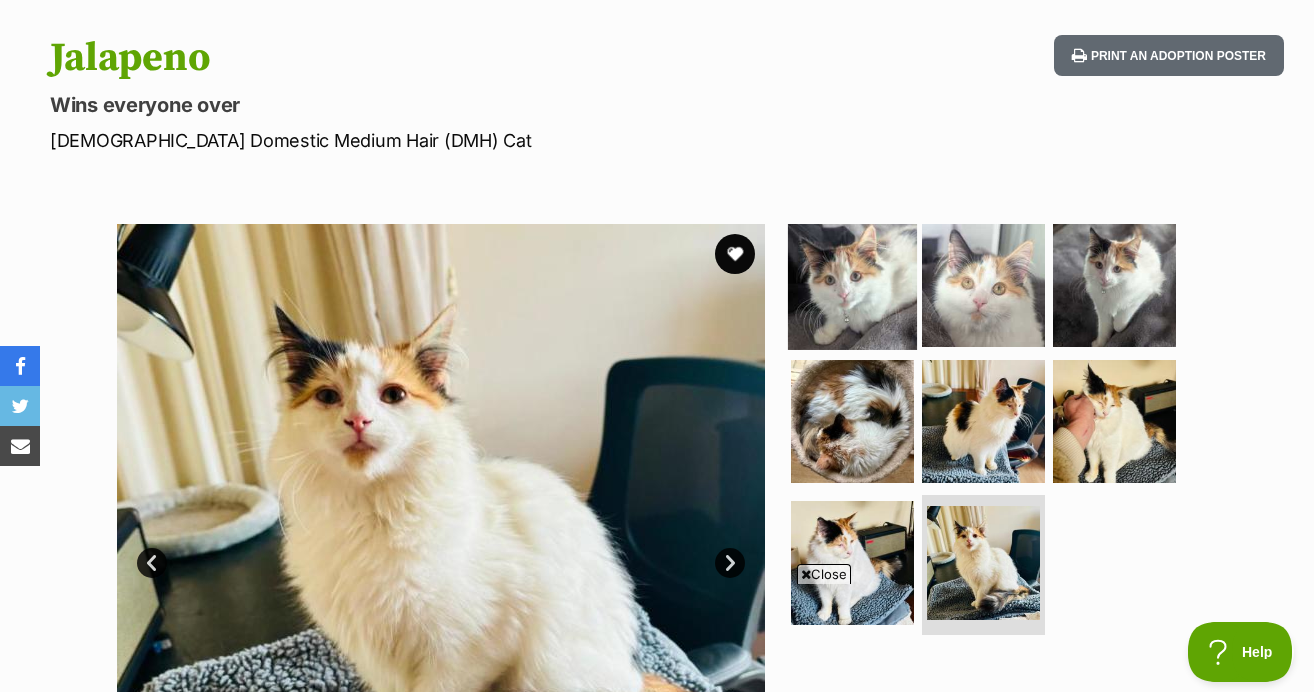 click at bounding box center [852, 285] 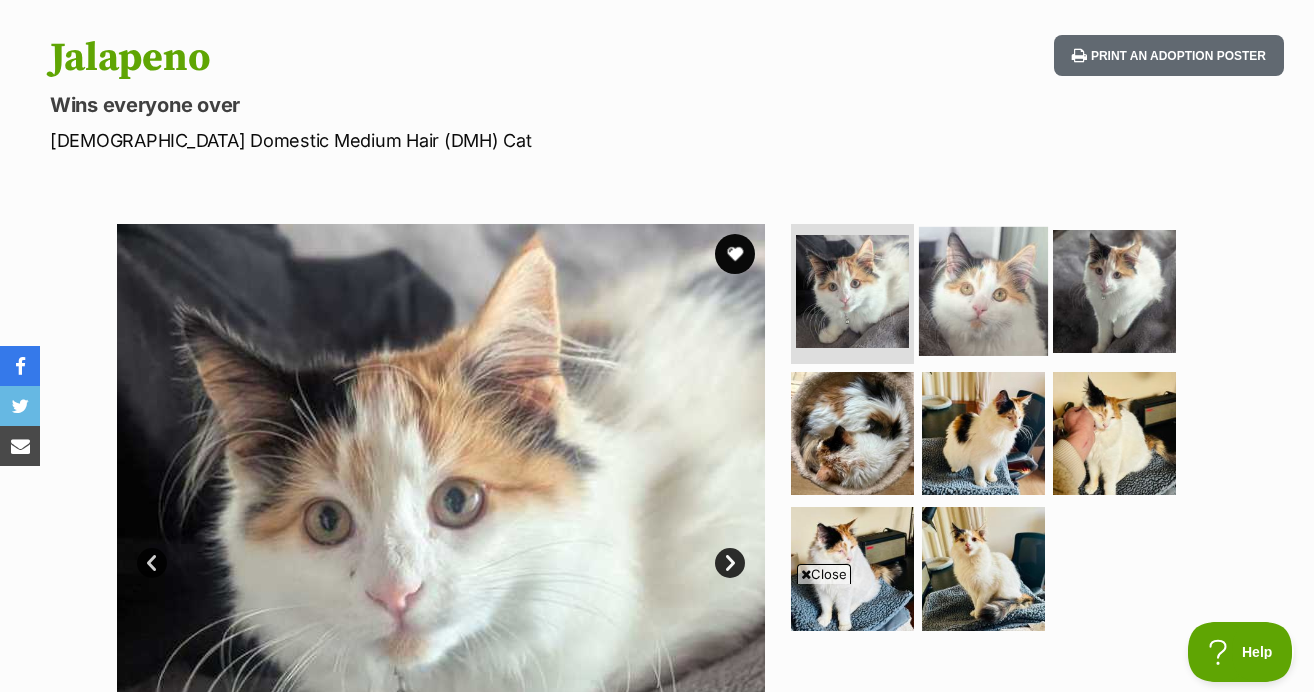 click at bounding box center (983, 291) 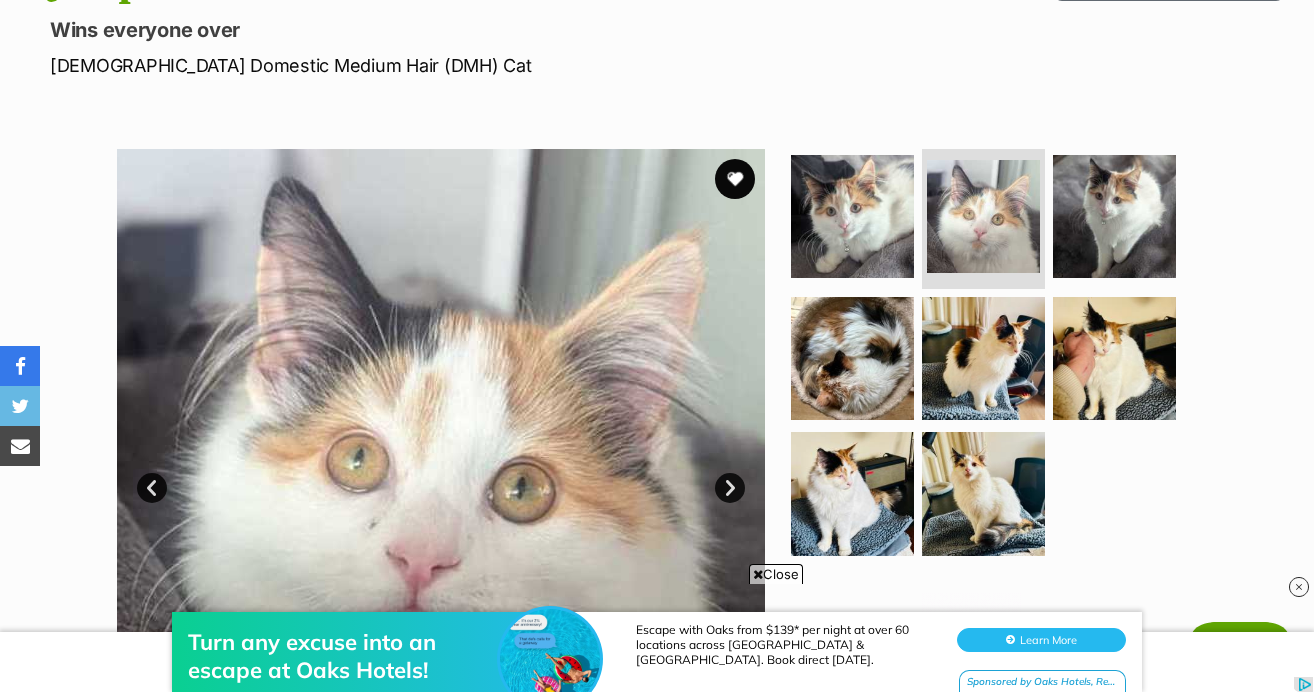 scroll, scrollTop: 307, scrollLeft: 0, axis: vertical 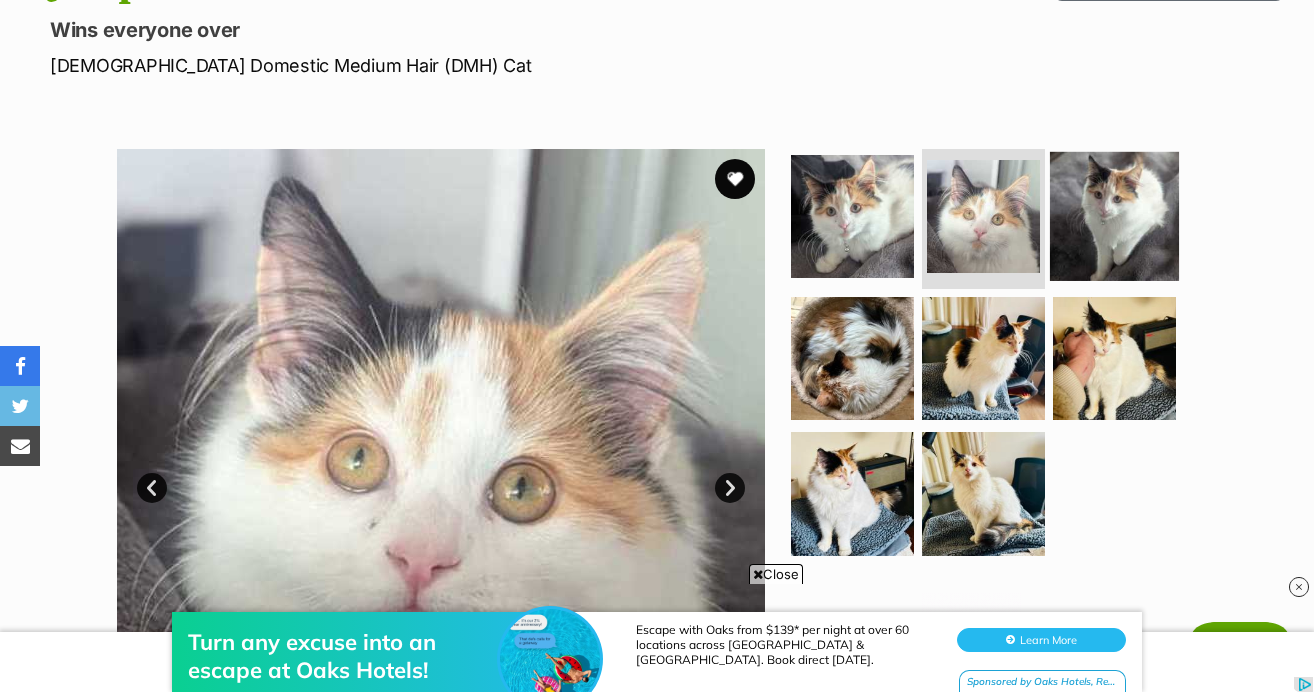 click at bounding box center (1114, 216) 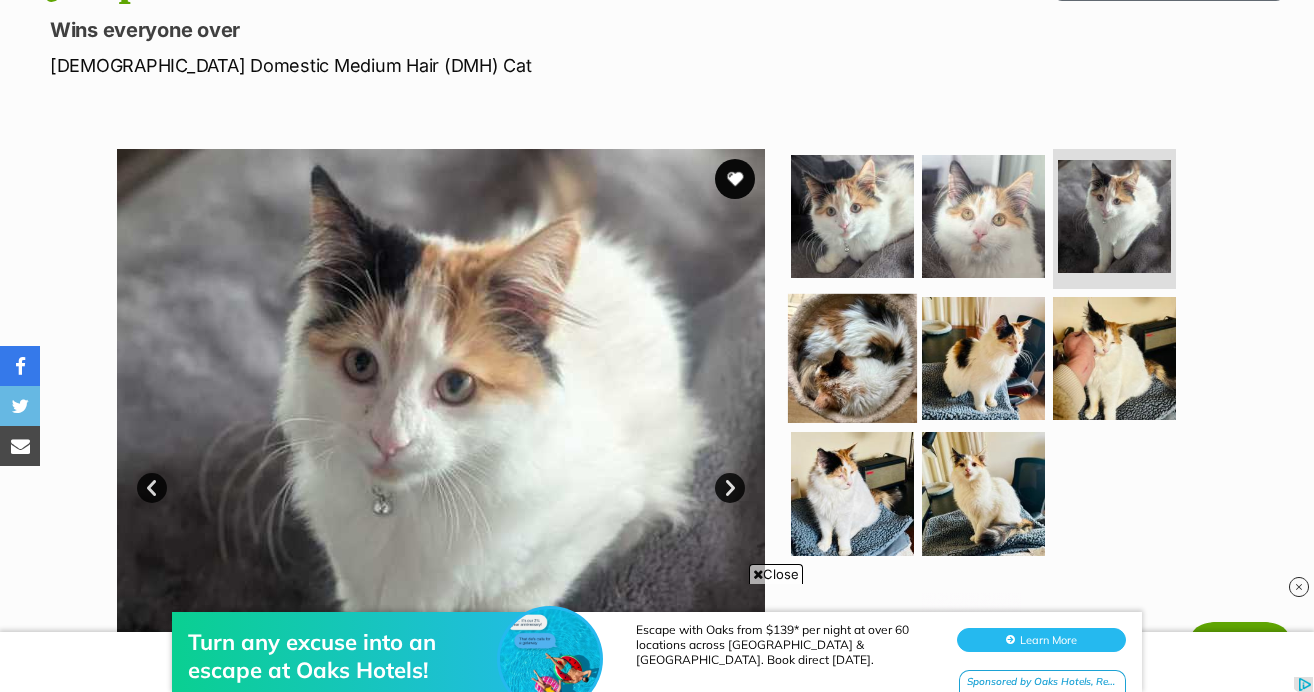 click at bounding box center [852, 357] 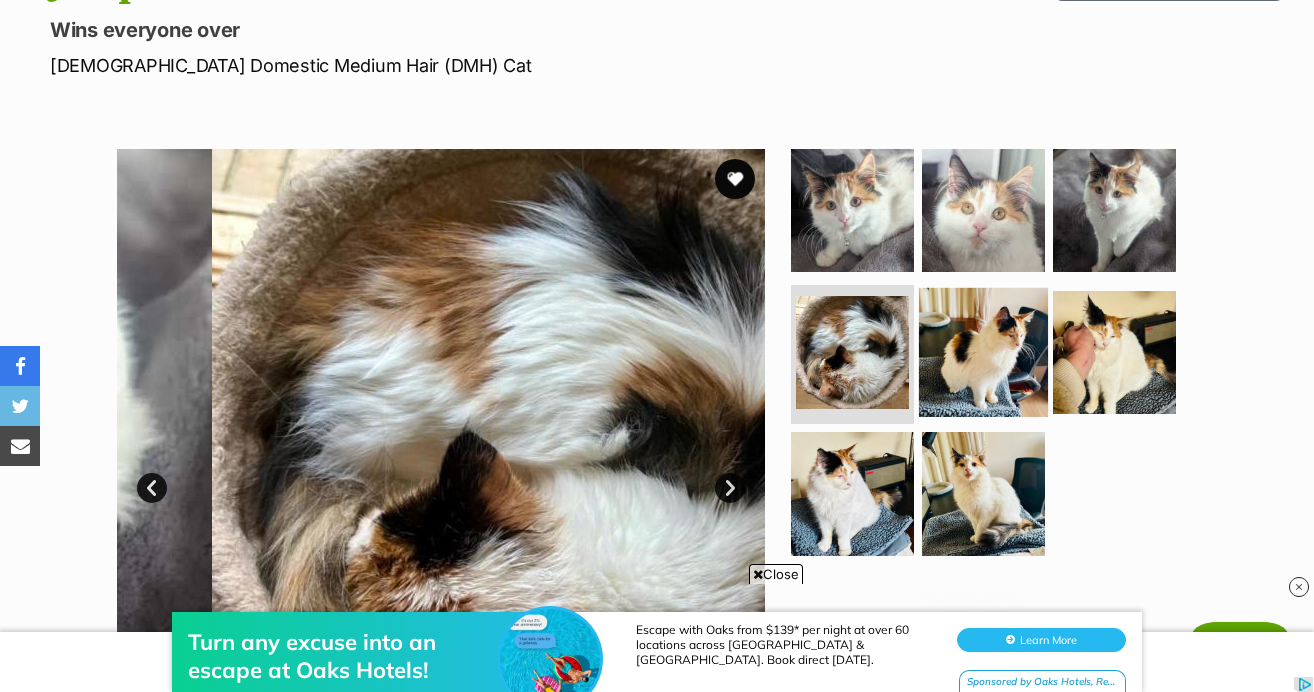 click at bounding box center (983, 351) 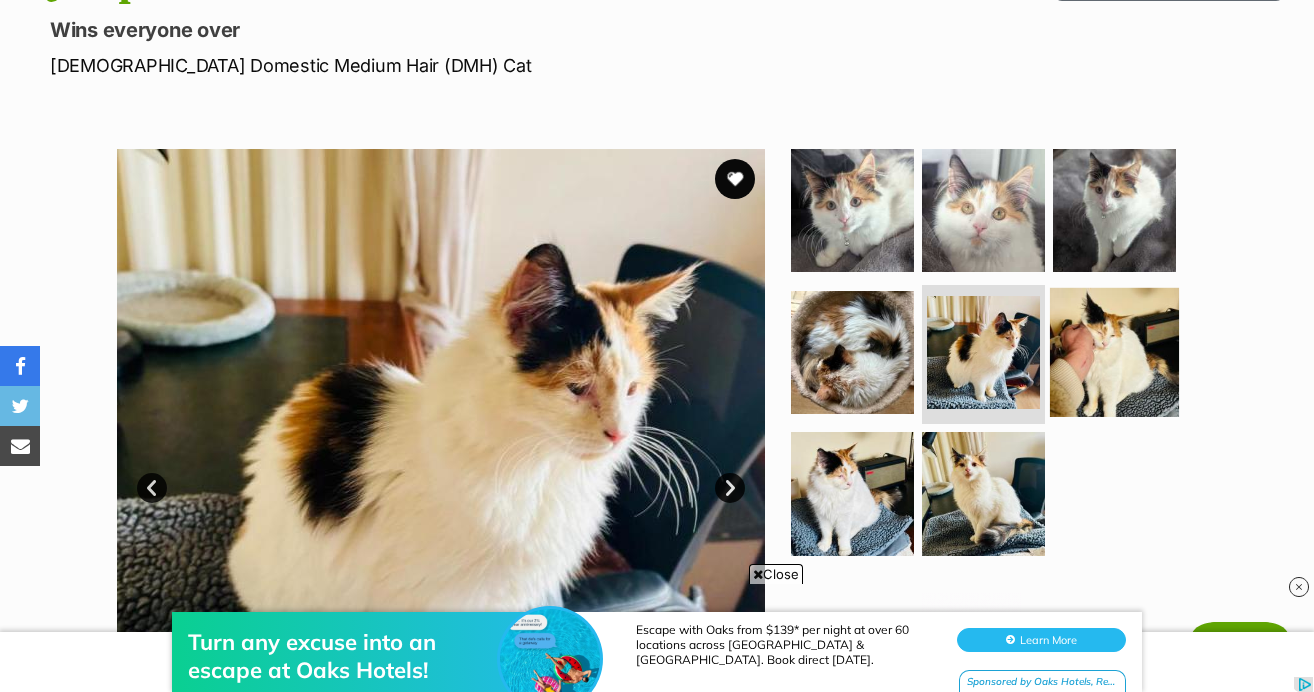 click at bounding box center [1114, 351] 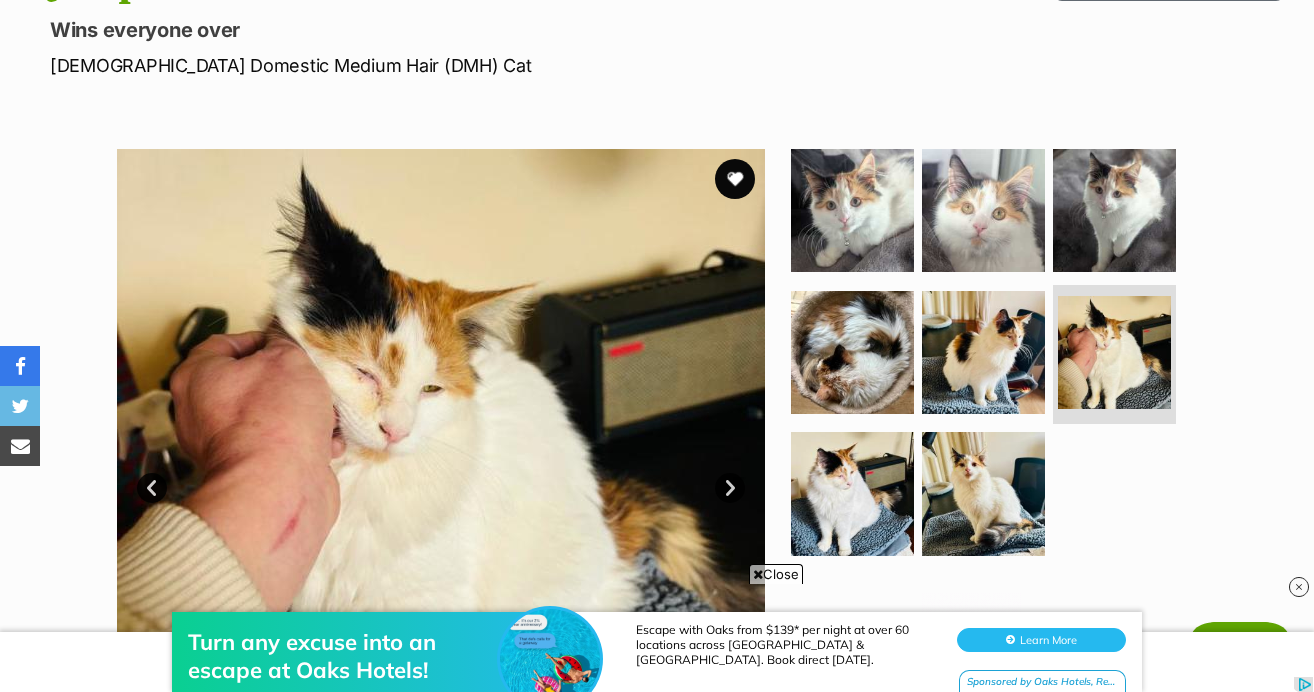 scroll, scrollTop: 0, scrollLeft: 0, axis: both 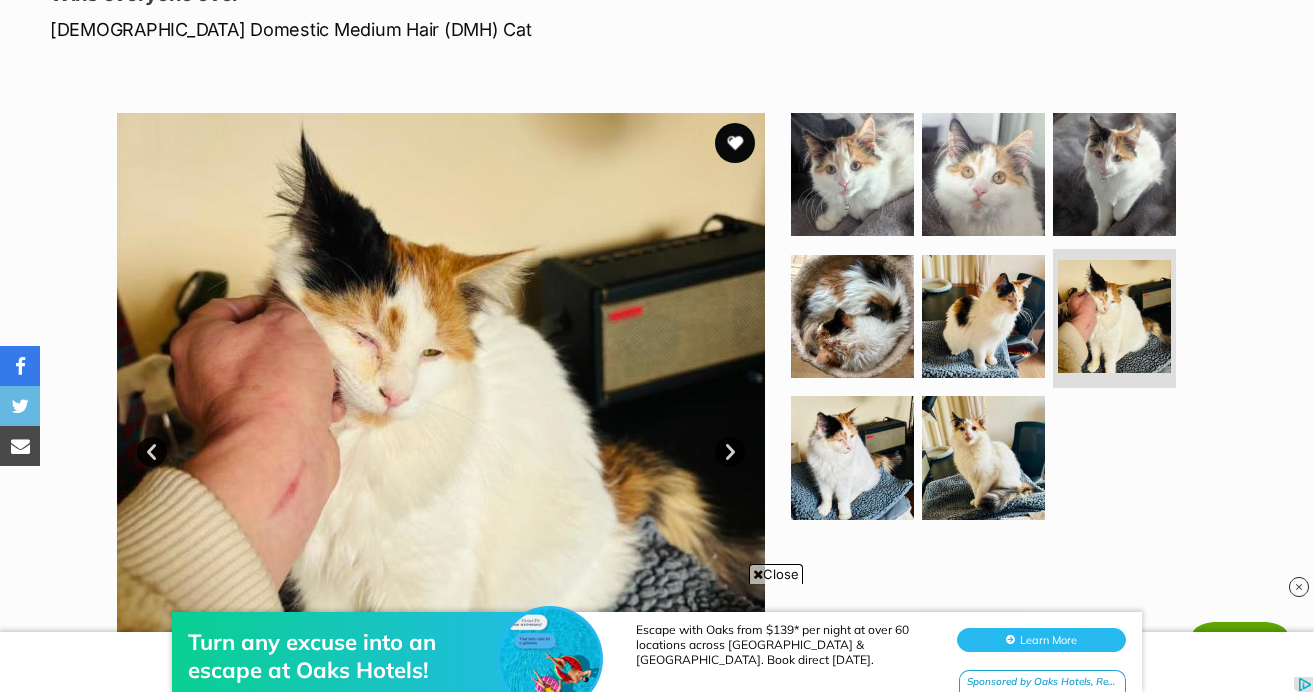 click on "Next" at bounding box center (730, 452) 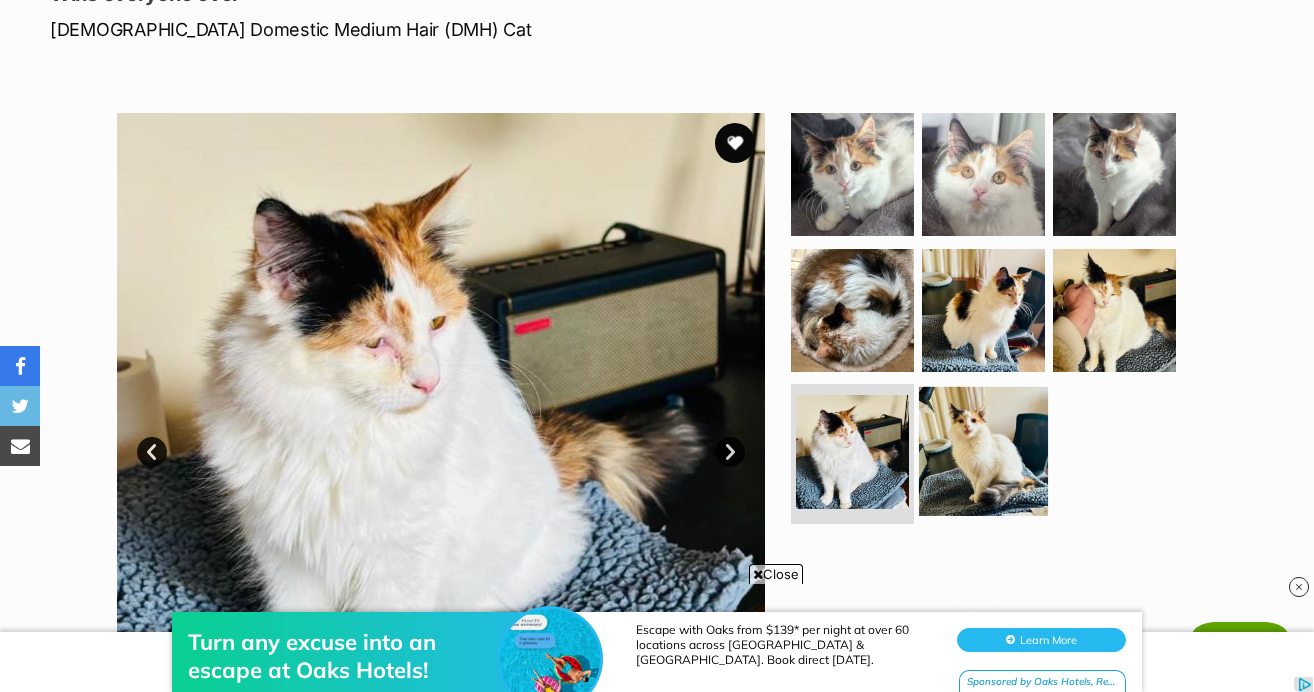 click at bounding box center (983, 451) 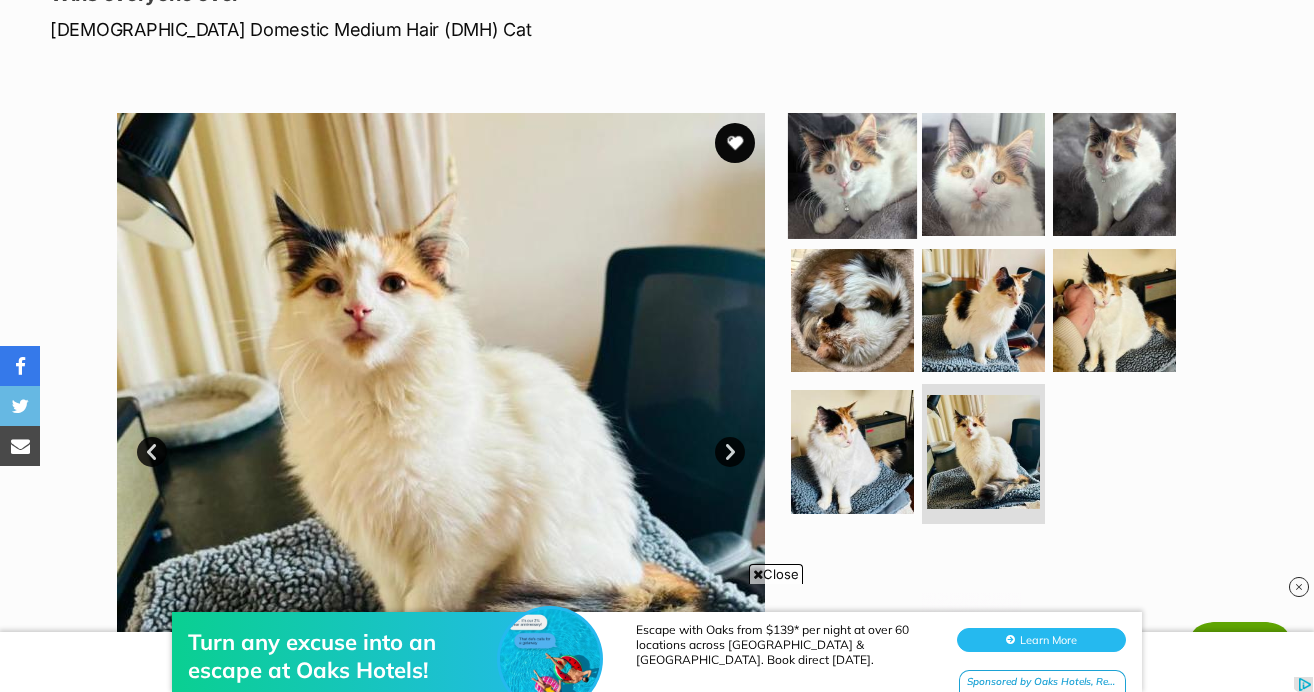 click at bounding box center (852, 174) 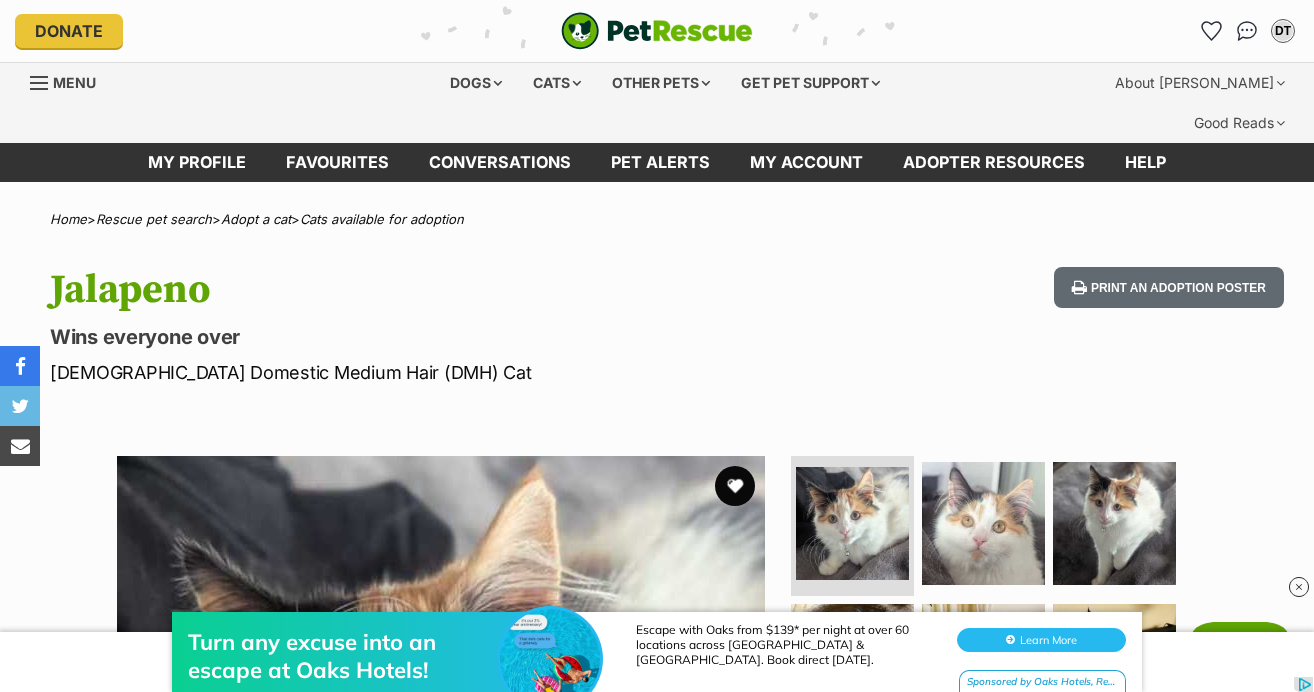 scroll, scrollTop: 0, scrollLeft: 0, axis: both 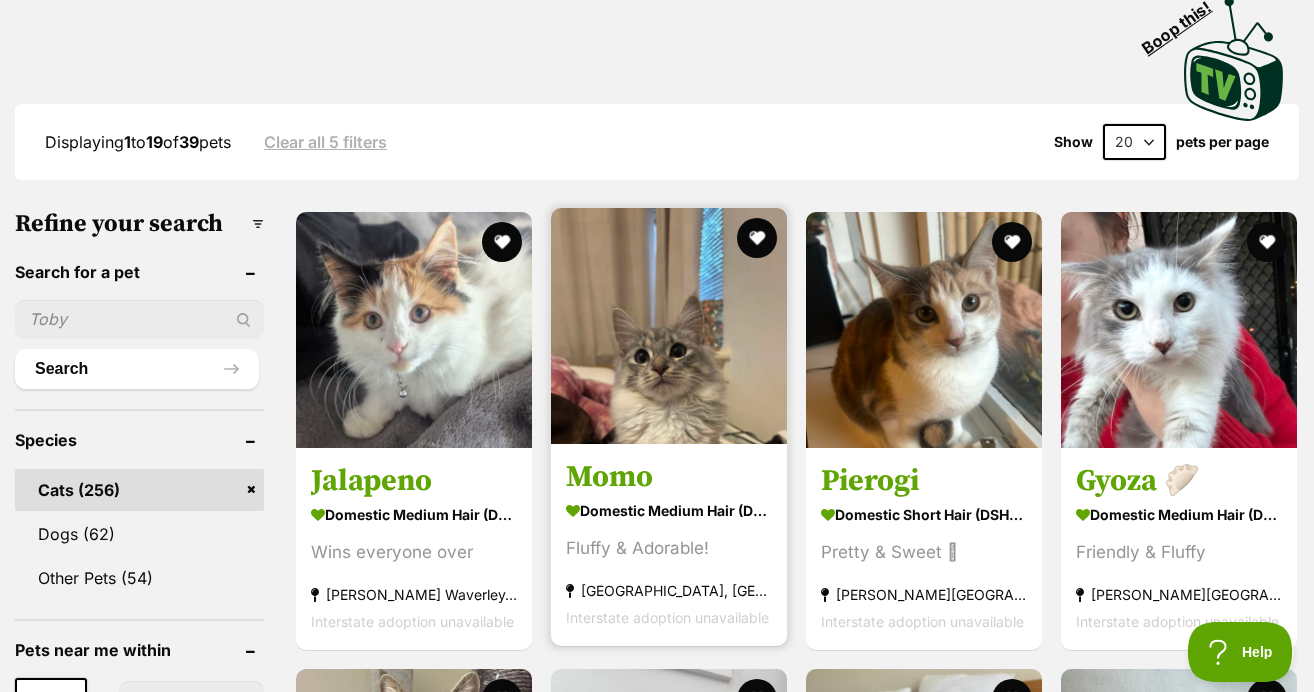 click at bounding box center (669, 326) 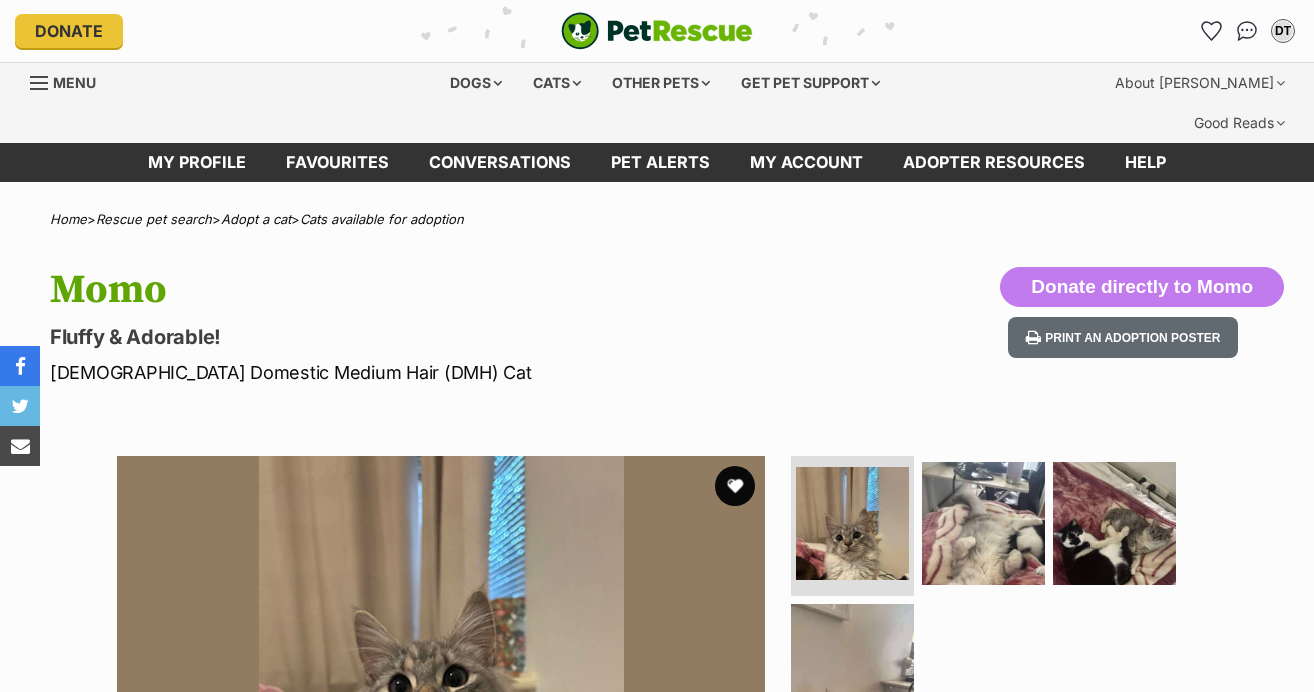 scroll, scrollTop: 0, scrollLeft: 0, axis: both 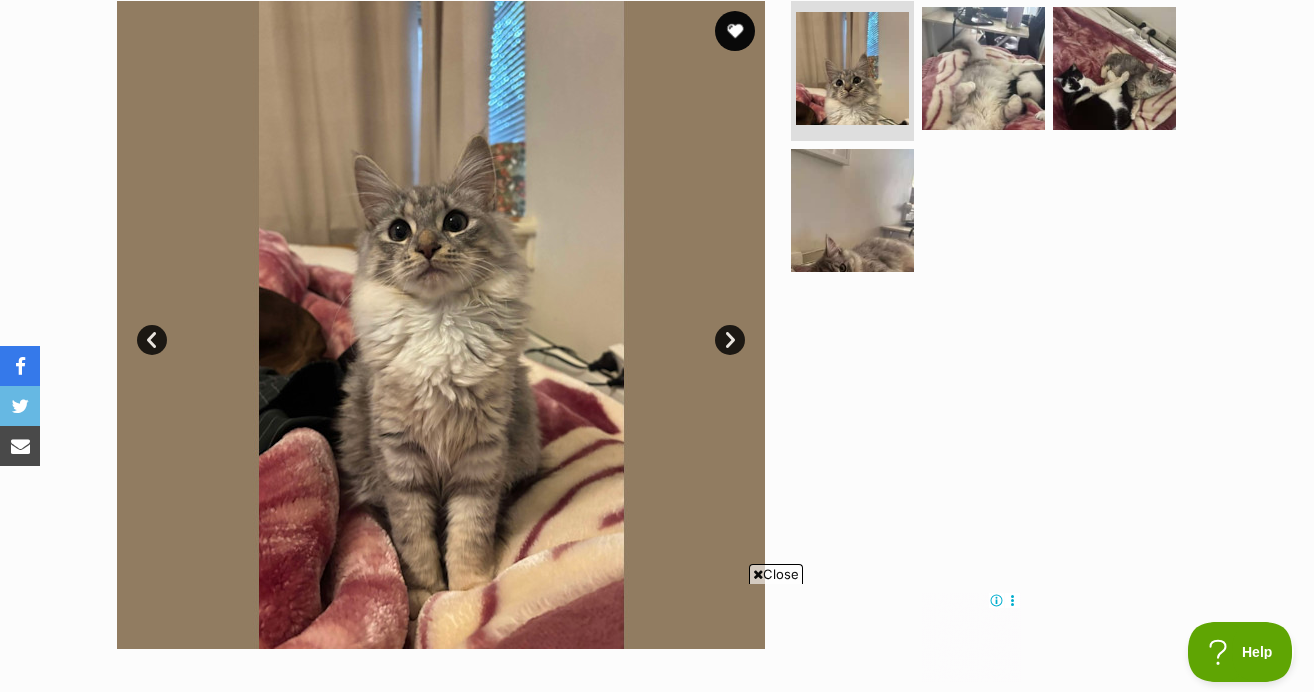 click on "Next" at bounding box center (730, 340) 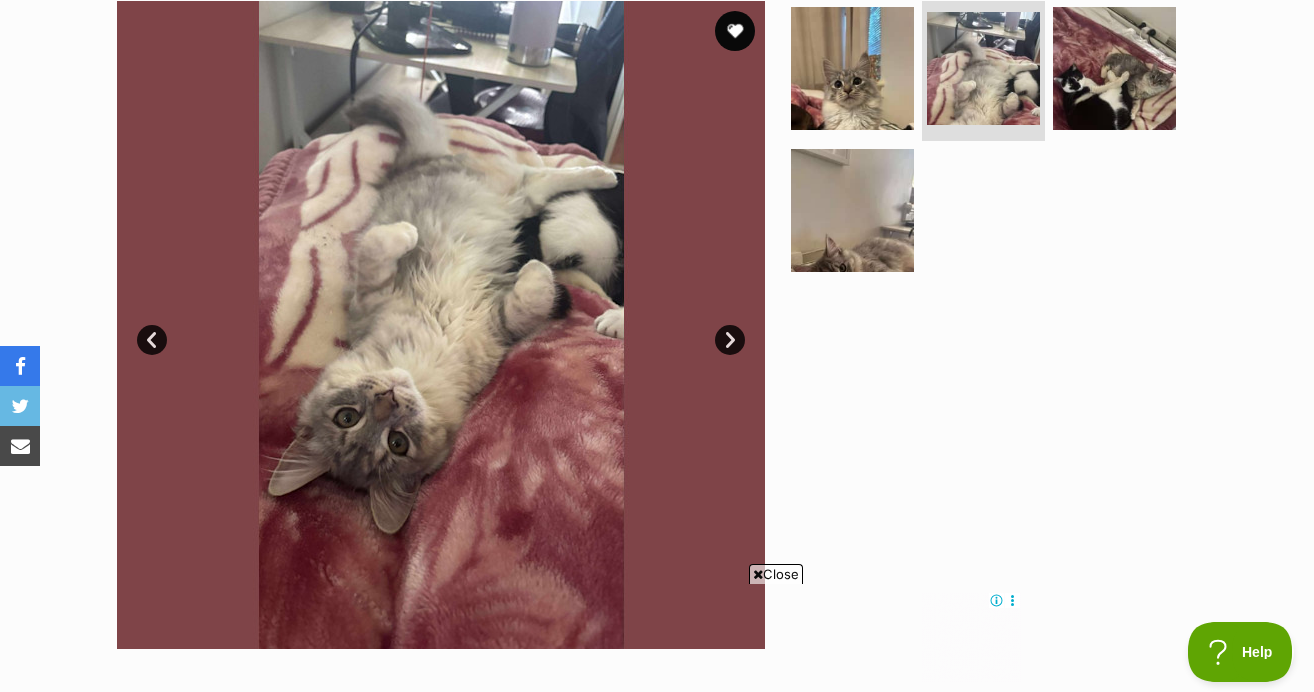 scroll, scrollTop: 193, scrollLeft: 0, axis: vertical 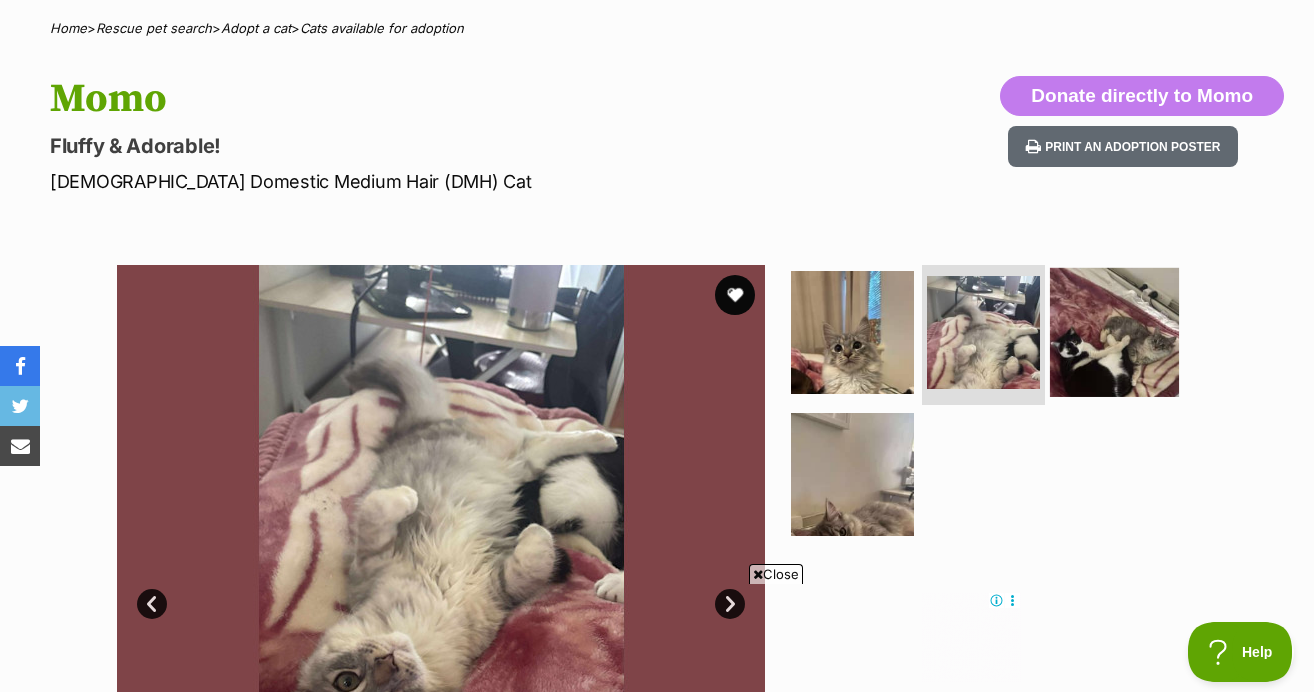 click at bounding box center (1114, 332) 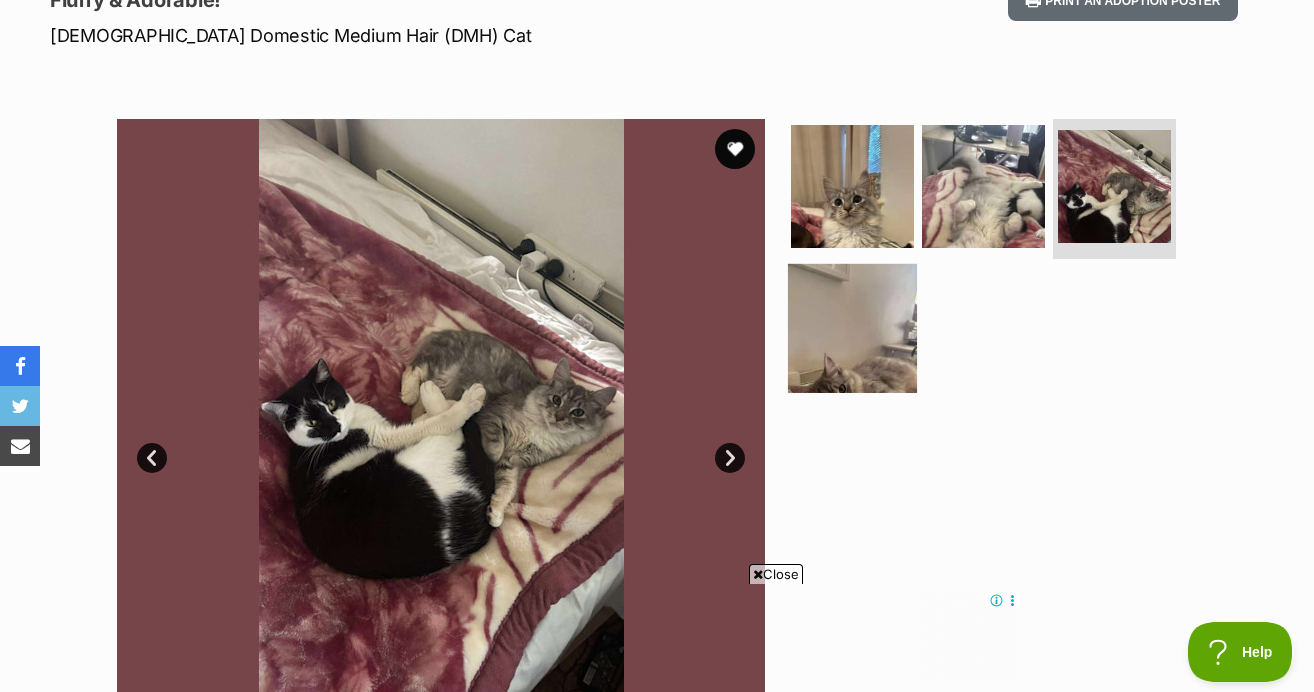 click at bounding box center [852, 327] 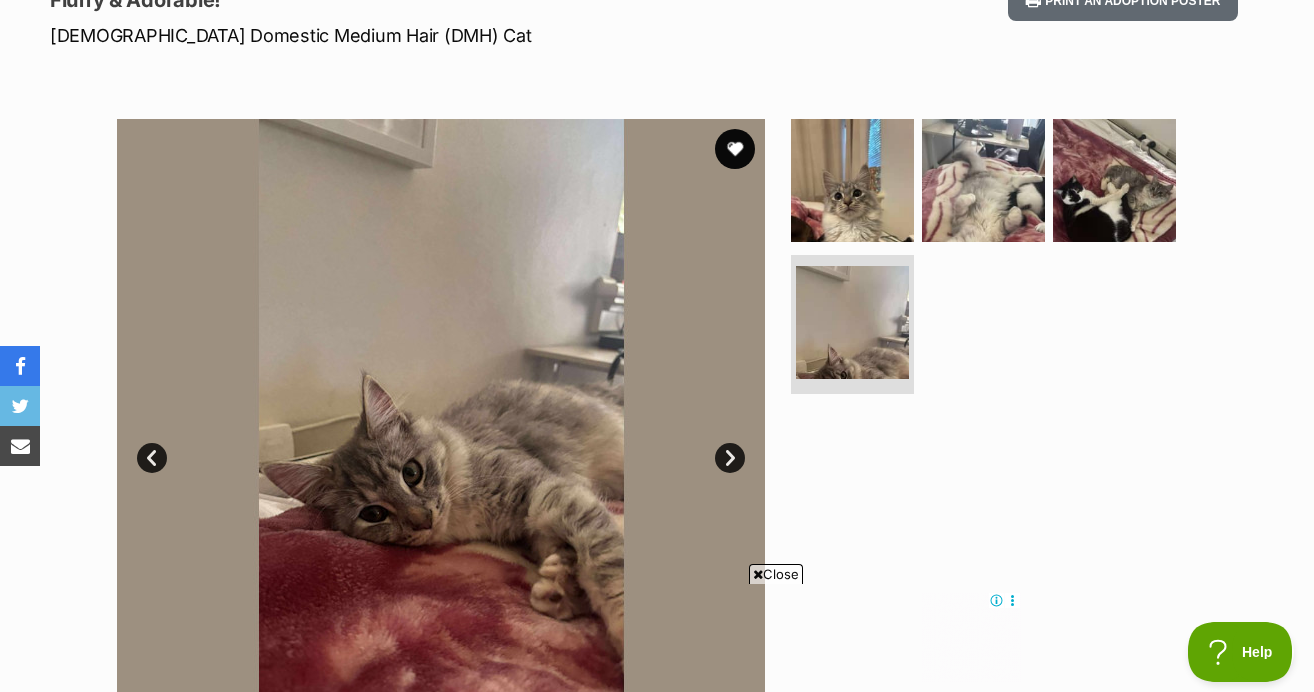 click on "Next" at bounding box center (730, 458) 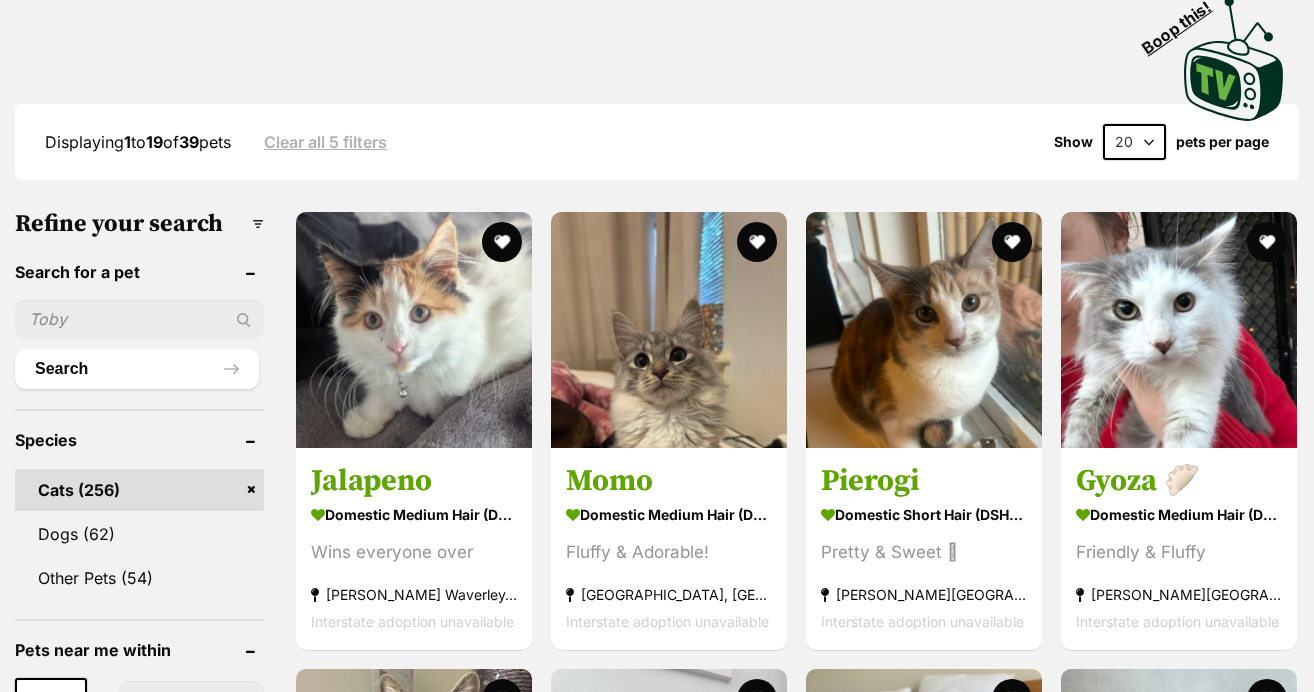 scroll, scrollTop: 481, scrollLeft: 0, axis: vertical 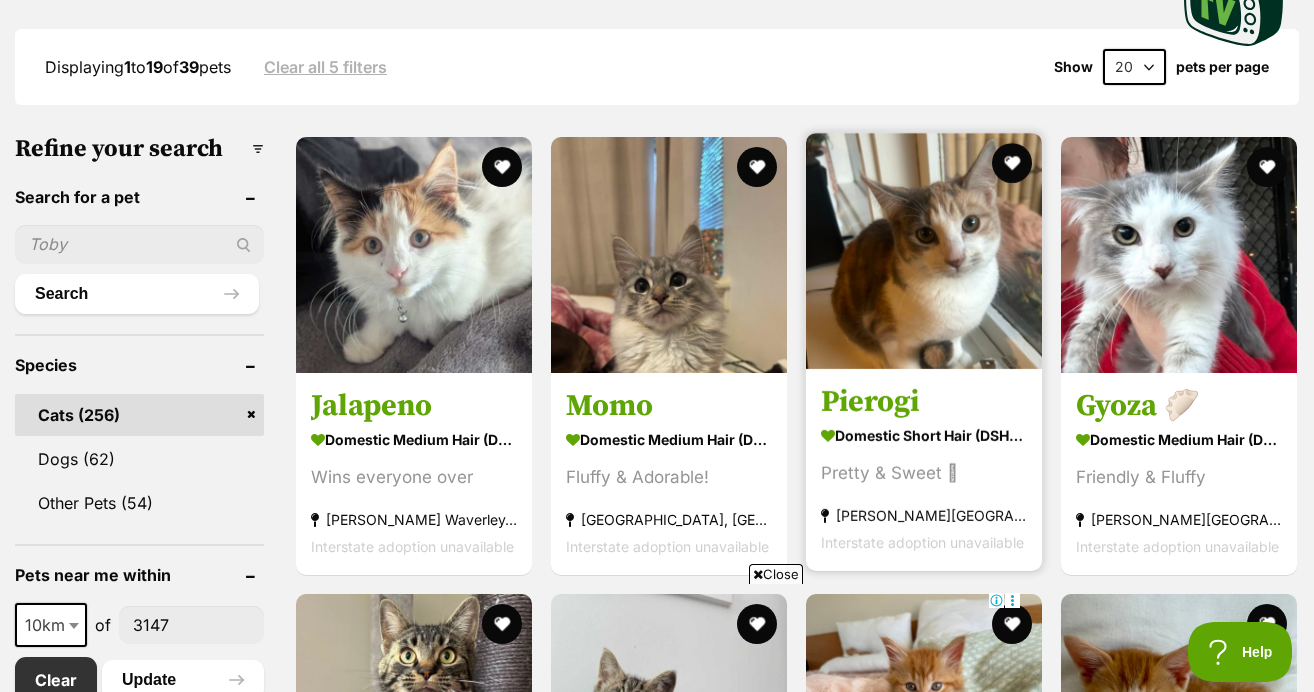 click at bounding box center (924, 251) 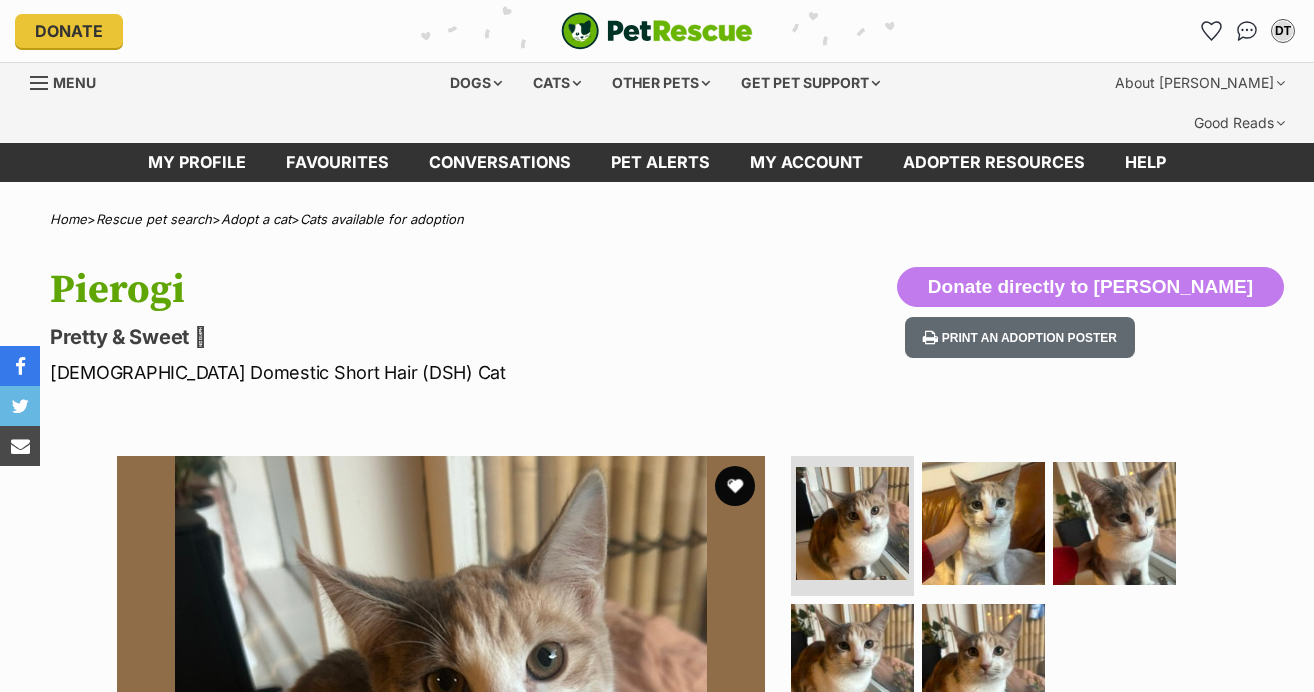 scroll, scrollTop: 0, scrollLeft: 0, axis: both 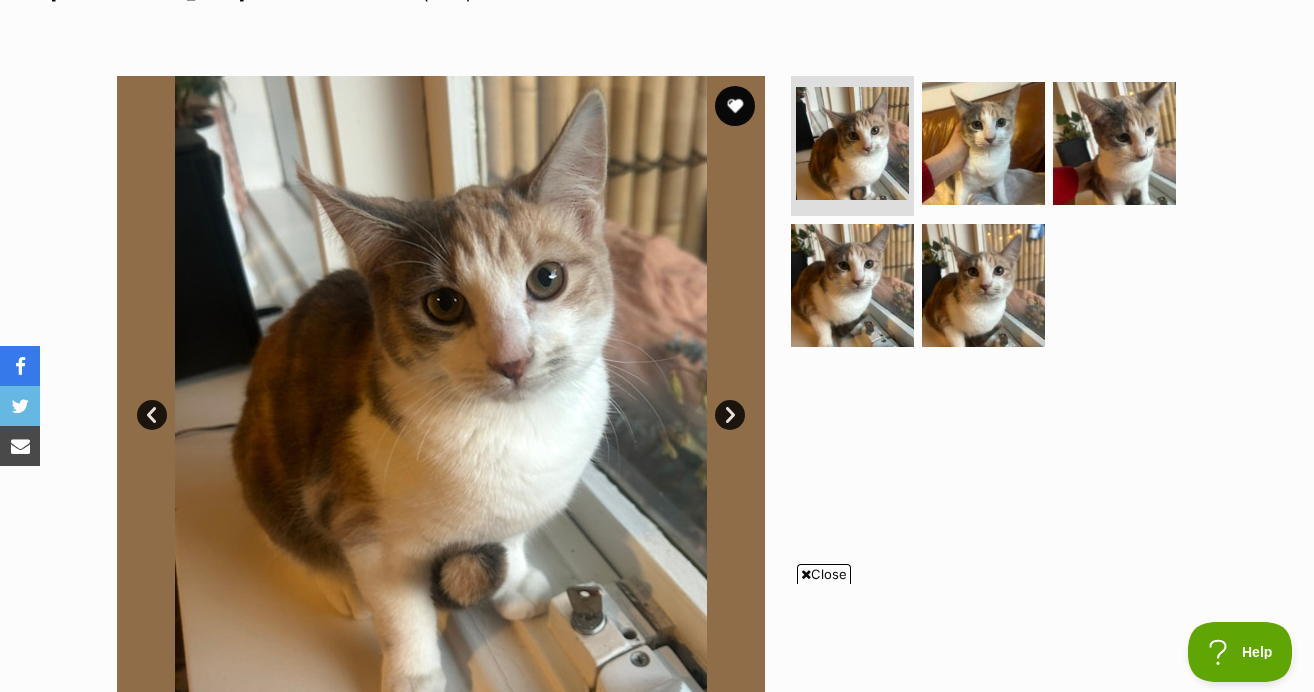 click on "Next" at bounding box center (730, 415) 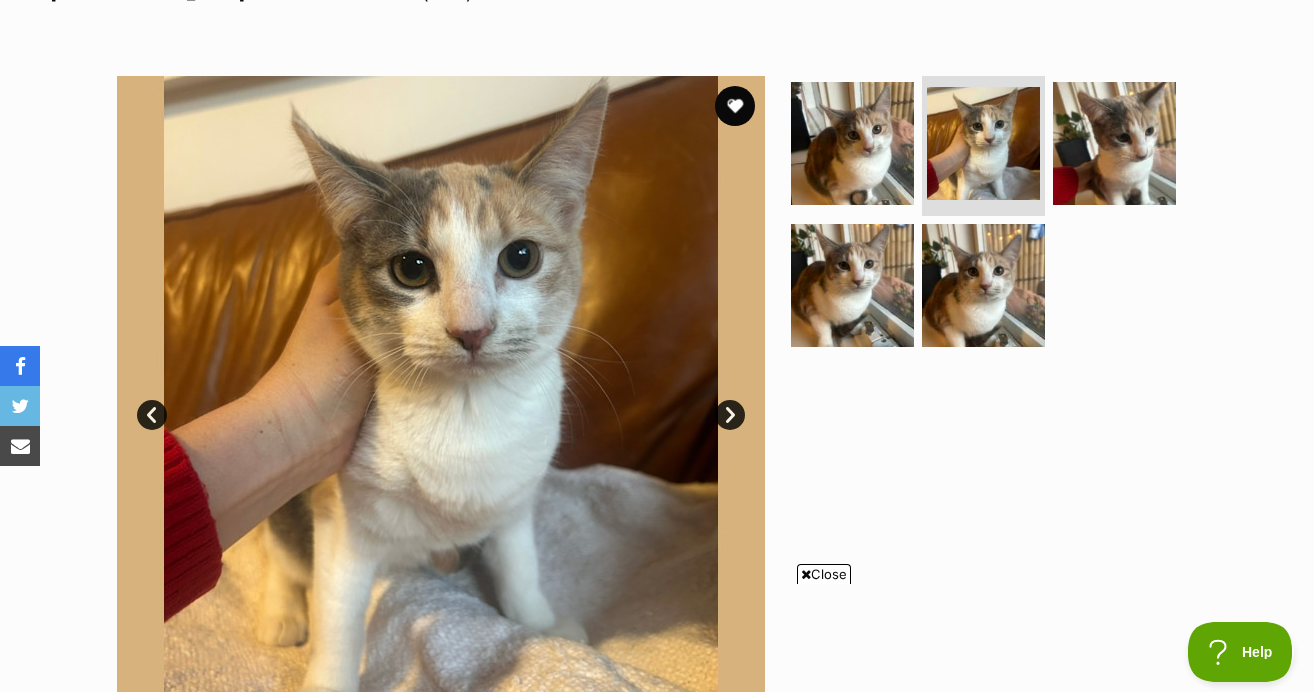 click on "Next" at bounding box center [730, 415] 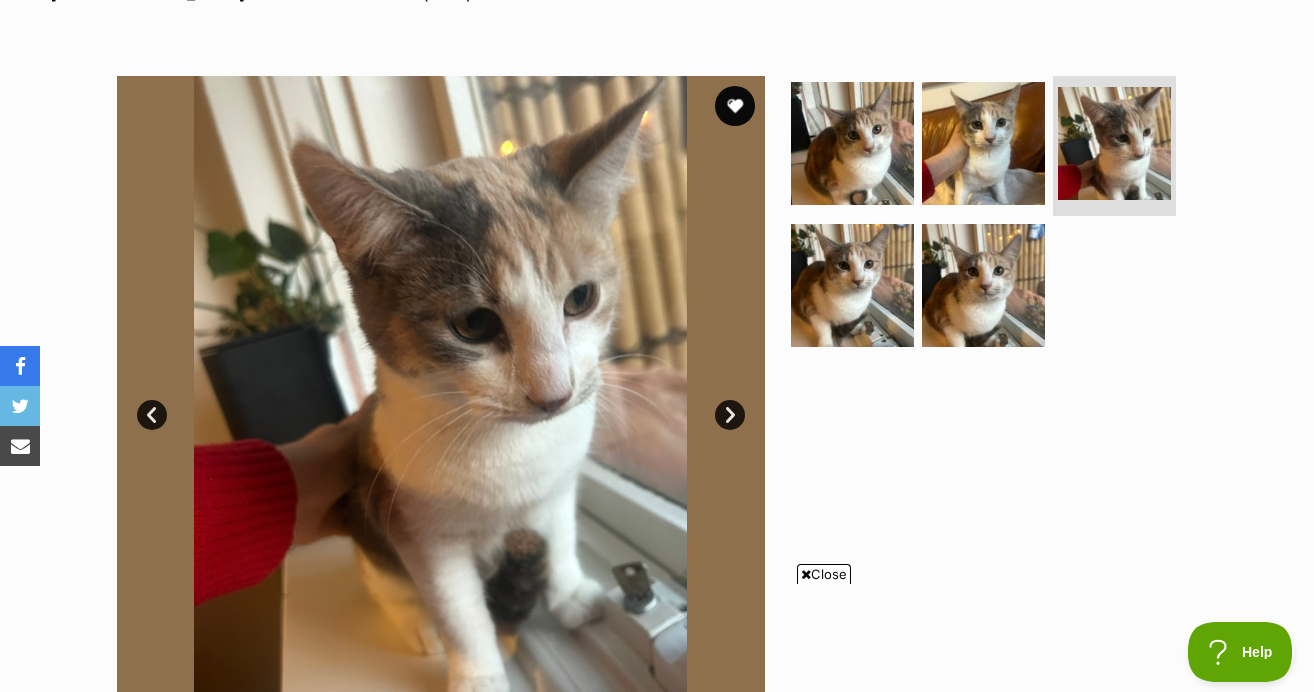 click on "Next" at bounding box center [730, 415] 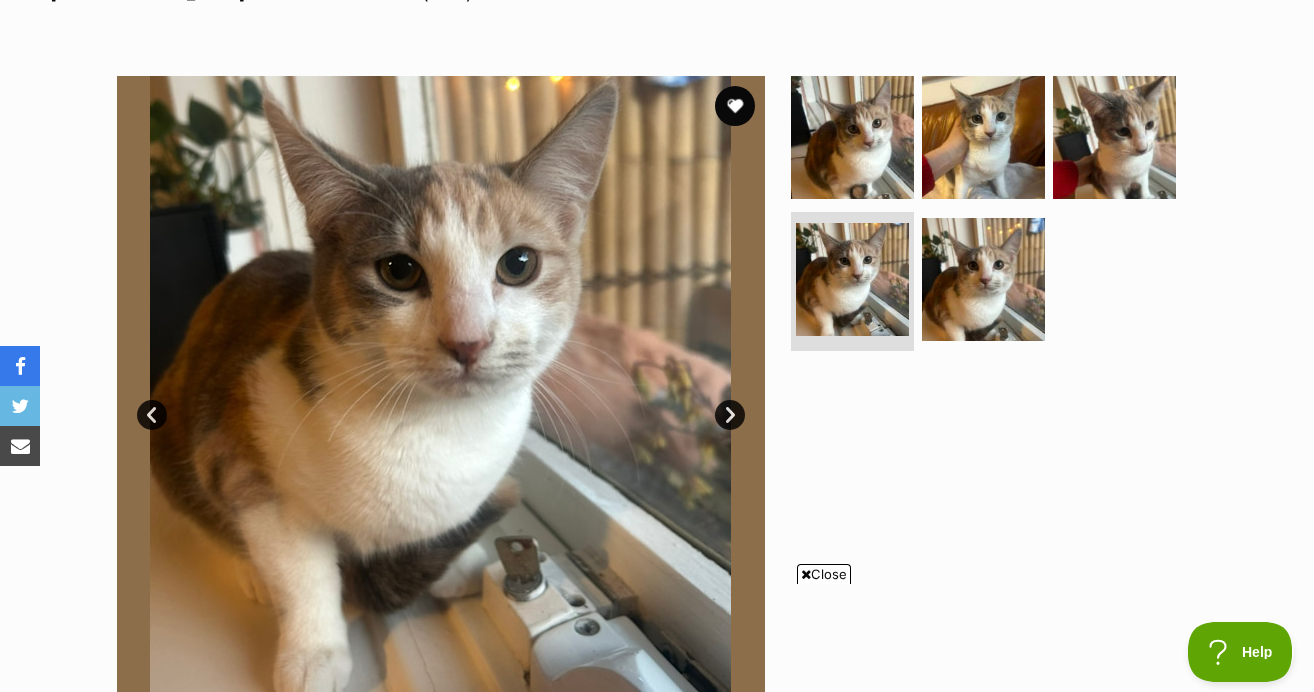 click on "Next" at bounding box center (730, 415) 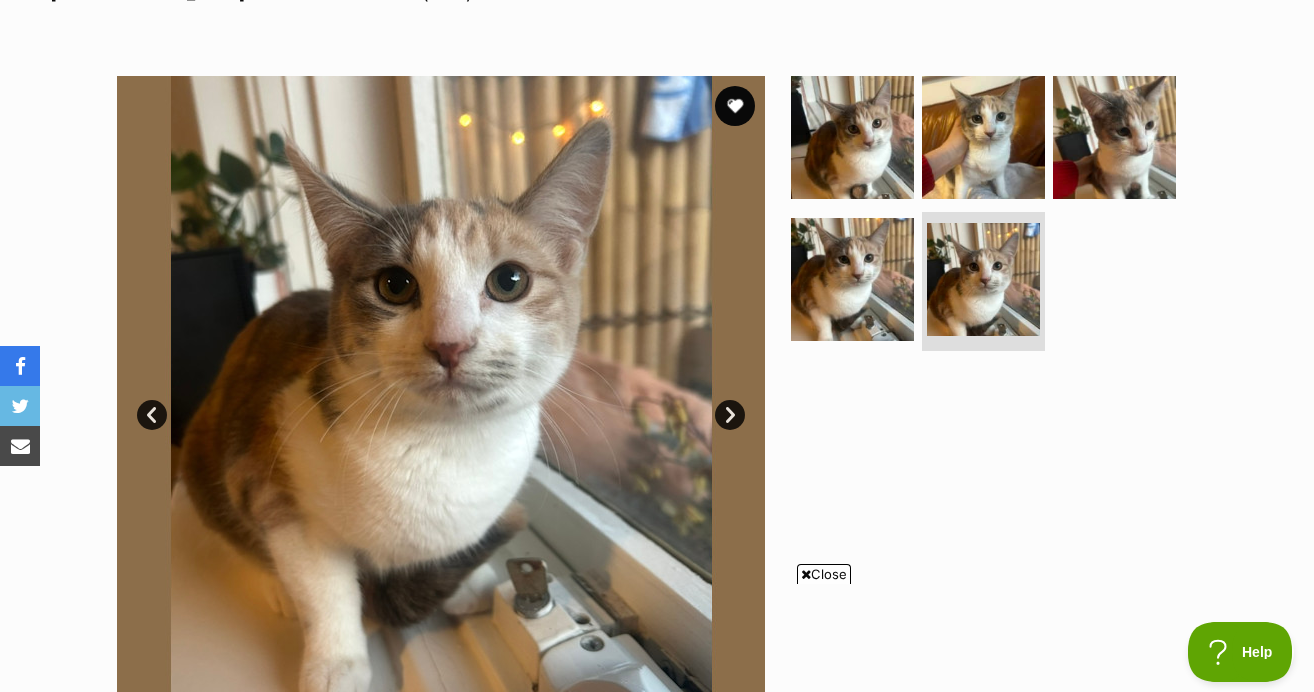 click on "Next" at bounding box center (730, 415) 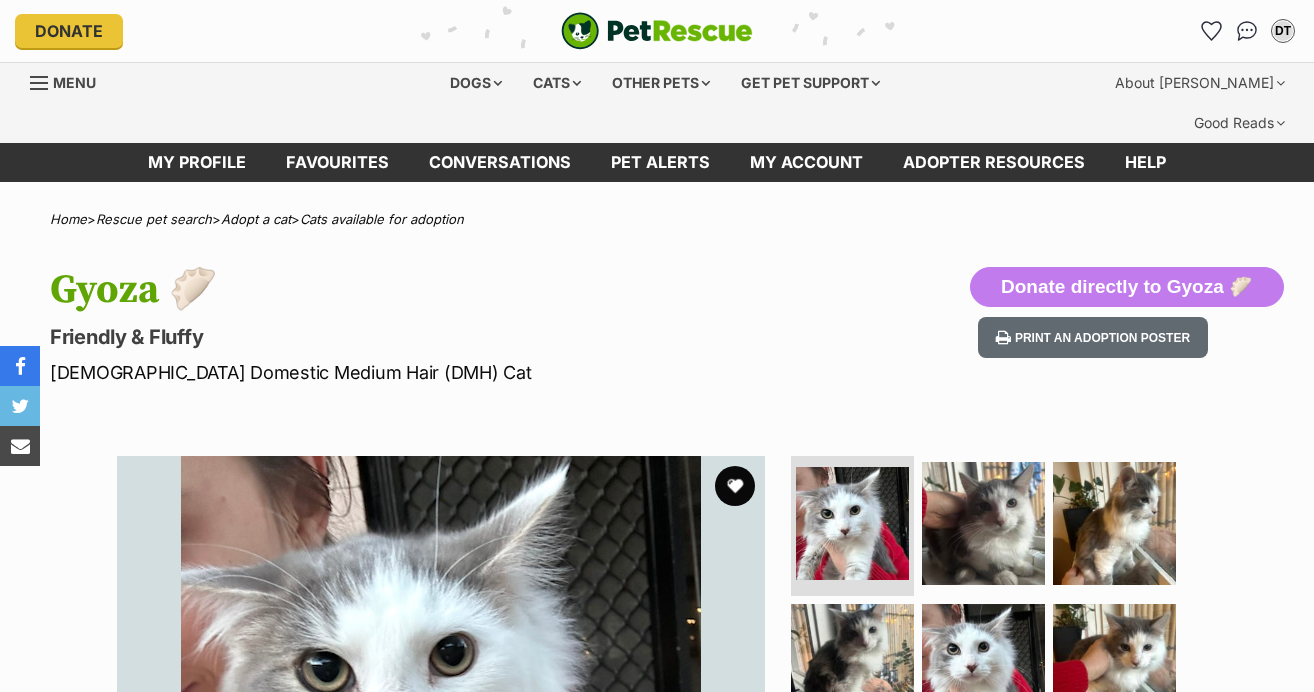 scroll, scrollTop: 0, scrollLeft: 0, axis: both 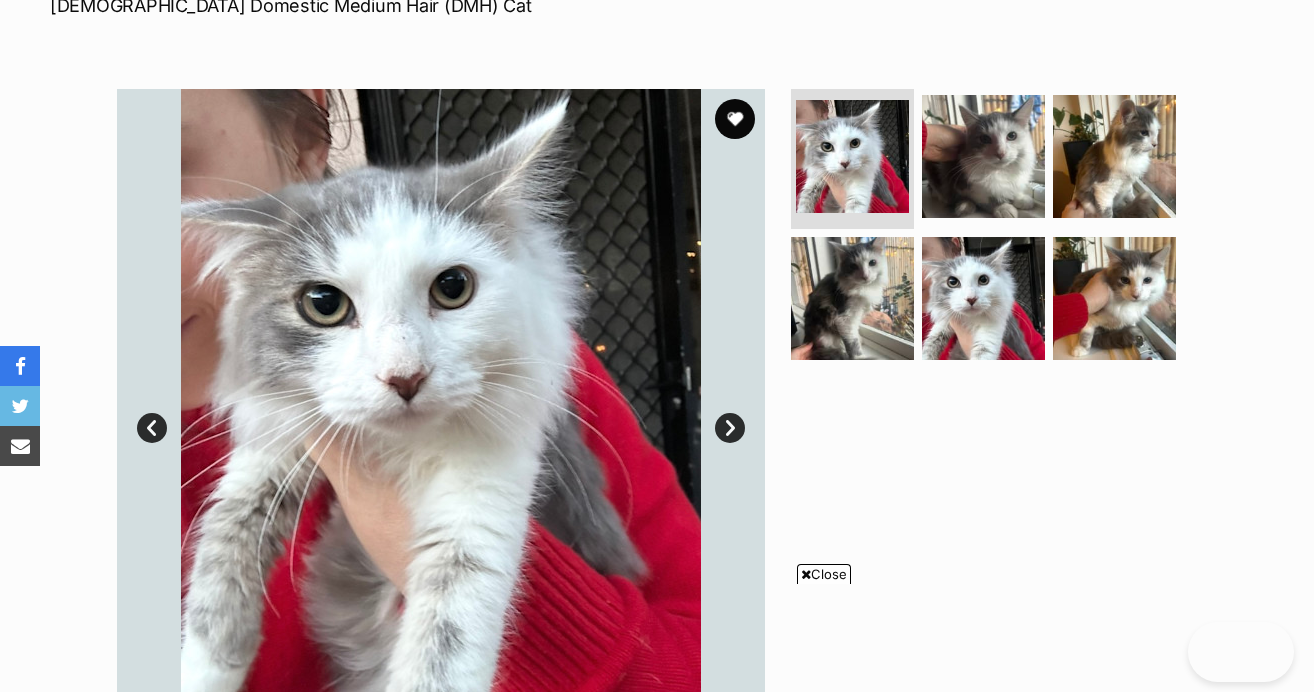 click on "Next" at bounding box center (730, 428) 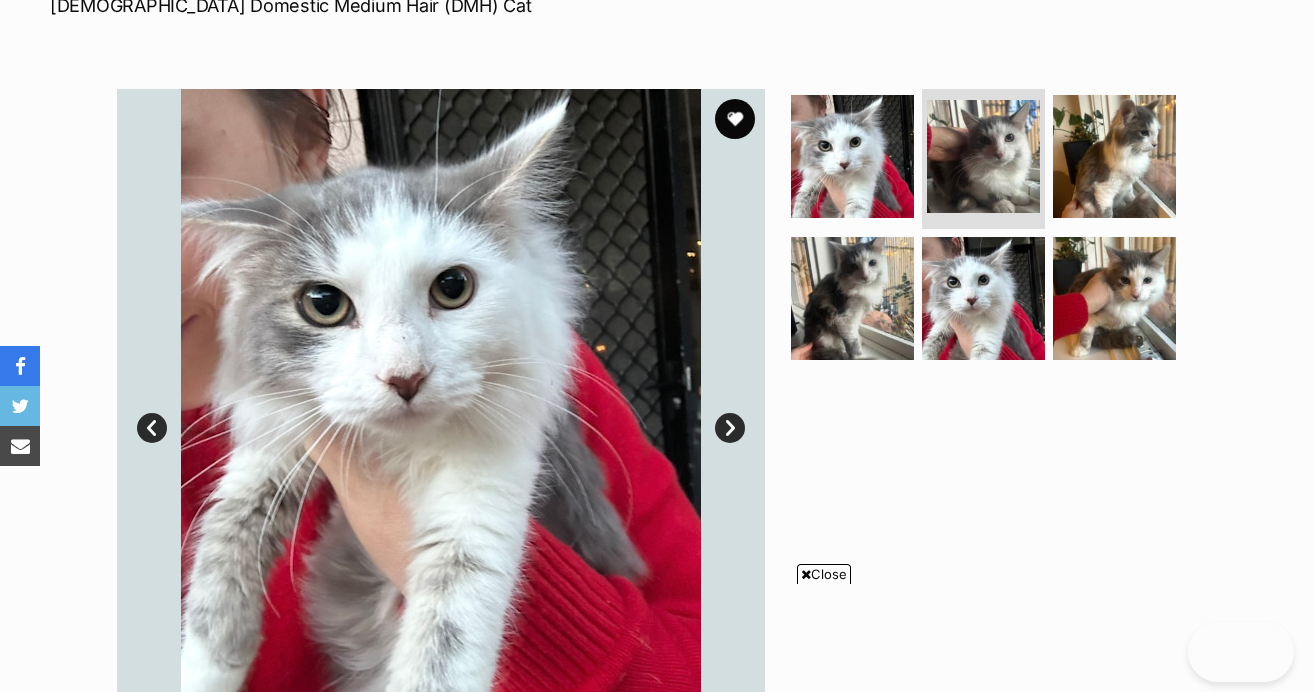 click on "Next" at bounding box center (730, 428) 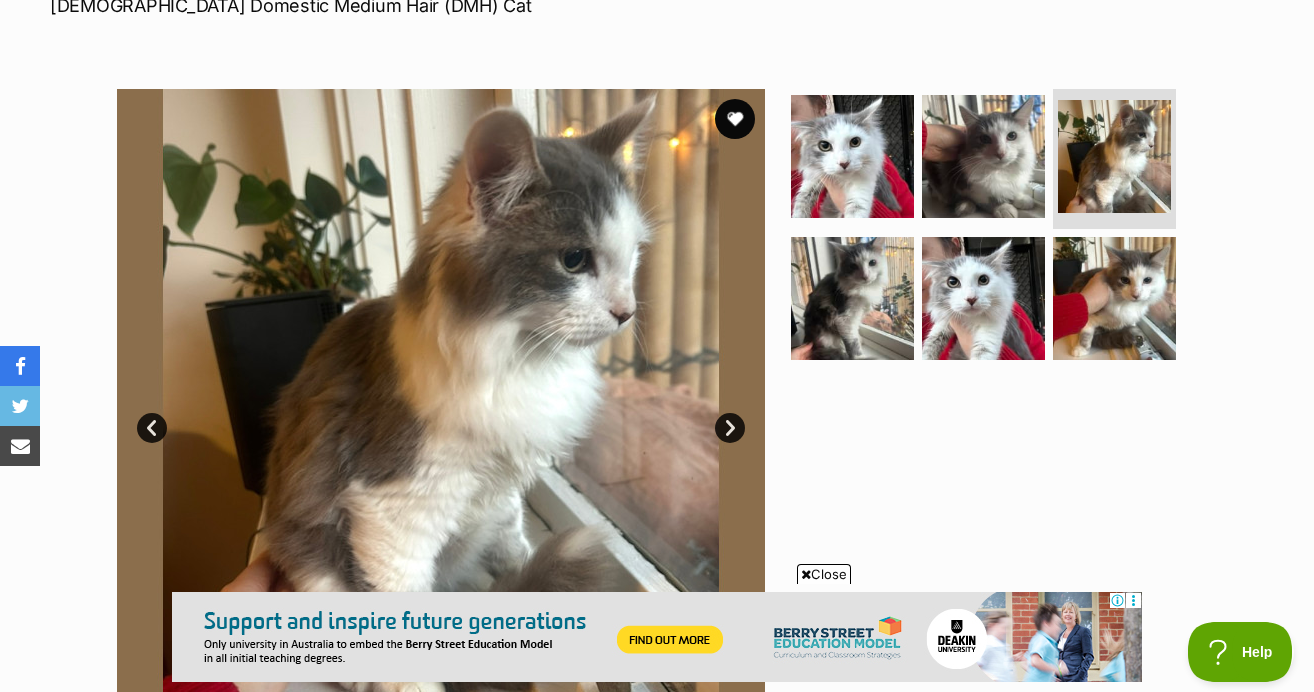 scroll, scrollTop: 0, scrollLeft: 0, axis: both 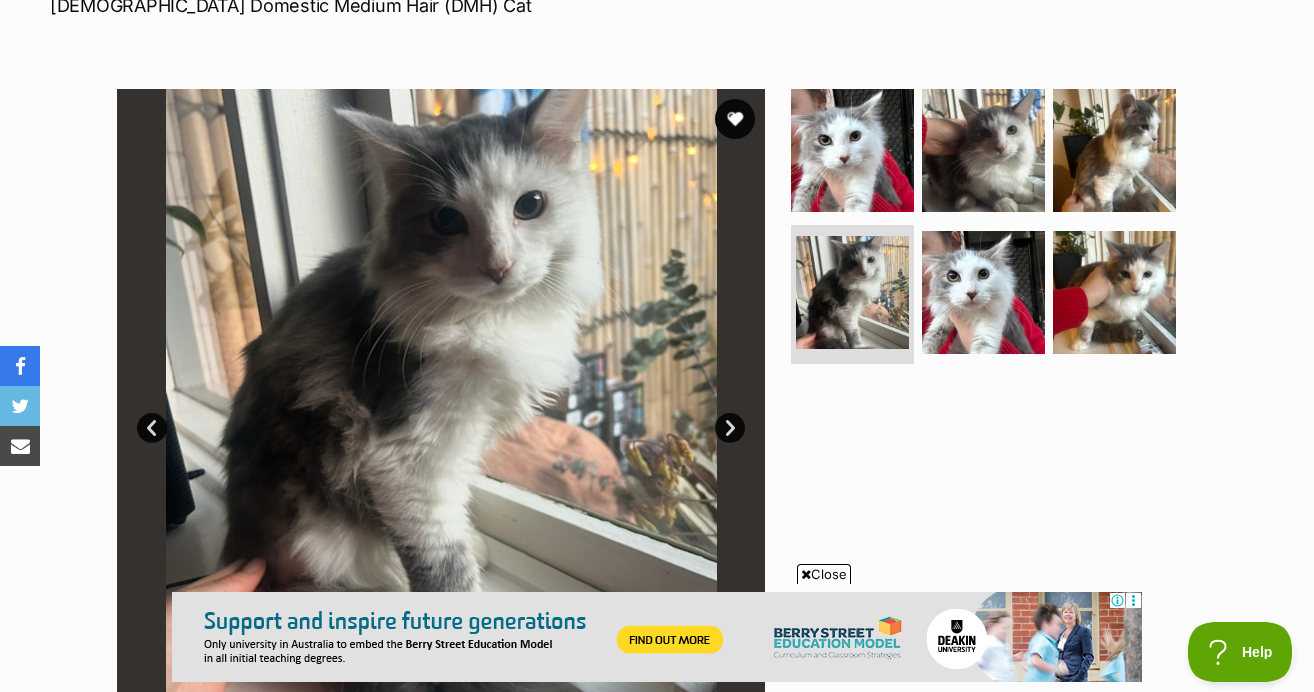 click on "Next" at bounding box center [730, 428] 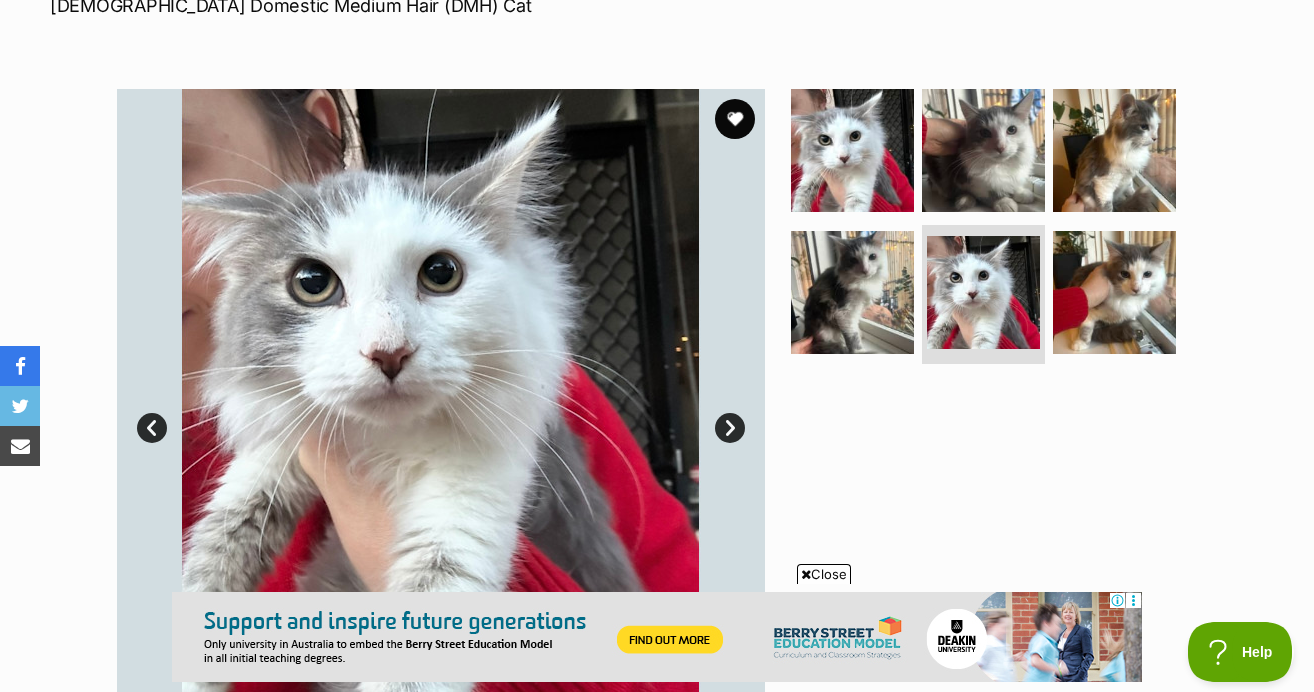 click on "Next" at bounding box center [730, 428] 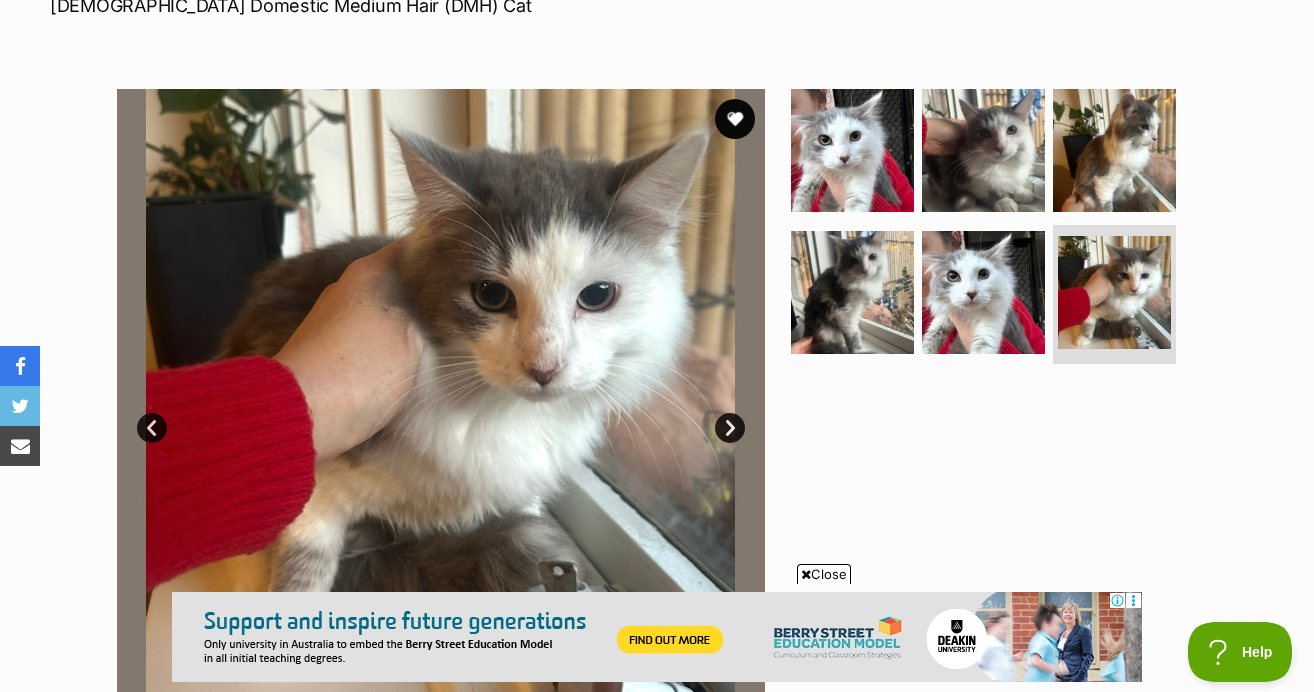 click on "Next" at bounding box center (730, 428) 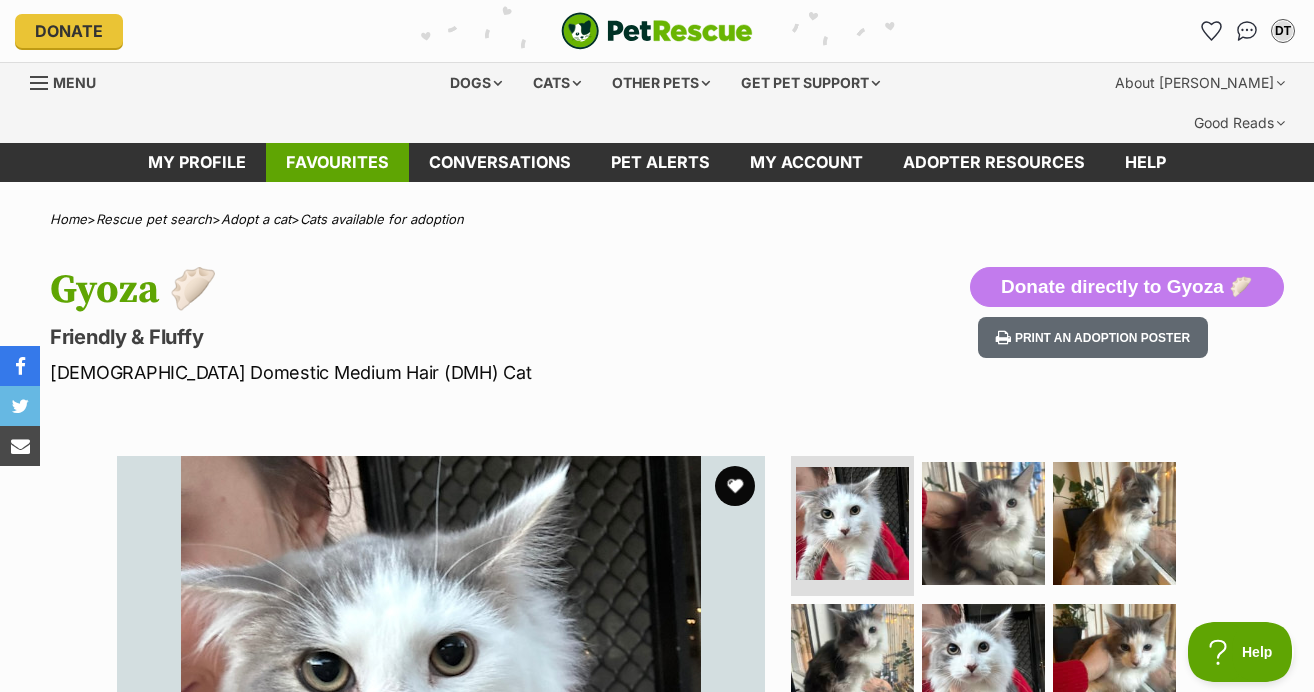 scroll, scrollTop: 0, scrollLeft: 0, axis: both 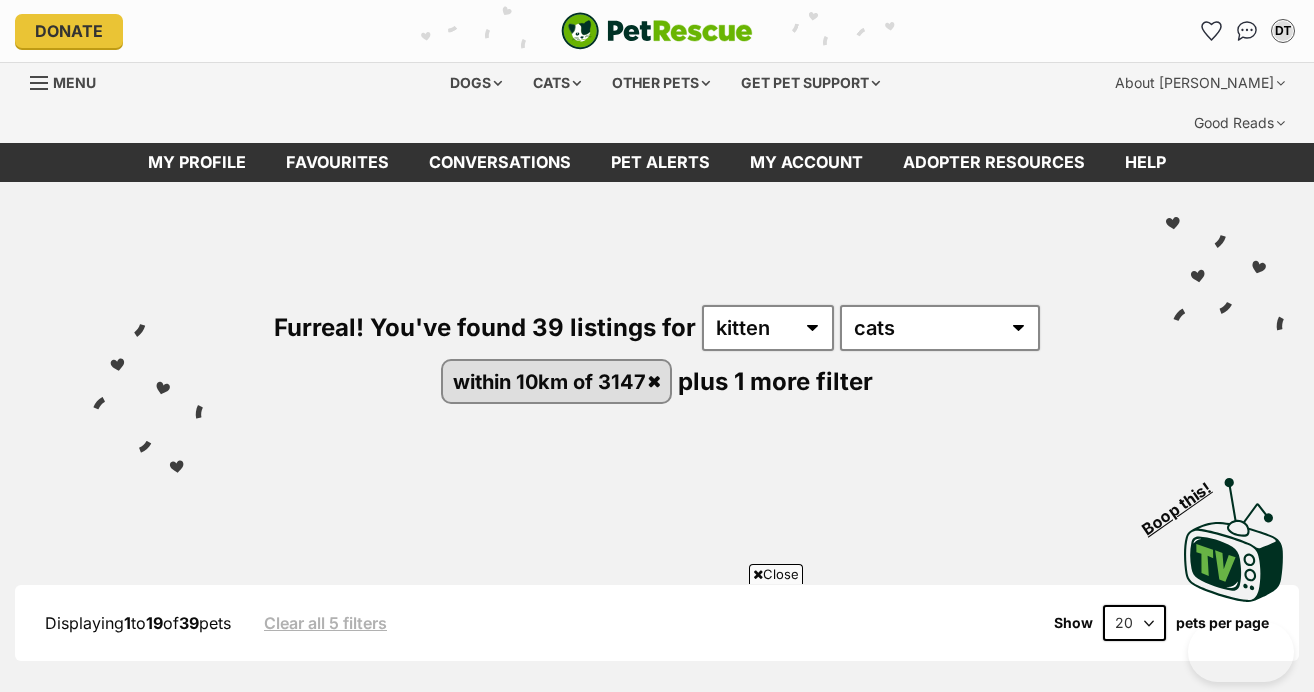 click at bounding box center [669, 1264] 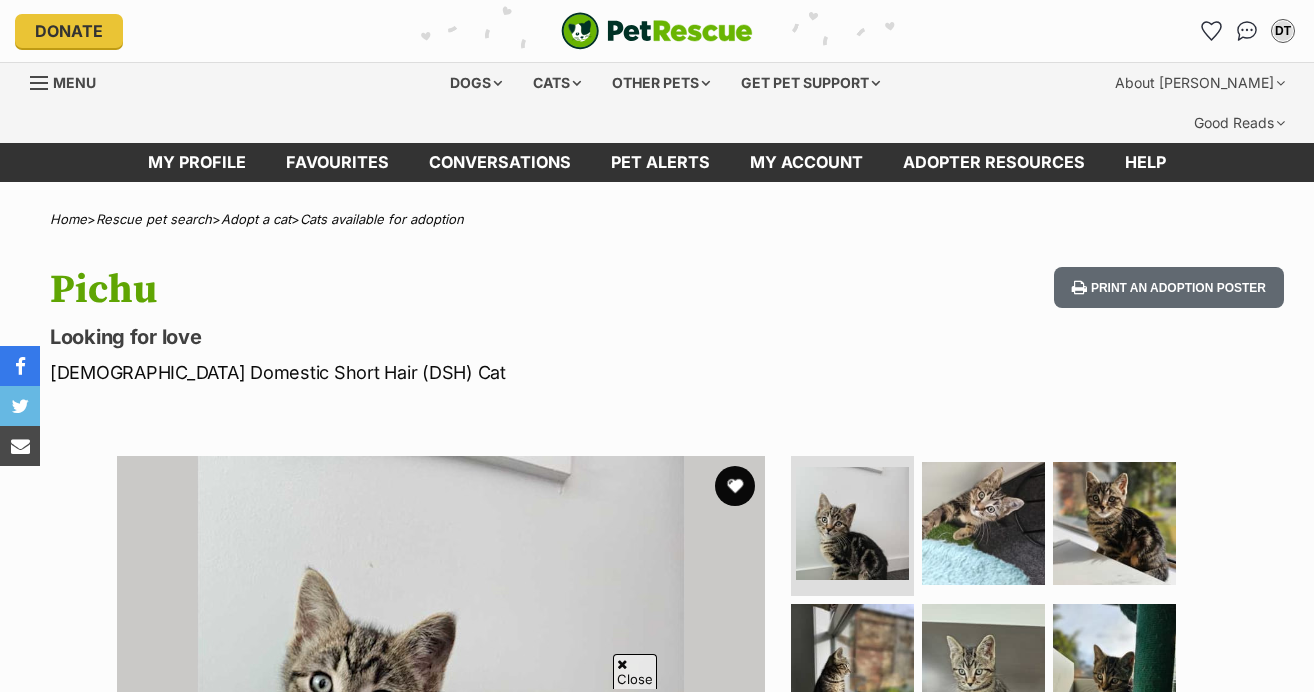 scroll, scrollTop: 1043, scrollLeft: 0, axis: vertical 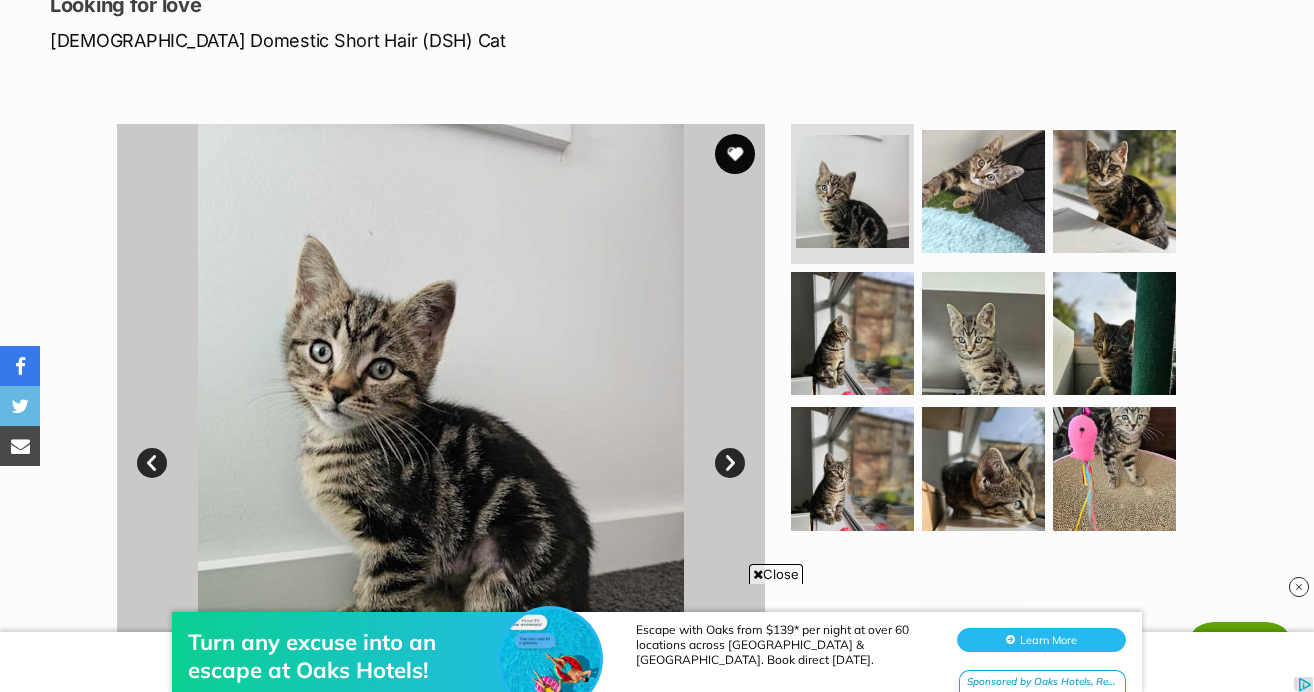 click on "Next" at bounding box center [730, 463] 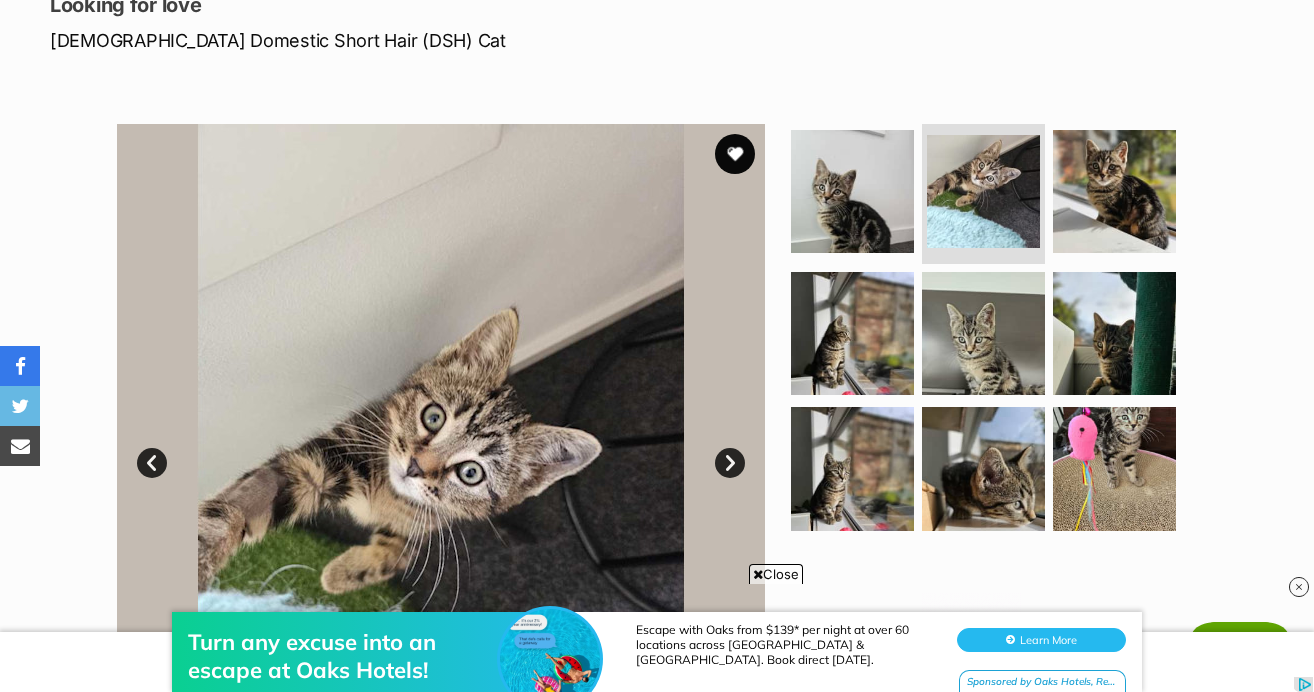 click on "Next" at bounding box center [730, 463] 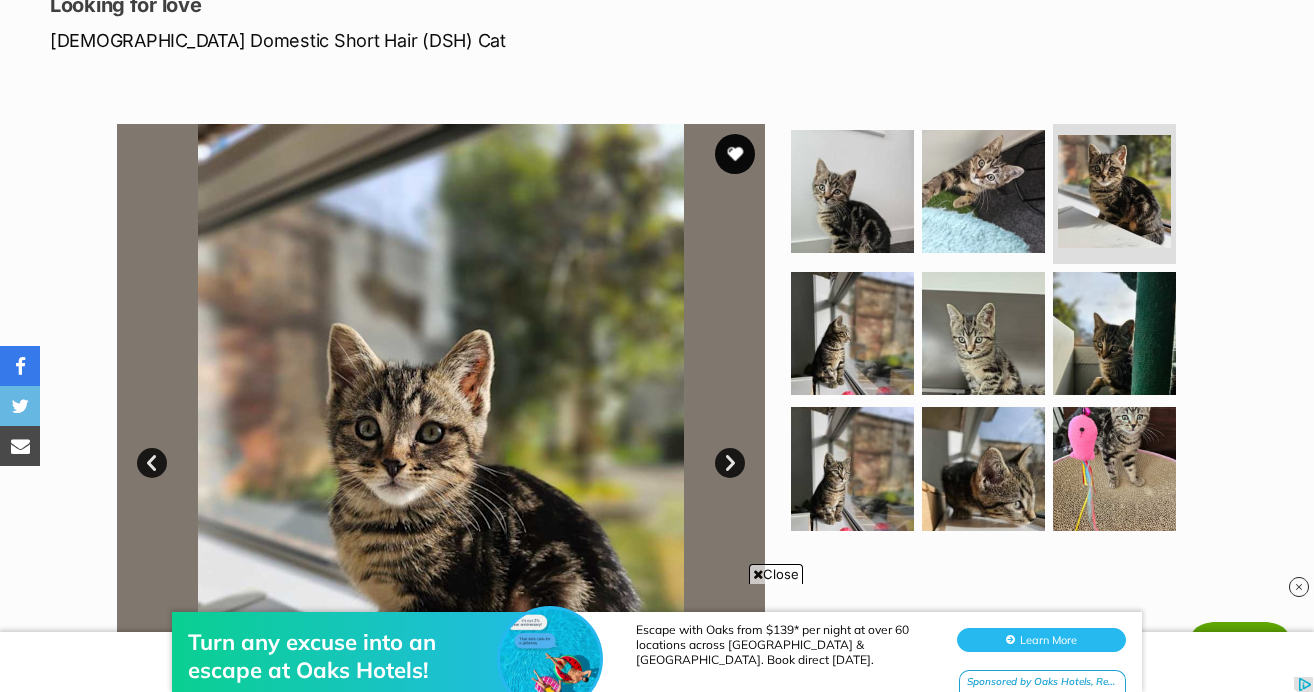 click on "Next" at bounding box center [730, 463] 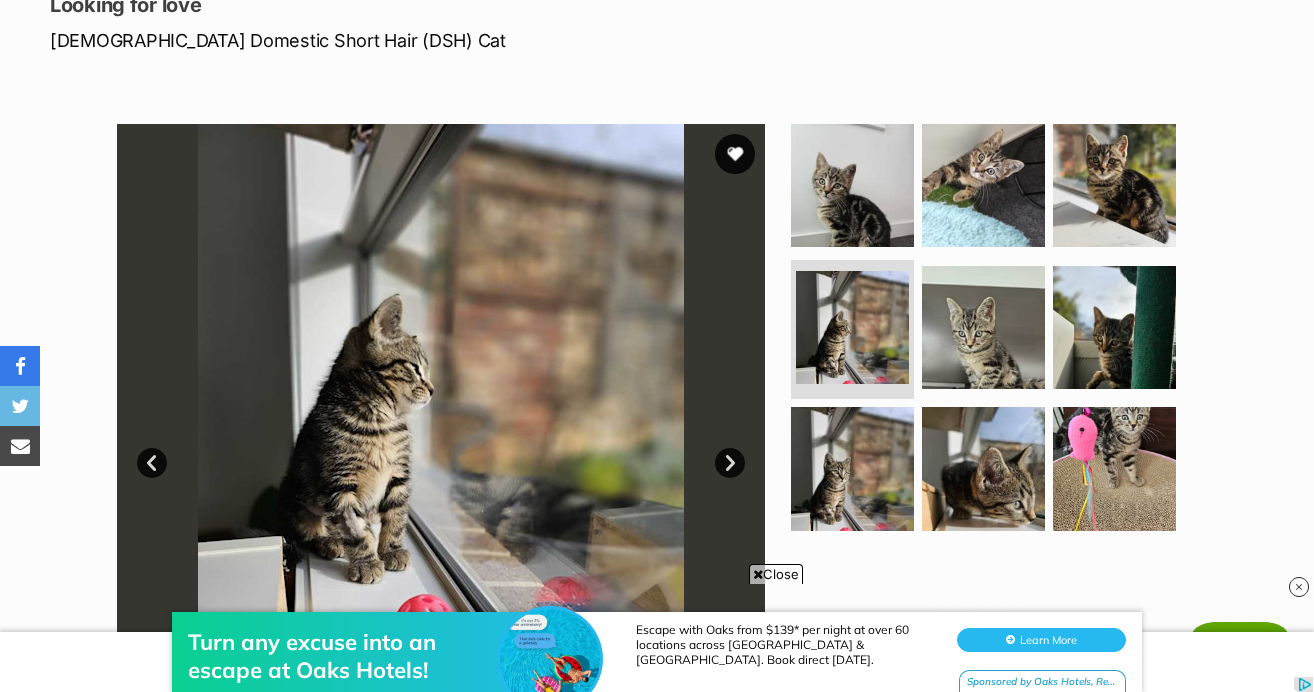 click on "Next" at bounding box center (730, 463) 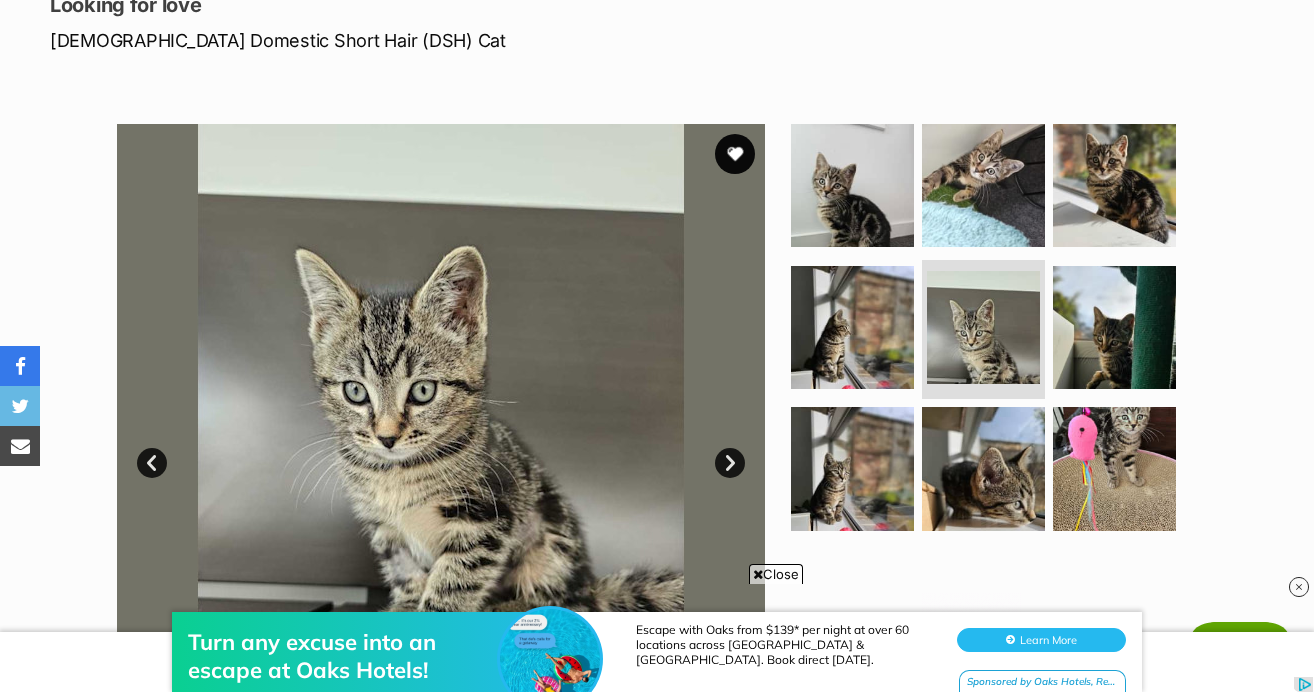 click on "Next" at bounding box center (730, 463) 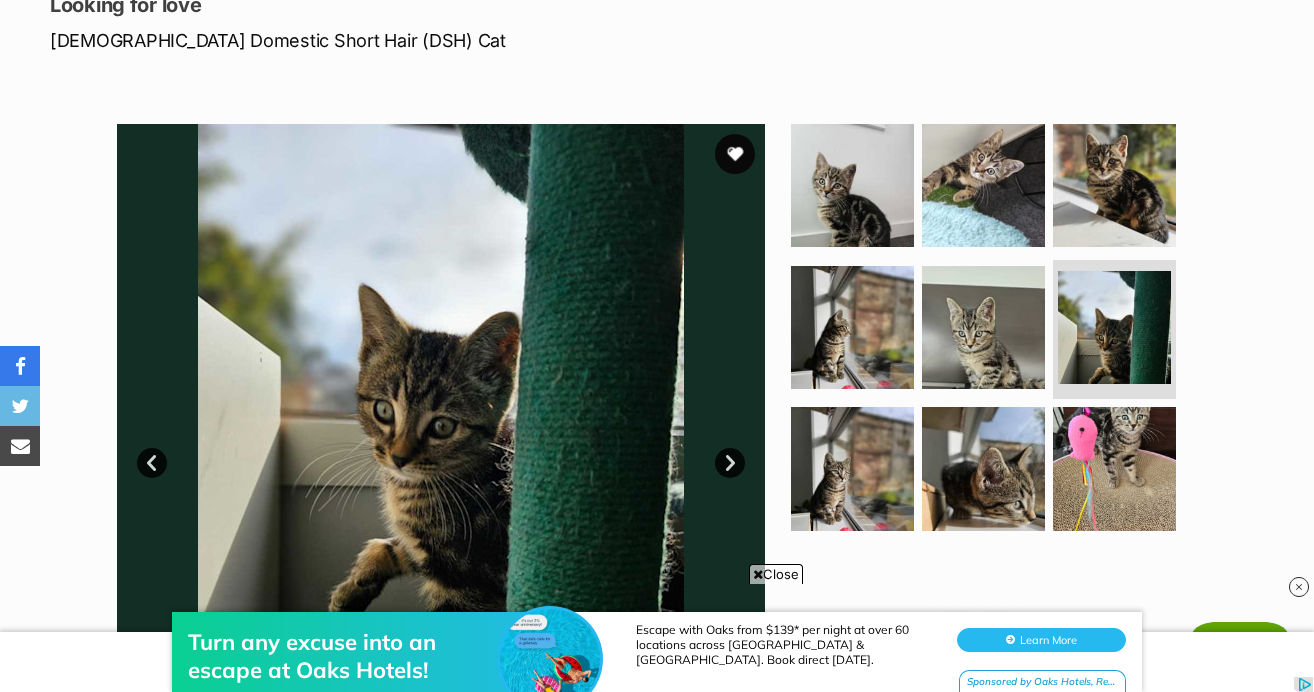 click on "Next" at bounding box center (730, 463) 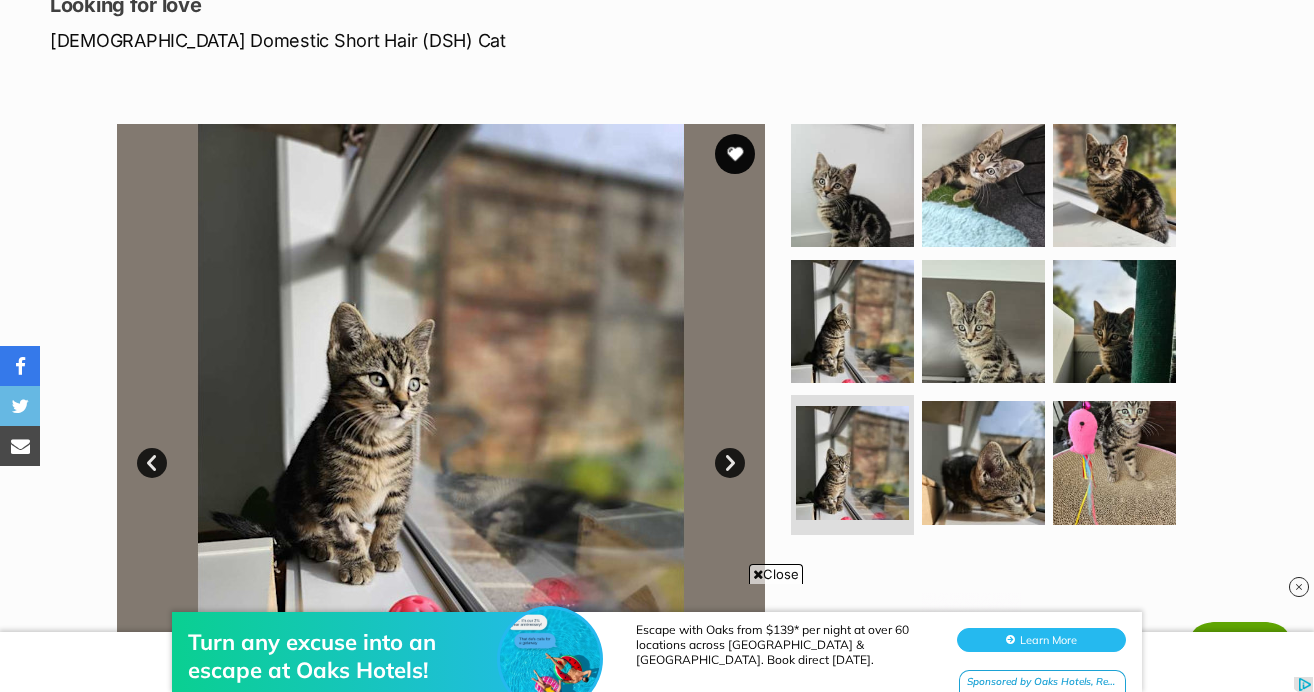click on "Next" at bounding box center [730, 463] 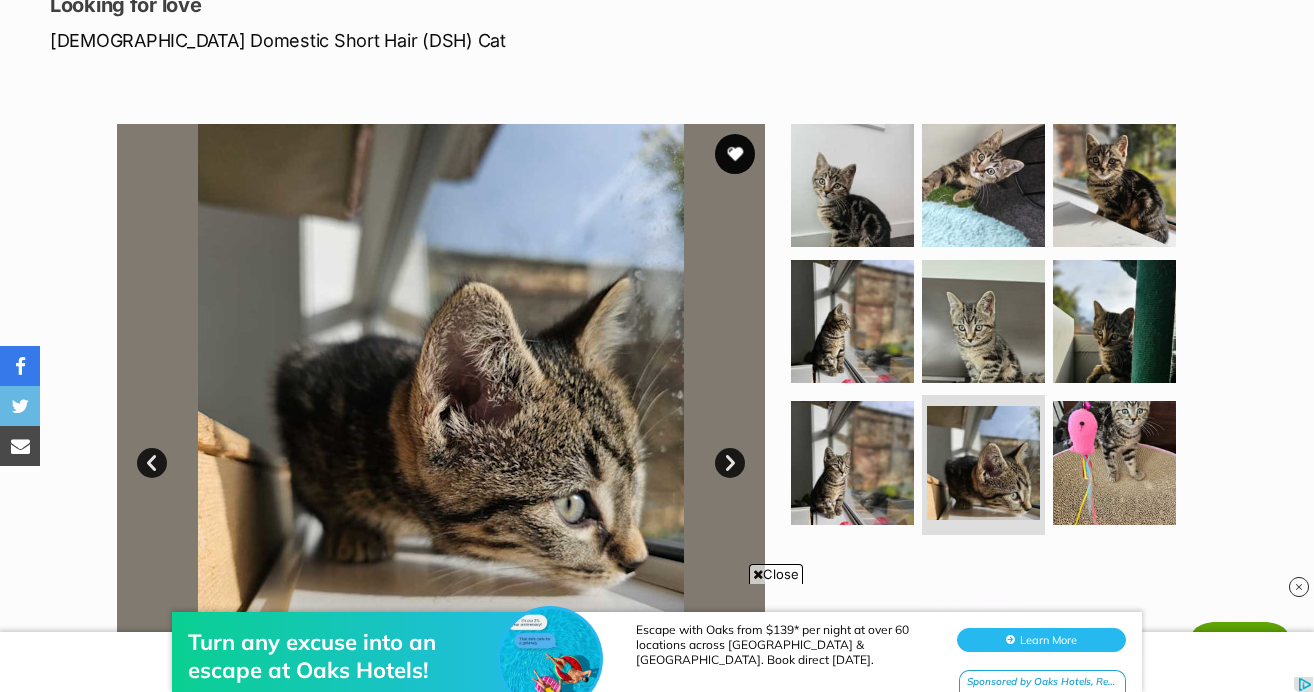 click on "Next" at bounding box center [730, 463] 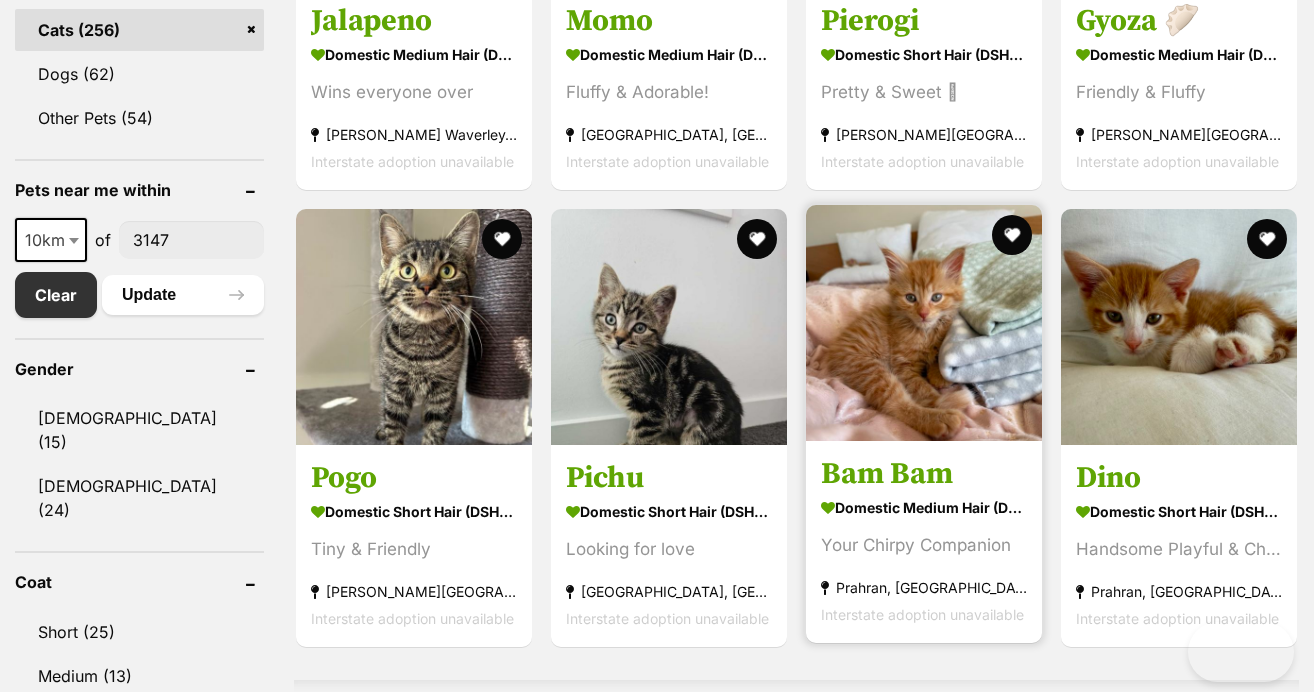 scroll, scrollTop: 941, scrollLeft: 0, axis: vertical 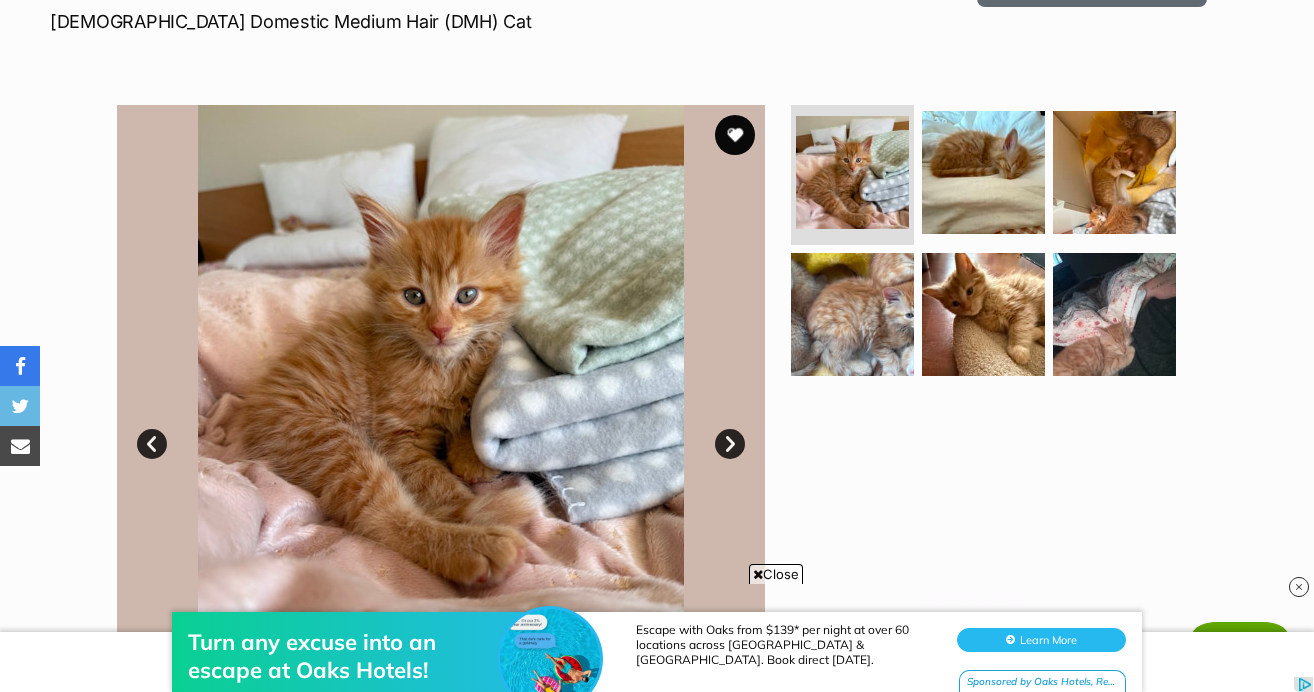 click on "Next" at bounding box center (730, 444) 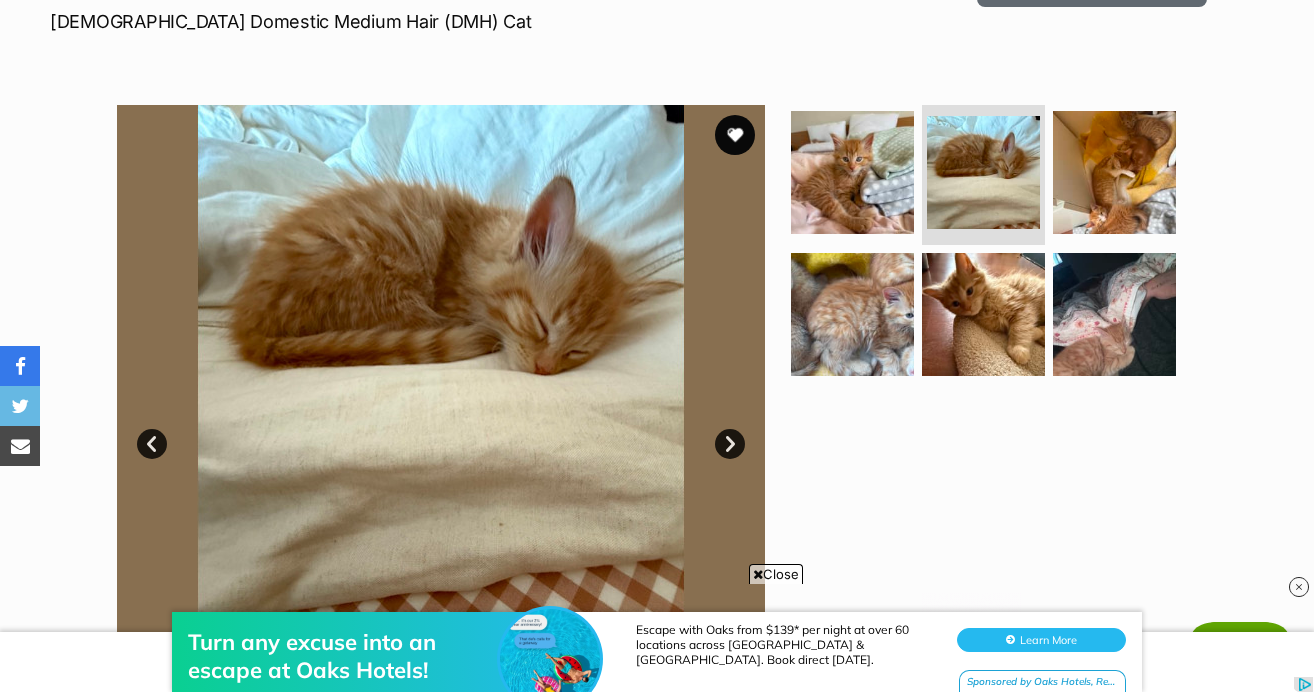 click on "Next" at bounding box center (730, 444) 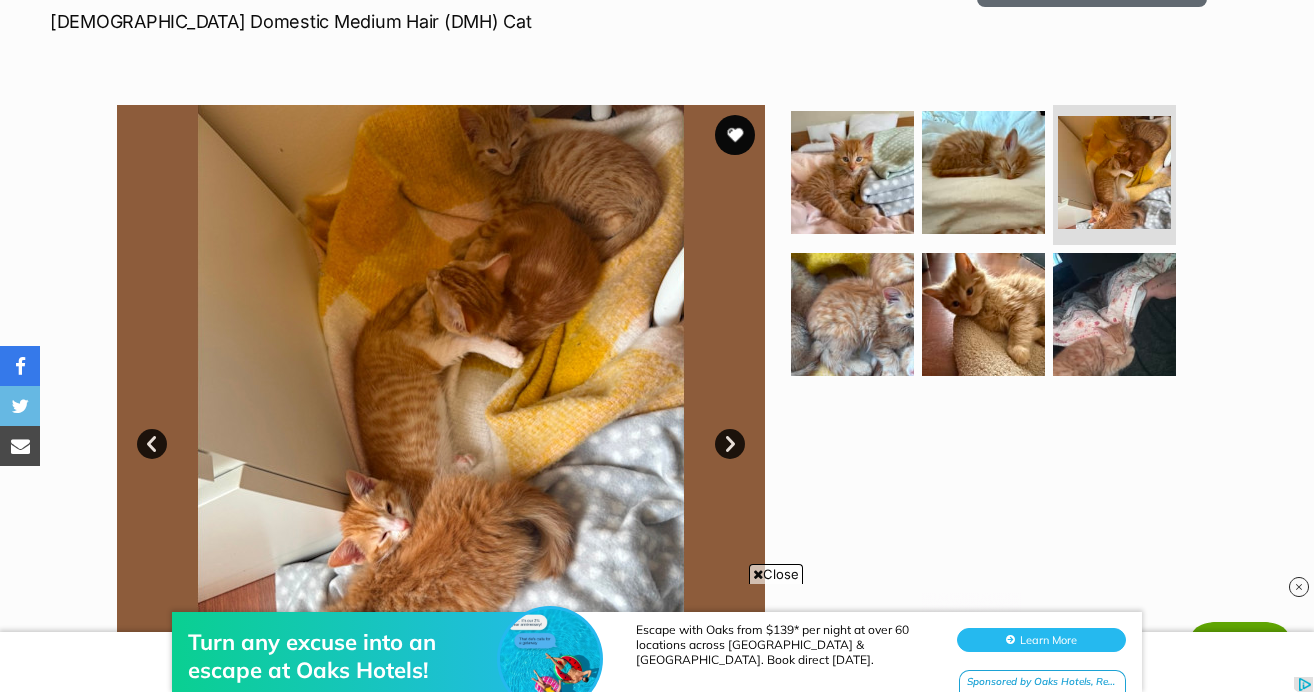 click on "Next" at bounding box center (730, 444) 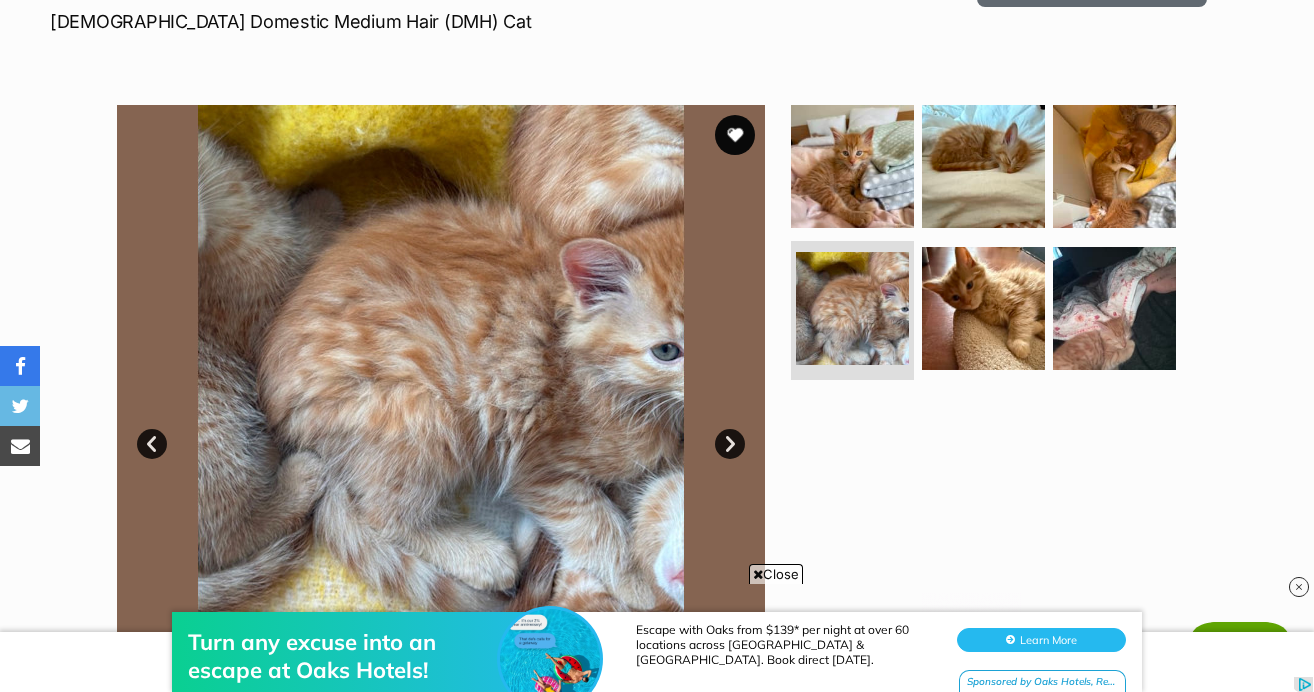 click on "Next" at bounding box center (730, 444) 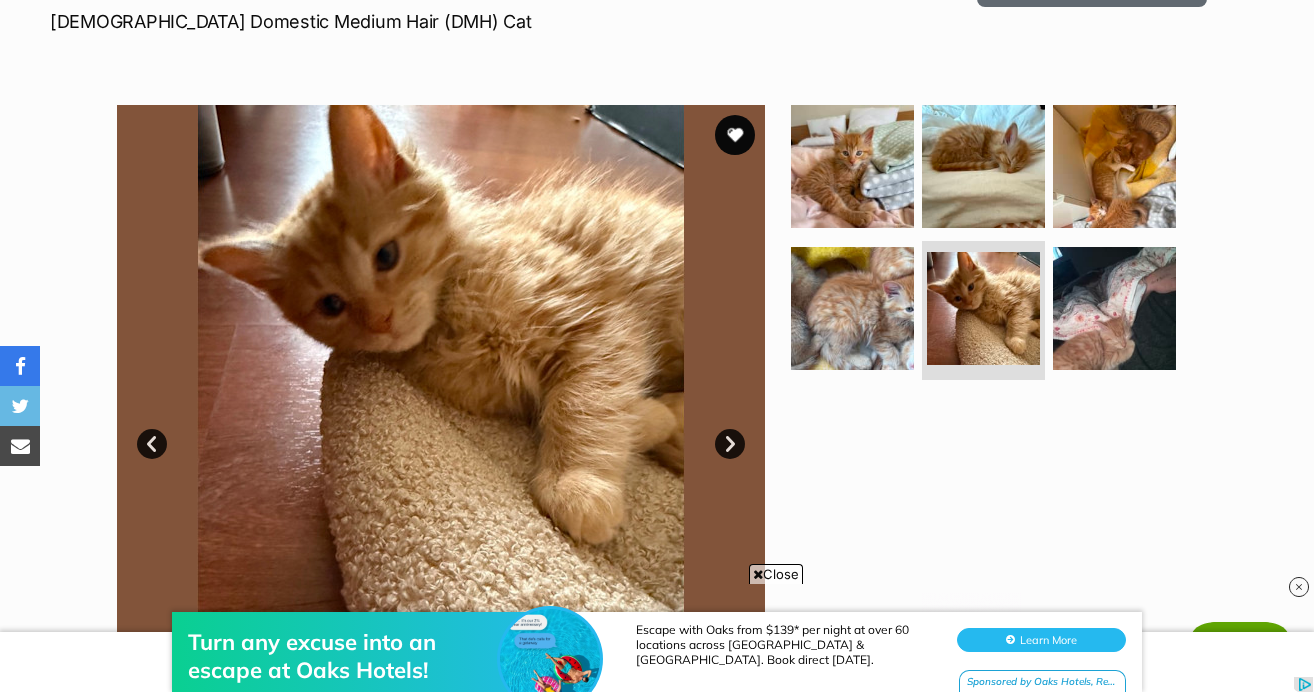 click on "Next" at bounding box center [730, 444] 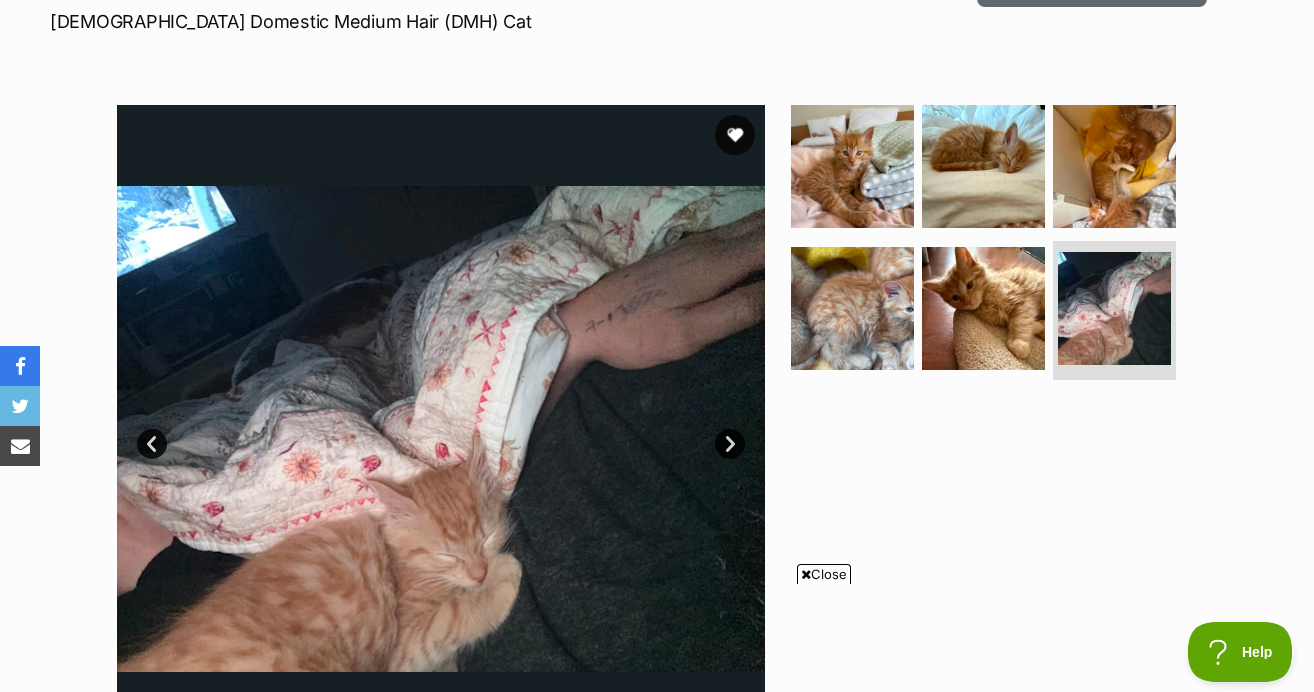 click on "Next" at bounding box center [730, 444] 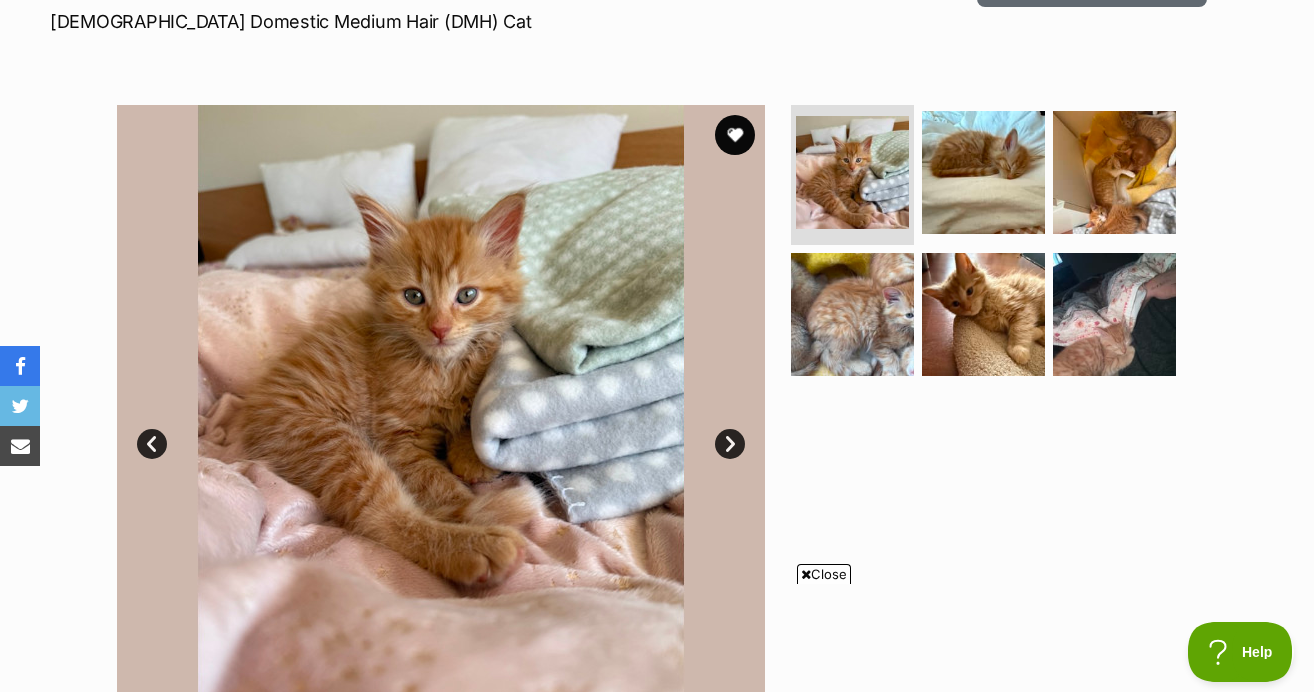 click on "Next" at bounding box center (730, 444) 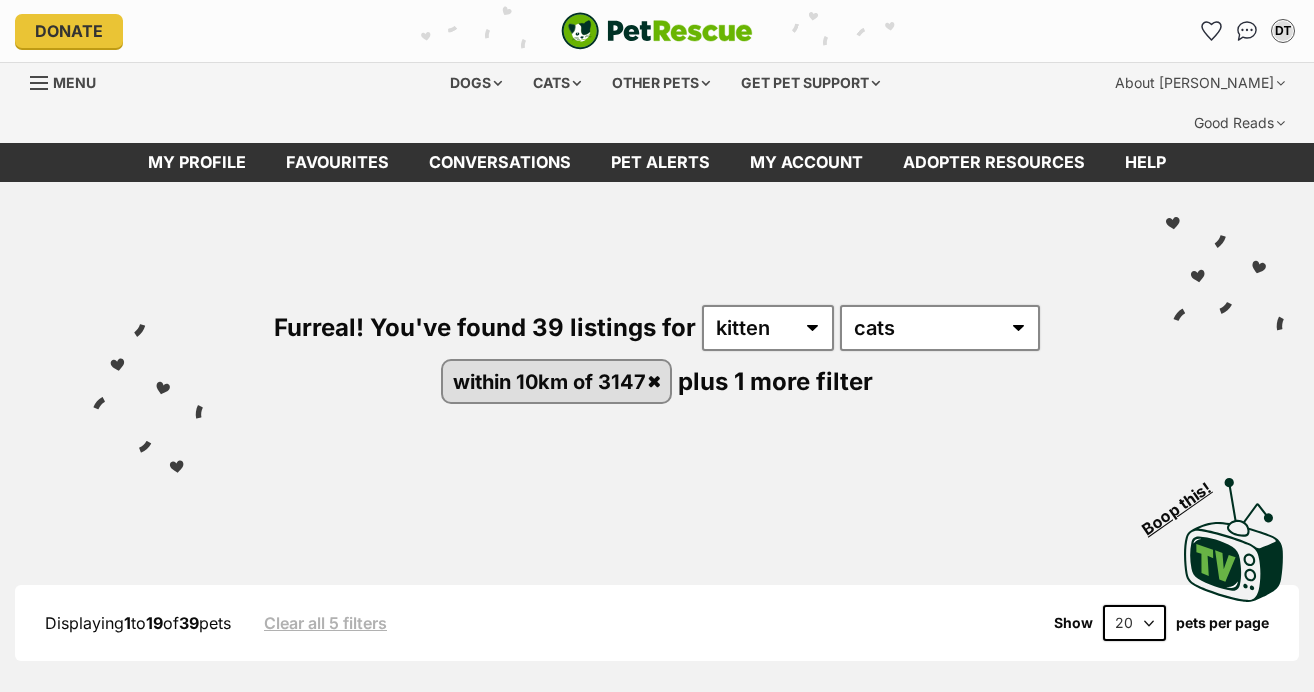 scroll, scrollTop: 941, scrollLeft: 0, axis: vertical 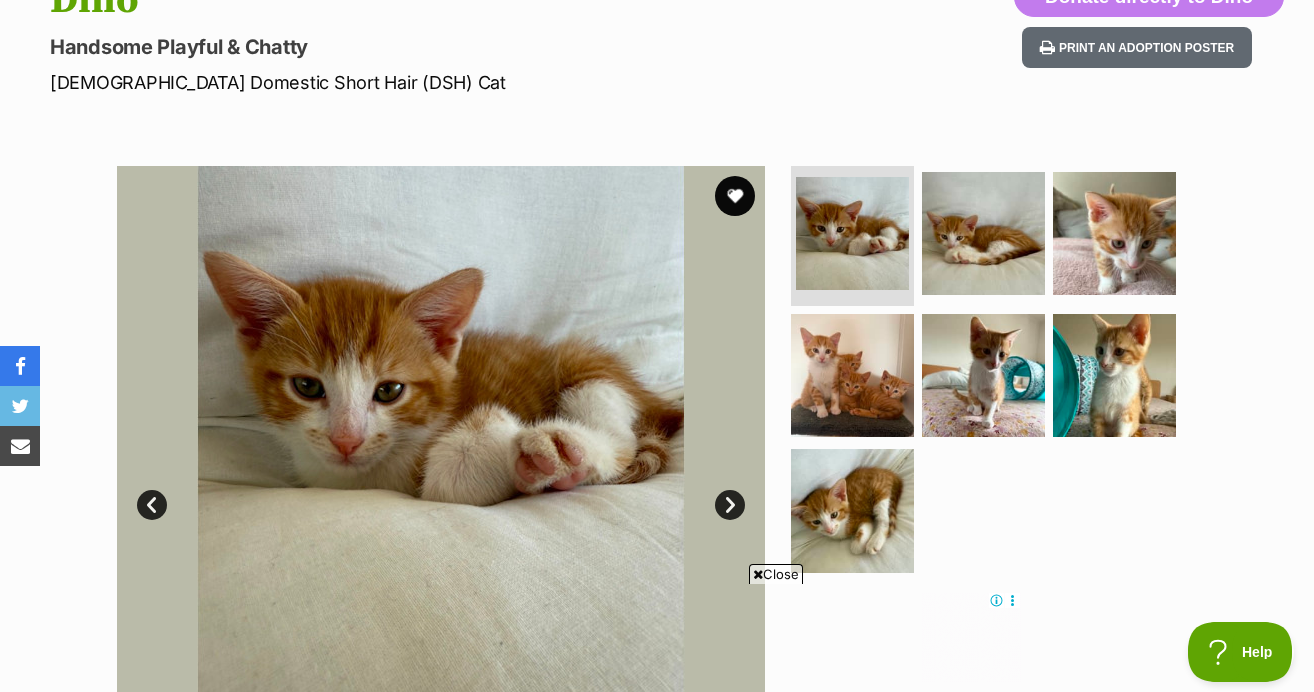 click at bounding box center (441, 490) 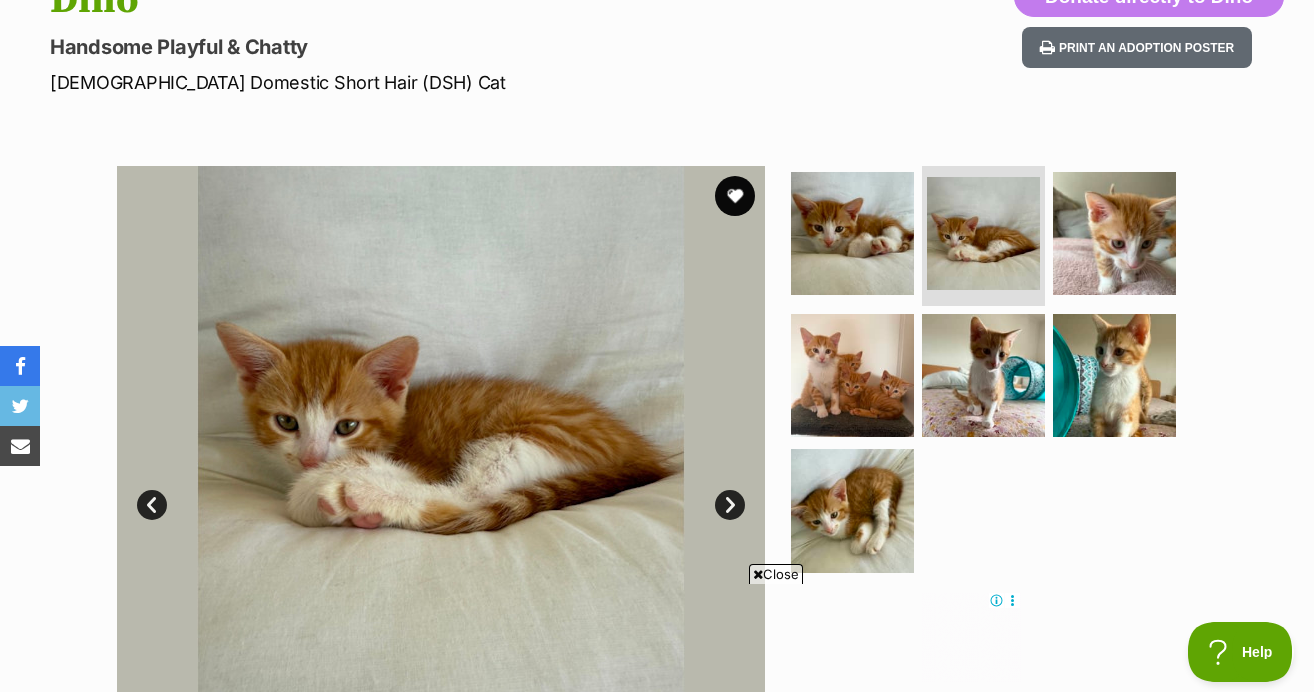 click on "Next" at bounding box center [730, 505] 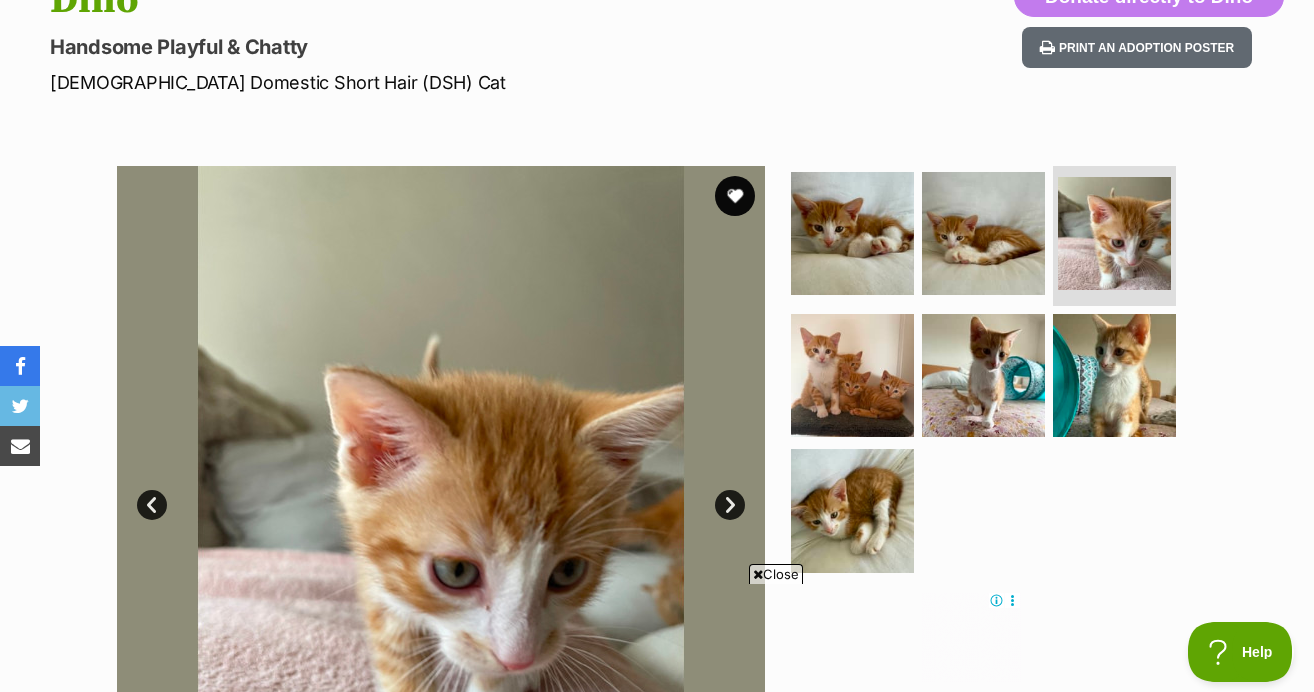 click on "Next" at bounding box center (730, 505) 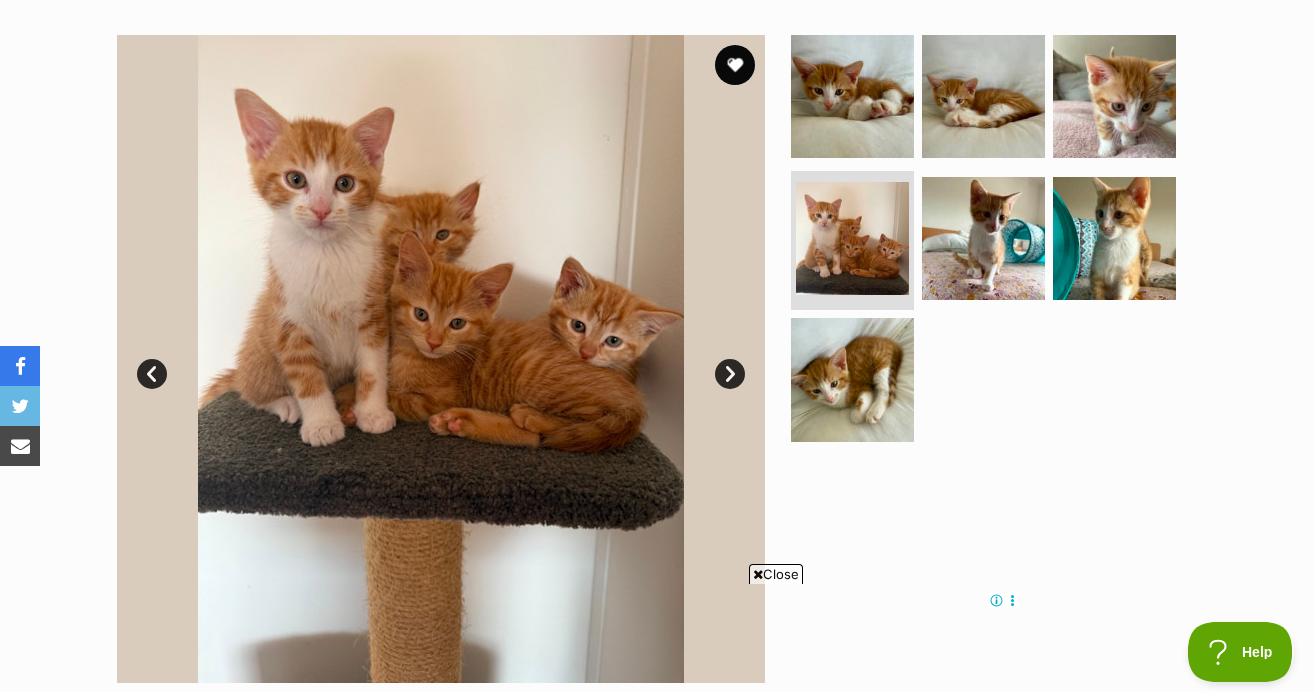 scroll, scrollTop: 415, scrollLeft: 0, axis: vertical 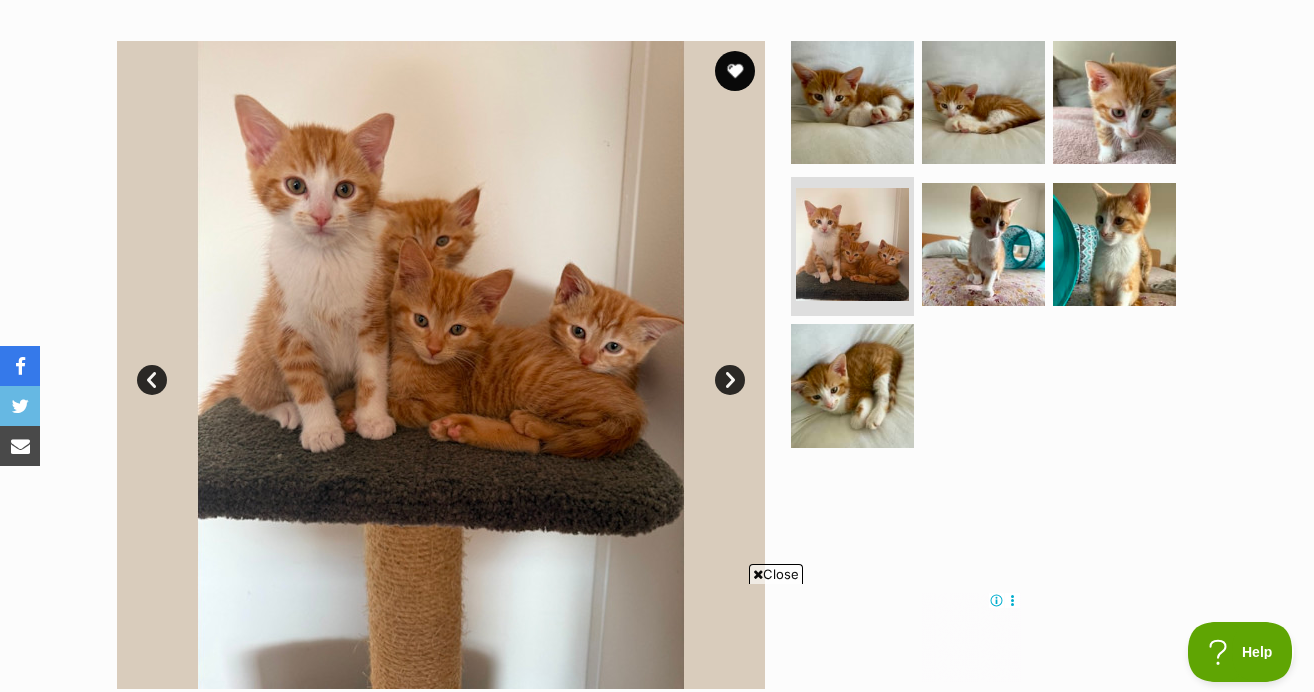 click on "Next" at bounding box center [730, 380] 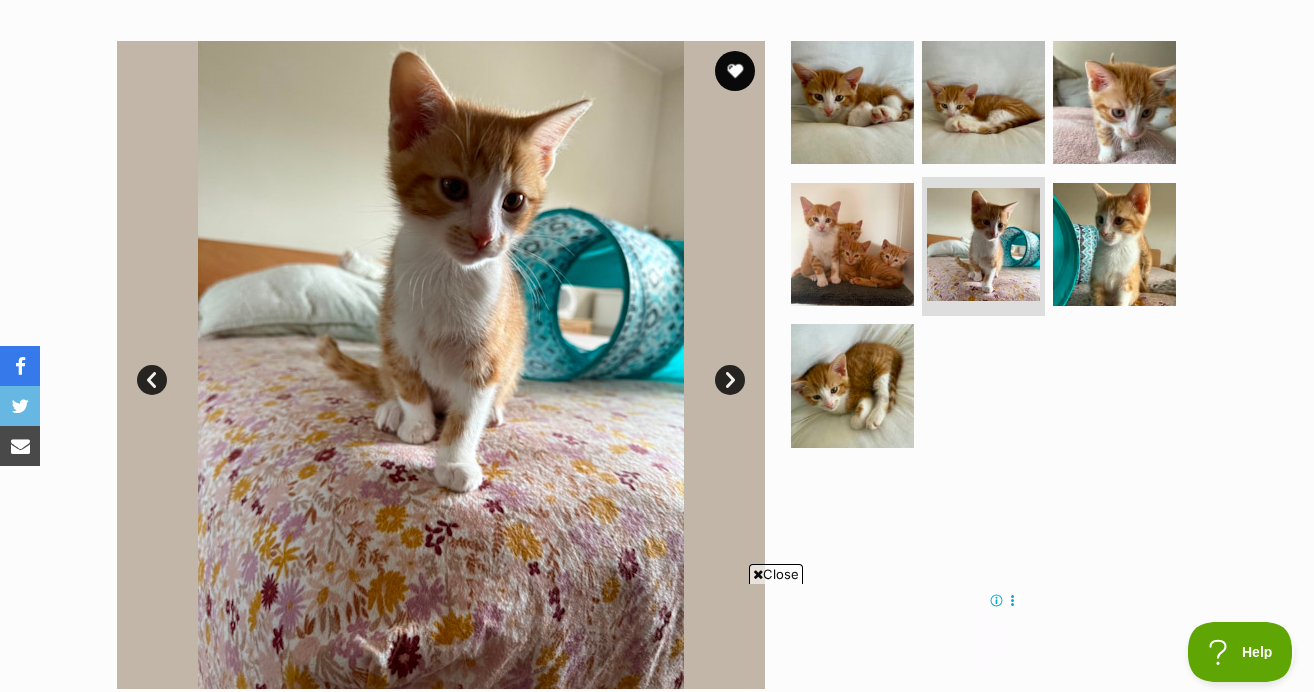 click on "Next" at bounding box center (730, 380) 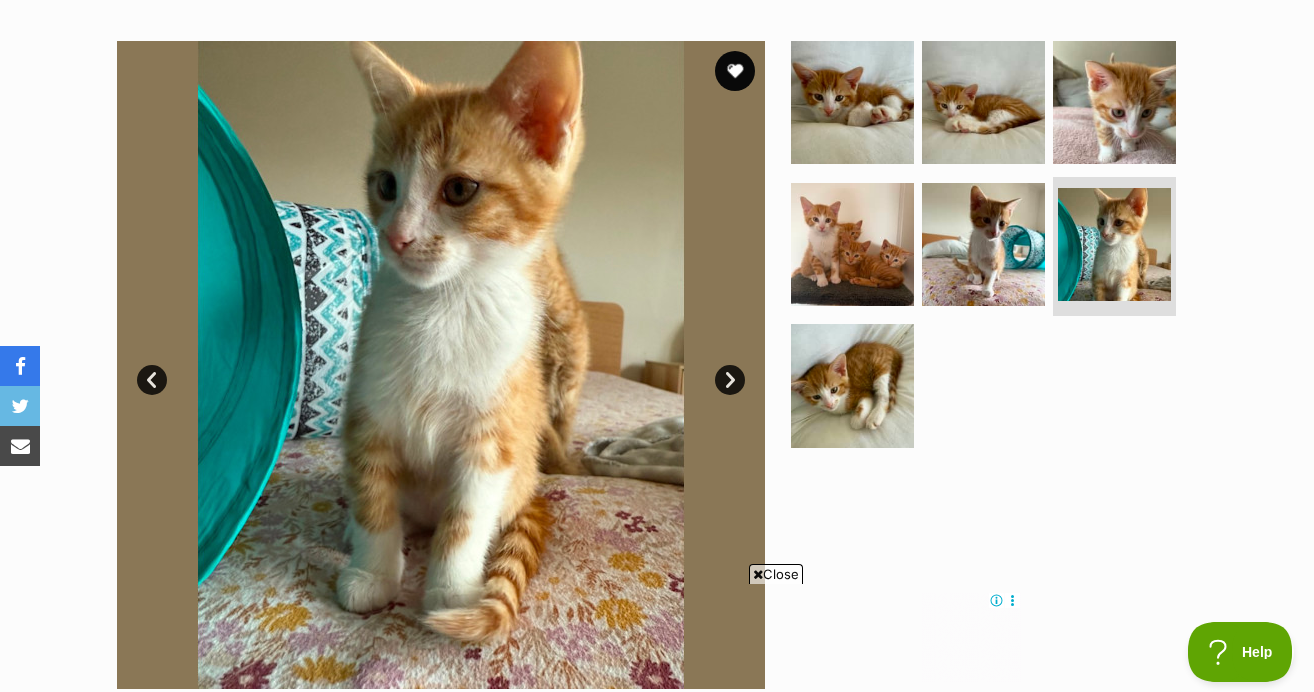 click on "Next" at bounding box center [730, 380] 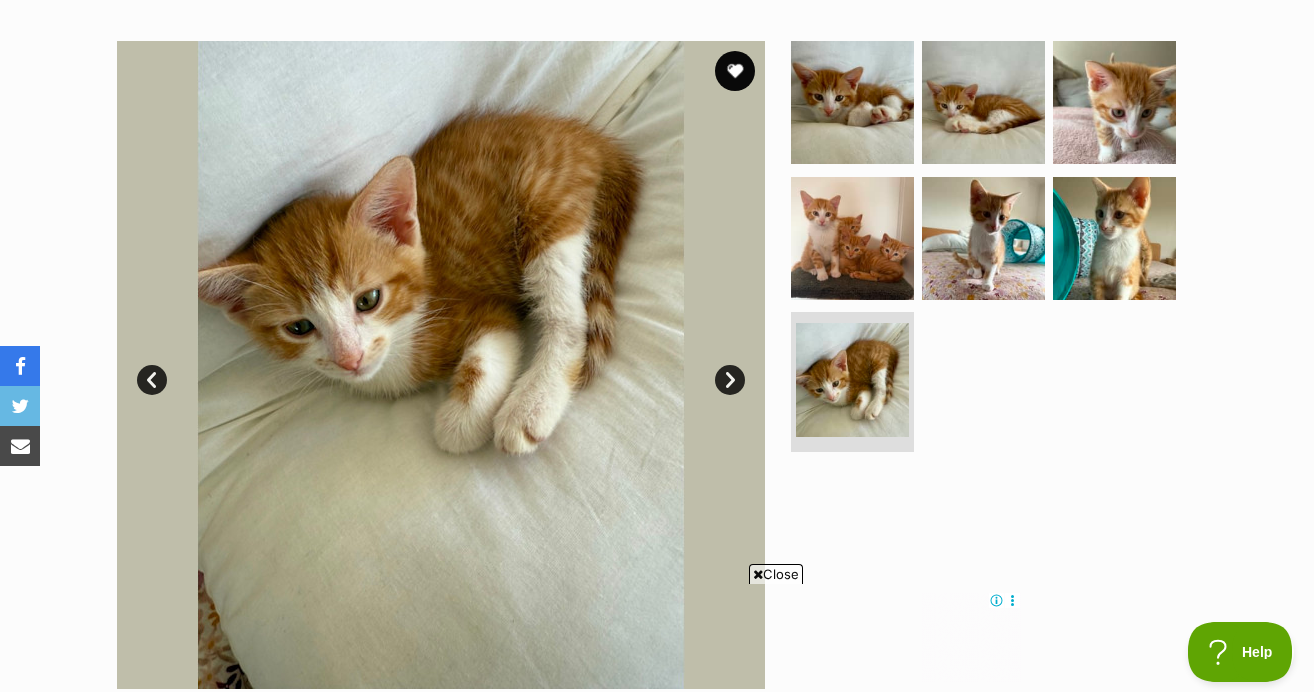click on "Next" at bounding box center [730, 380] 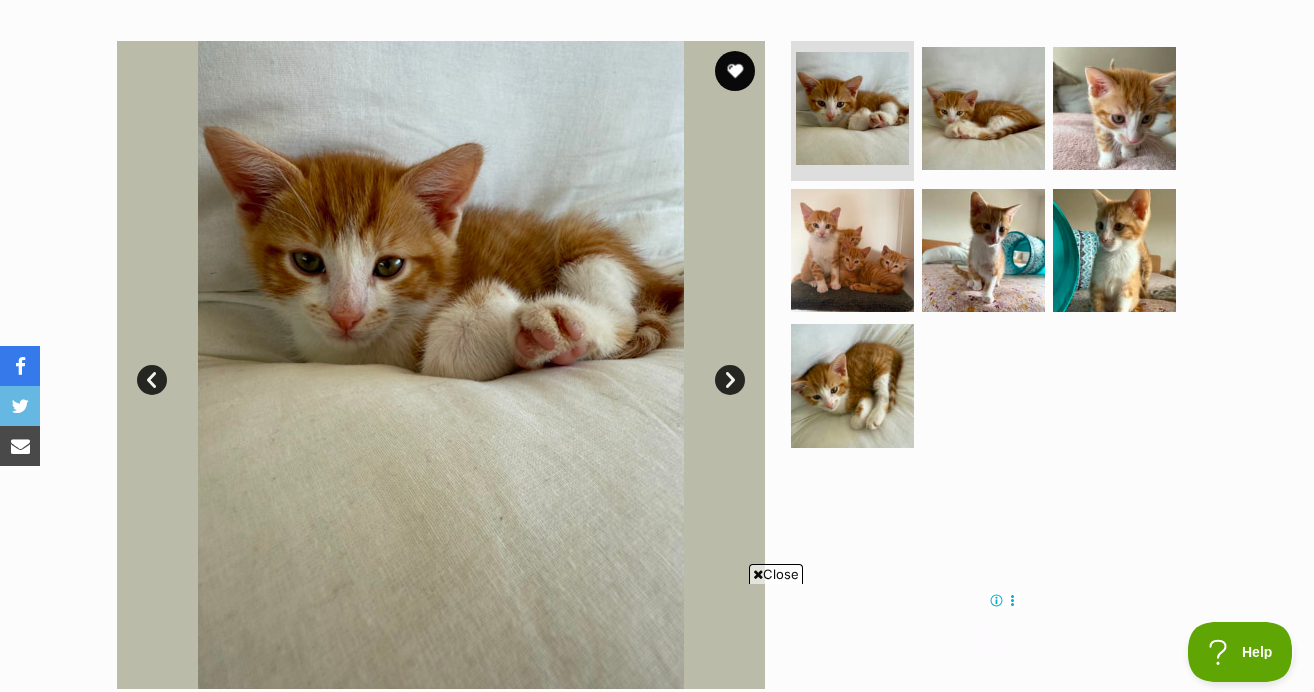 click on "Next" at bounding box center [730, 380] 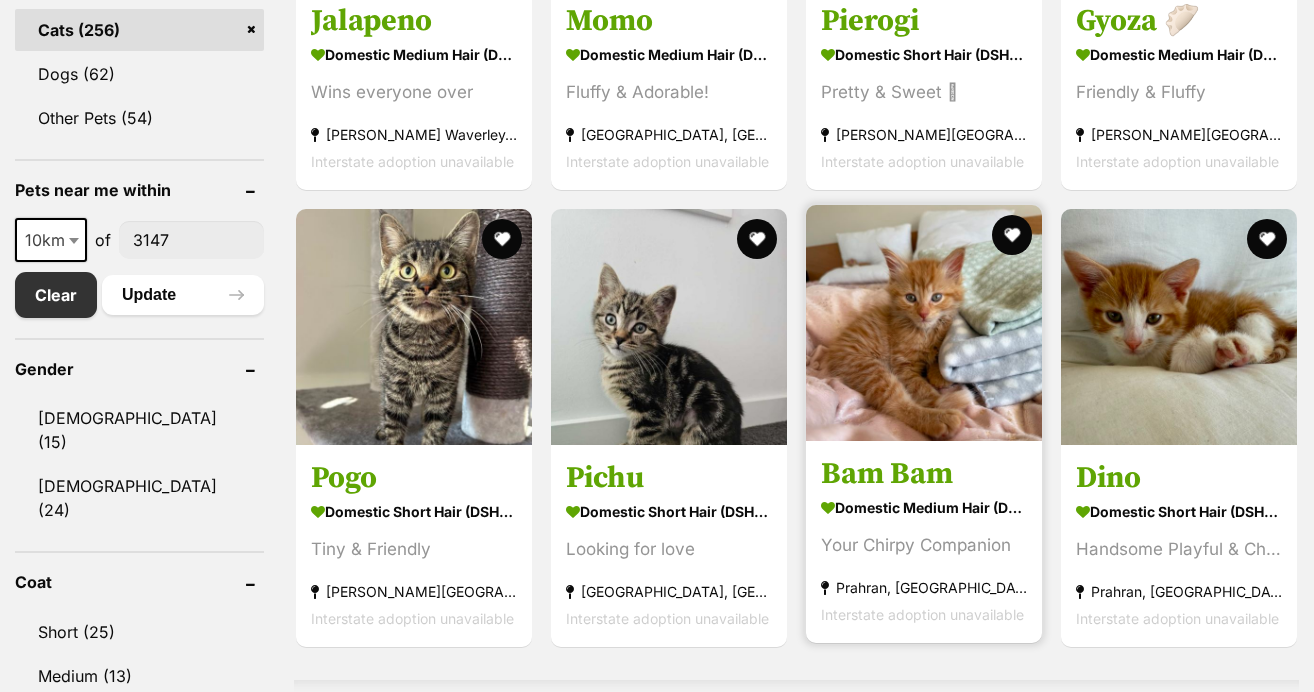 scroll, scrollTop: 941, scrollLeft: 0, axis: vertical 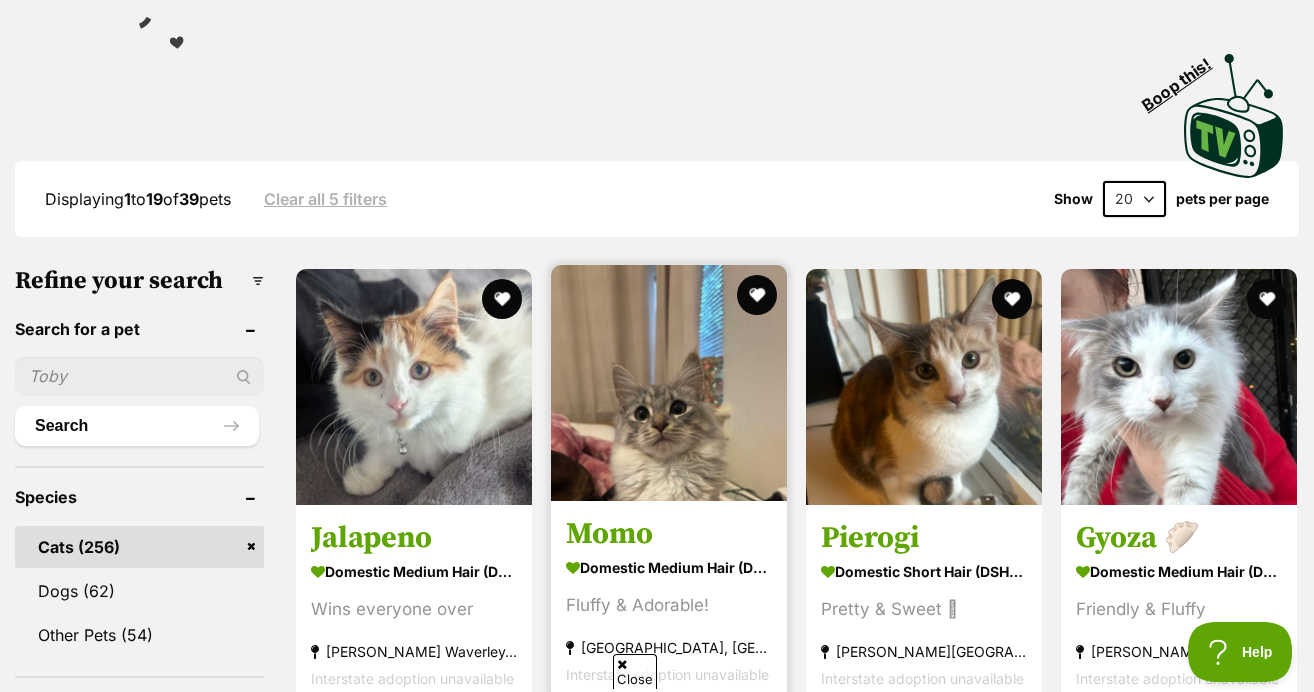 click at bounding box center [669, 383] 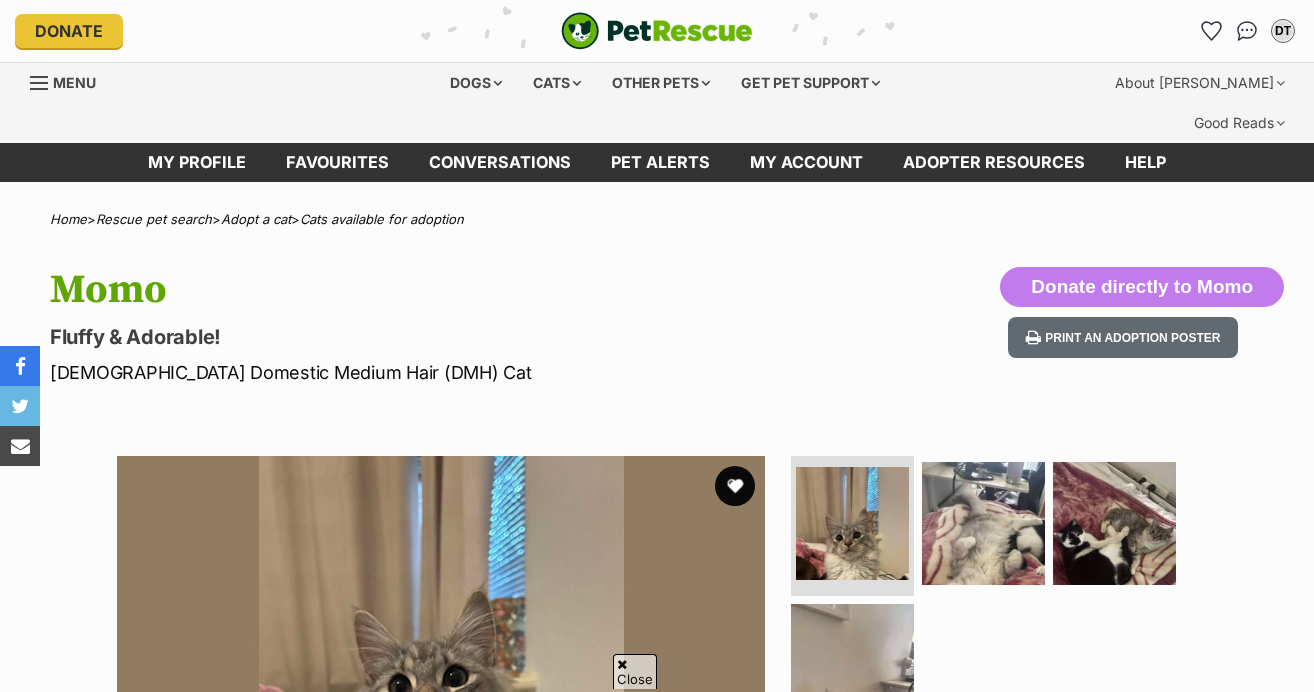 scroll, scrollTop: 317, scrollLeft: 0, axis: vertical 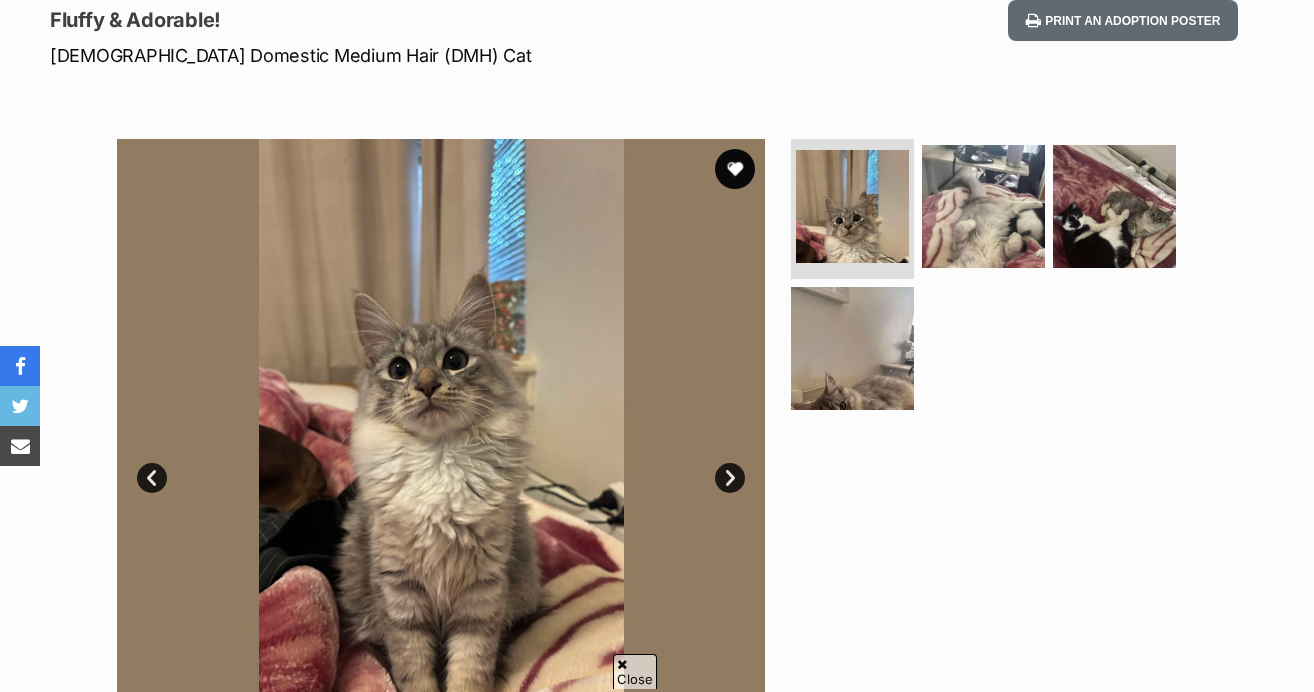 click on "Next" at bounding box center [730, 478] 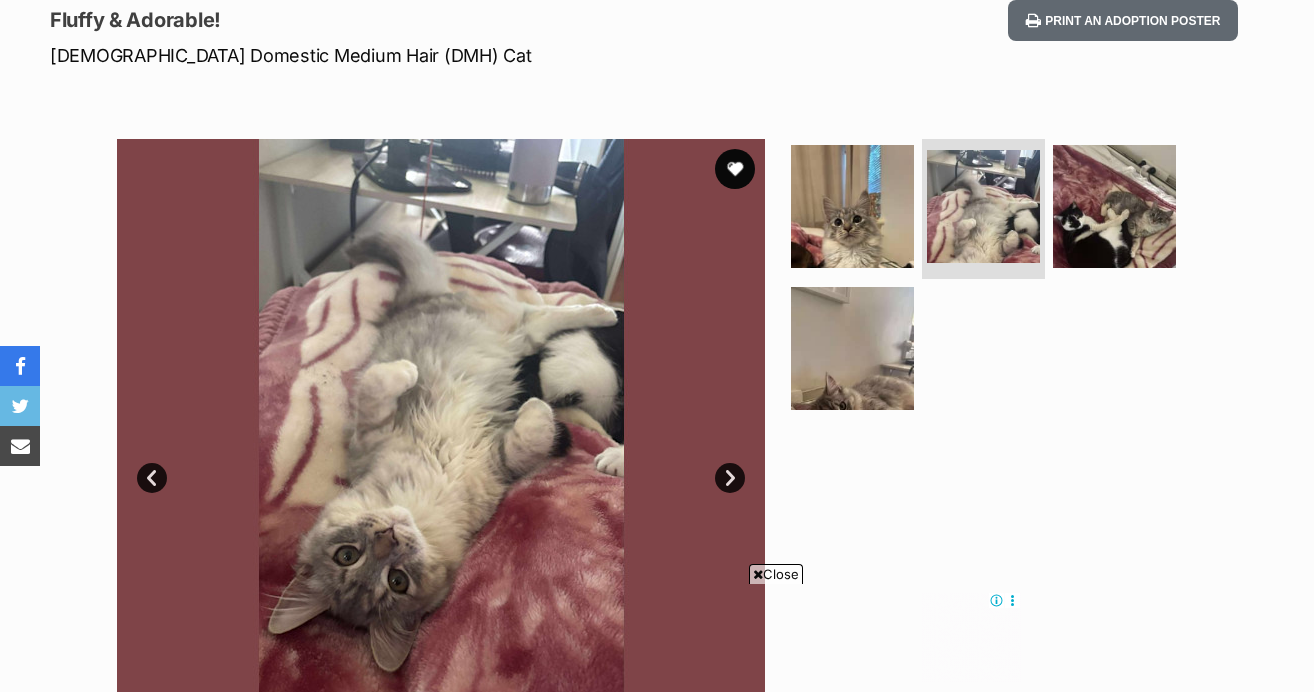 scroll, scrollTop: 0, scrollLeft: 0, axis: both 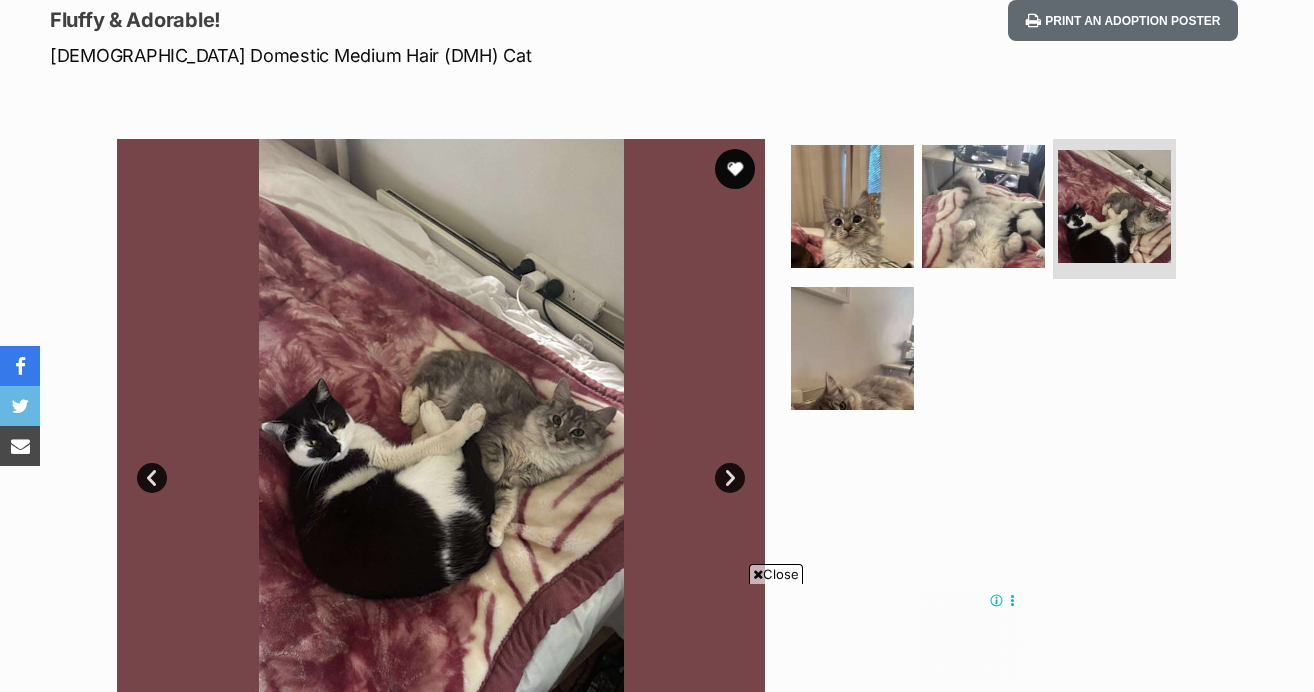 click on "Next" at bounding box center [730, 478] 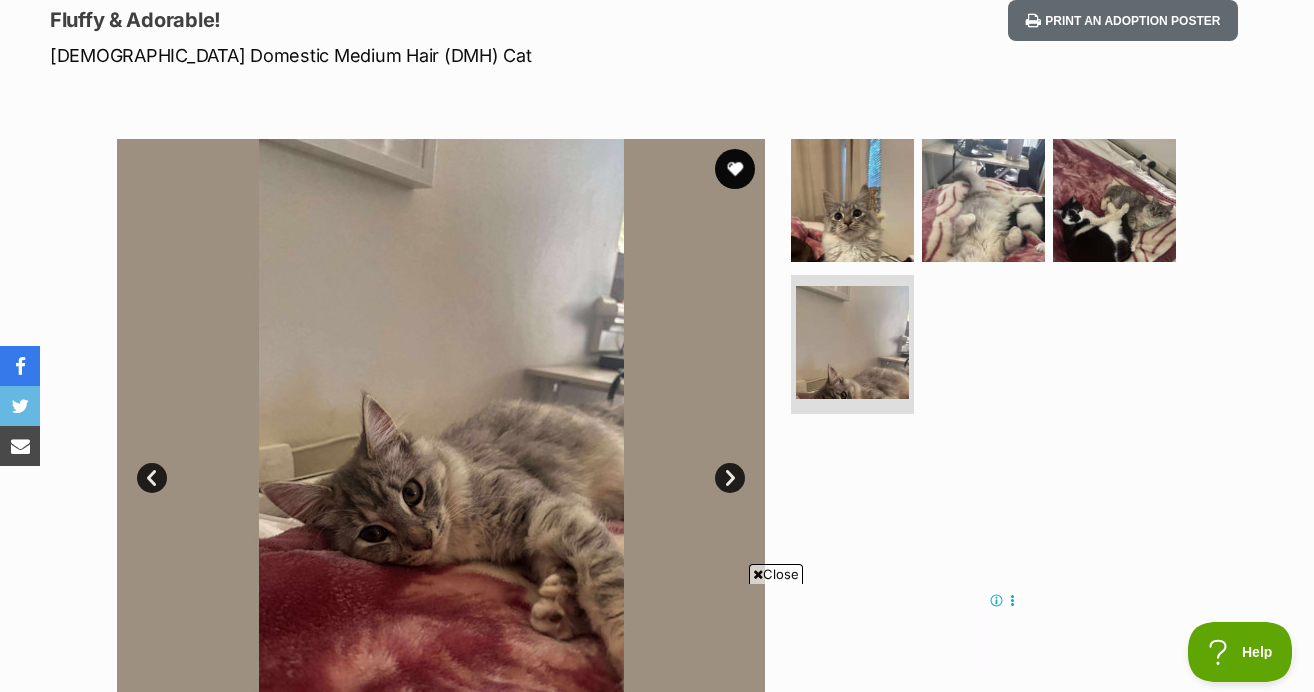 scroll, scrollTop: 0, scrollLeft: 0, axis: both 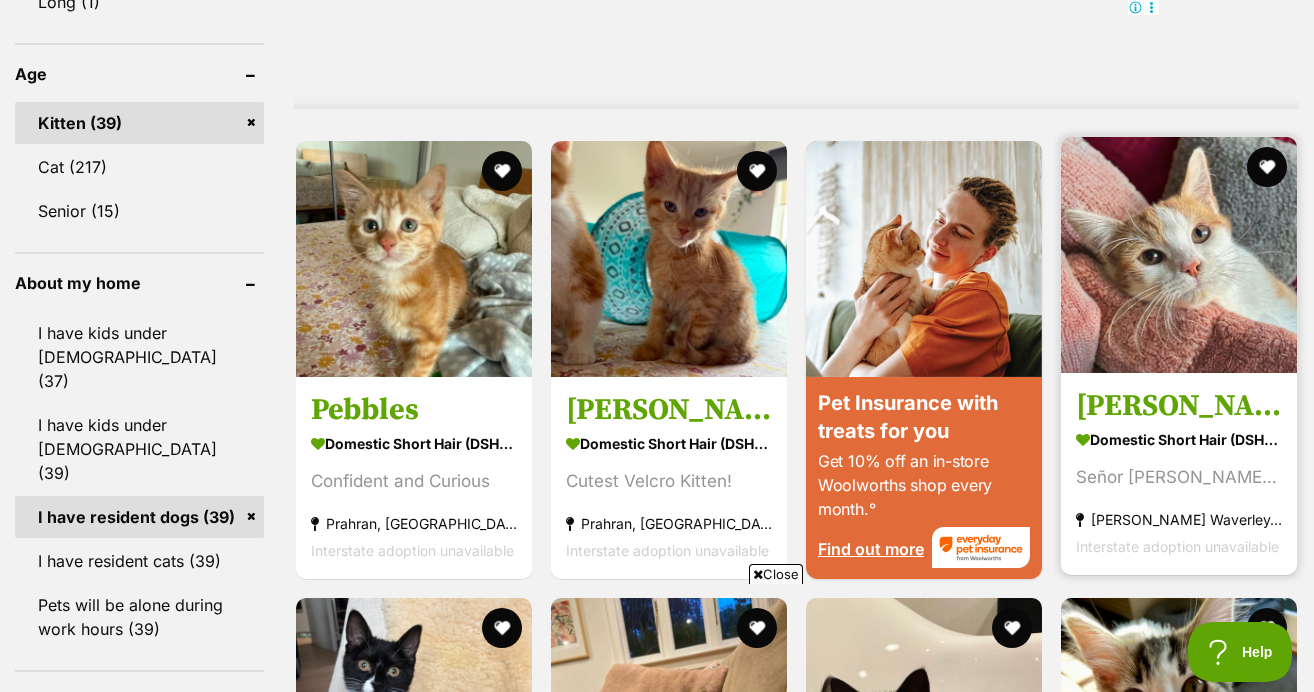 click at bounding box center (1179, 255) 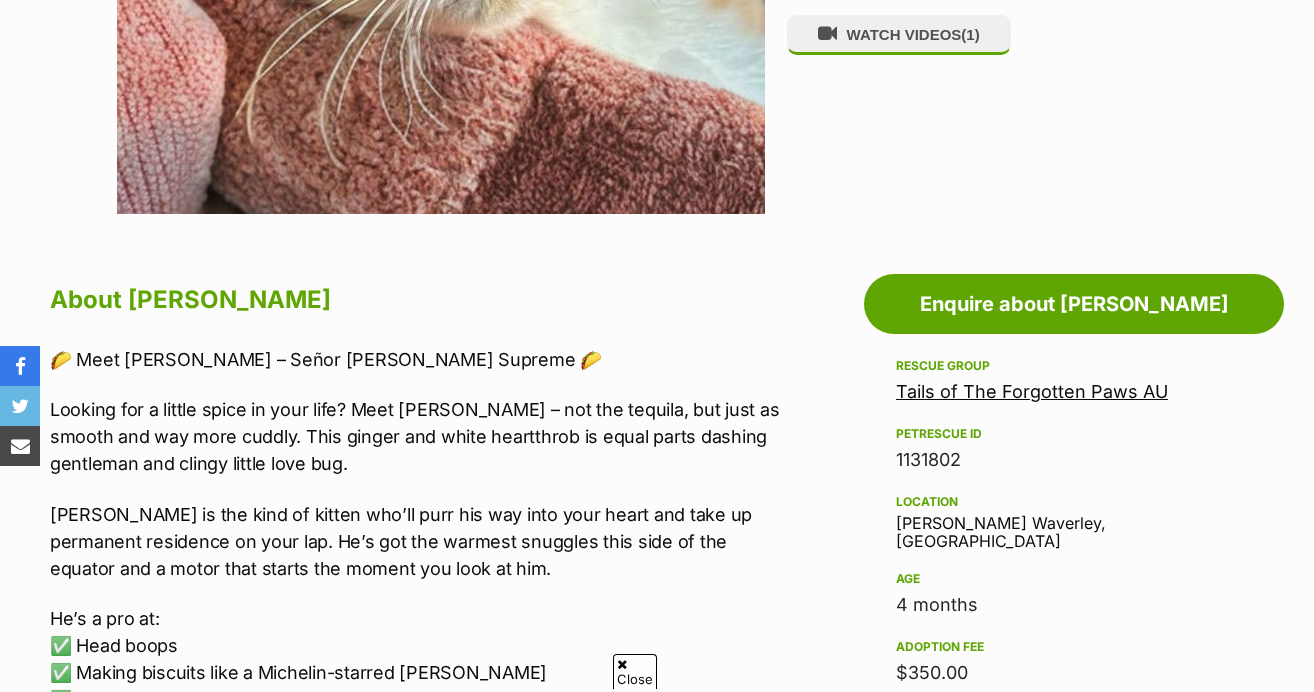 scroll, scrollTop: 890, scrollLeft: 0, axis: vertical 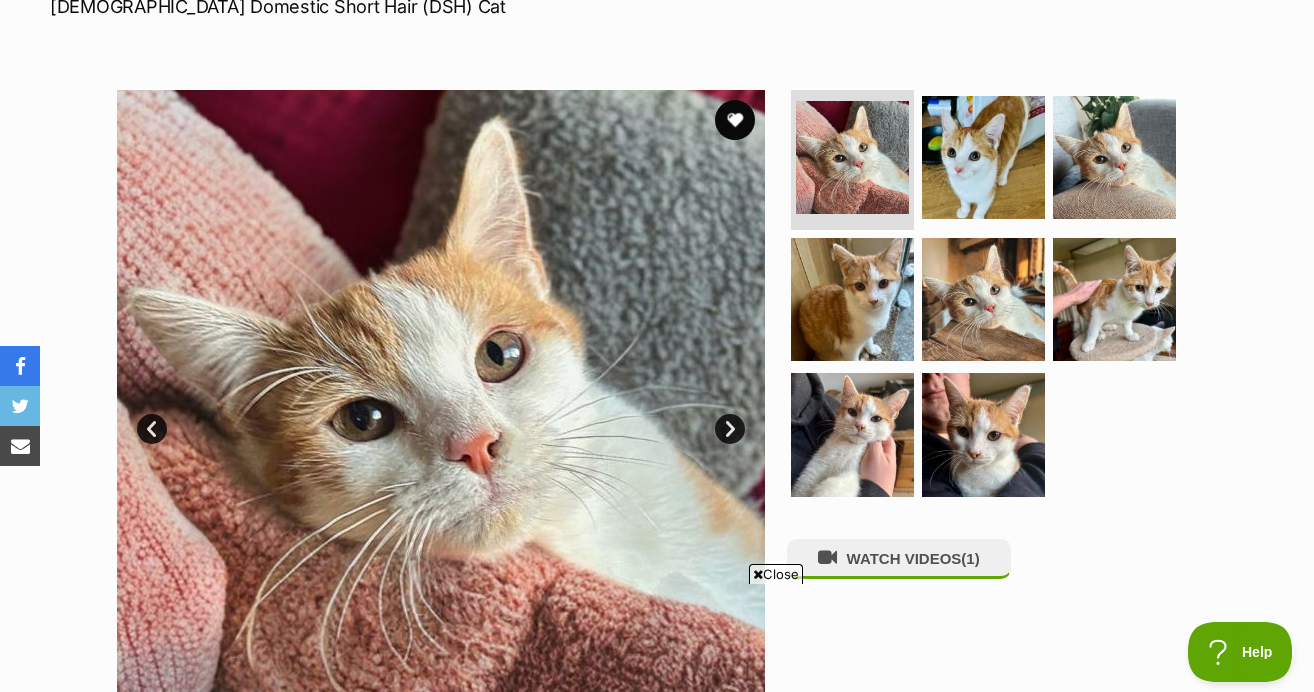 click on "Next" at bounding box center [730, 429] 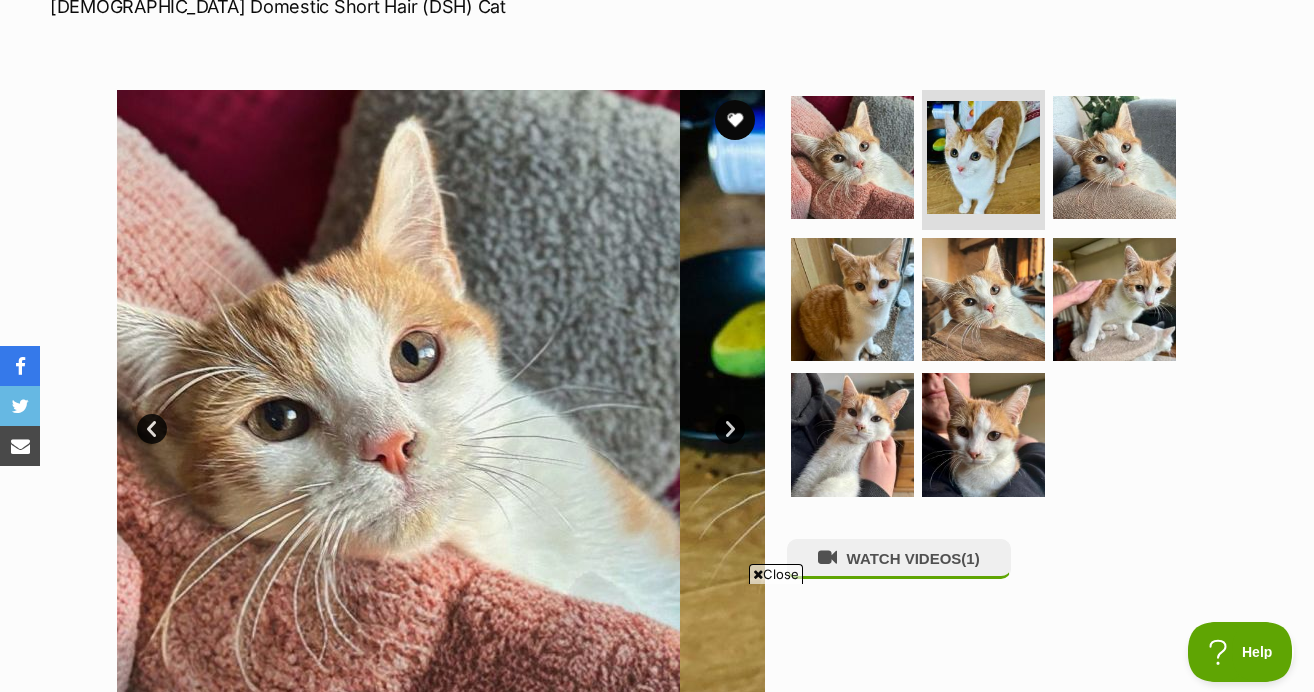 scroll, scrollTop: 0, scrollLeft: 0, axis: both 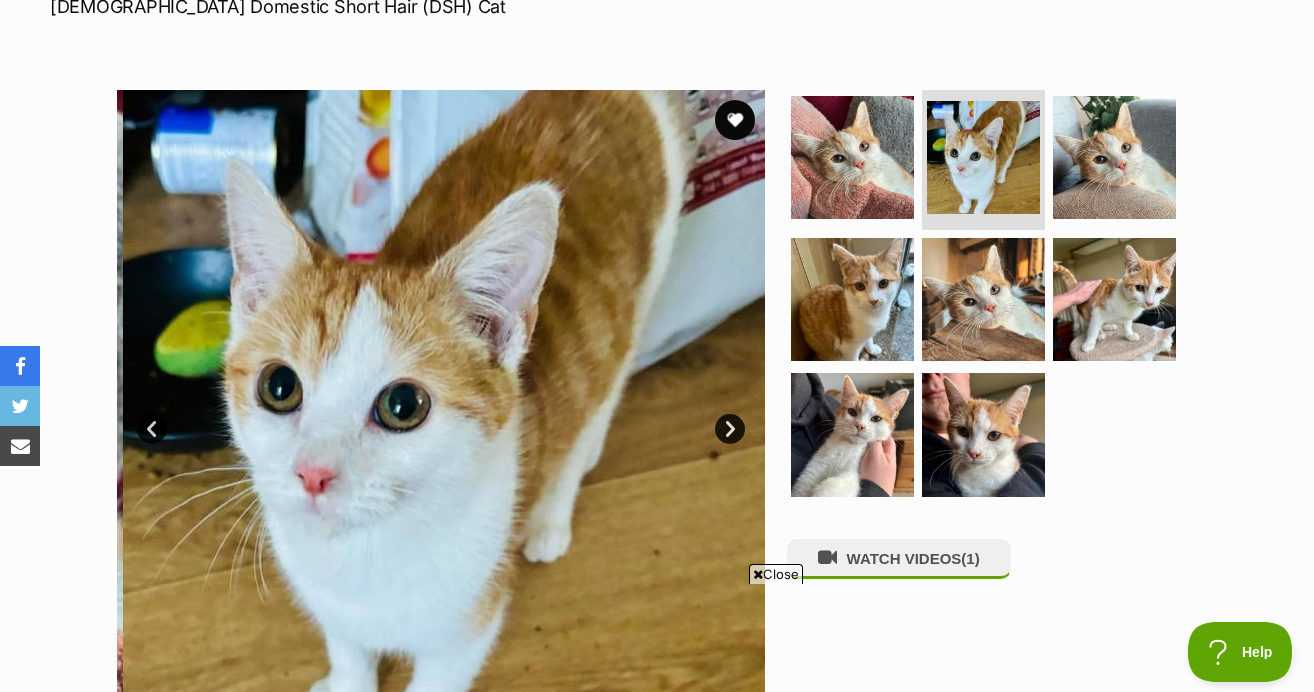 click on "Next" at bounding box center [730, 429] 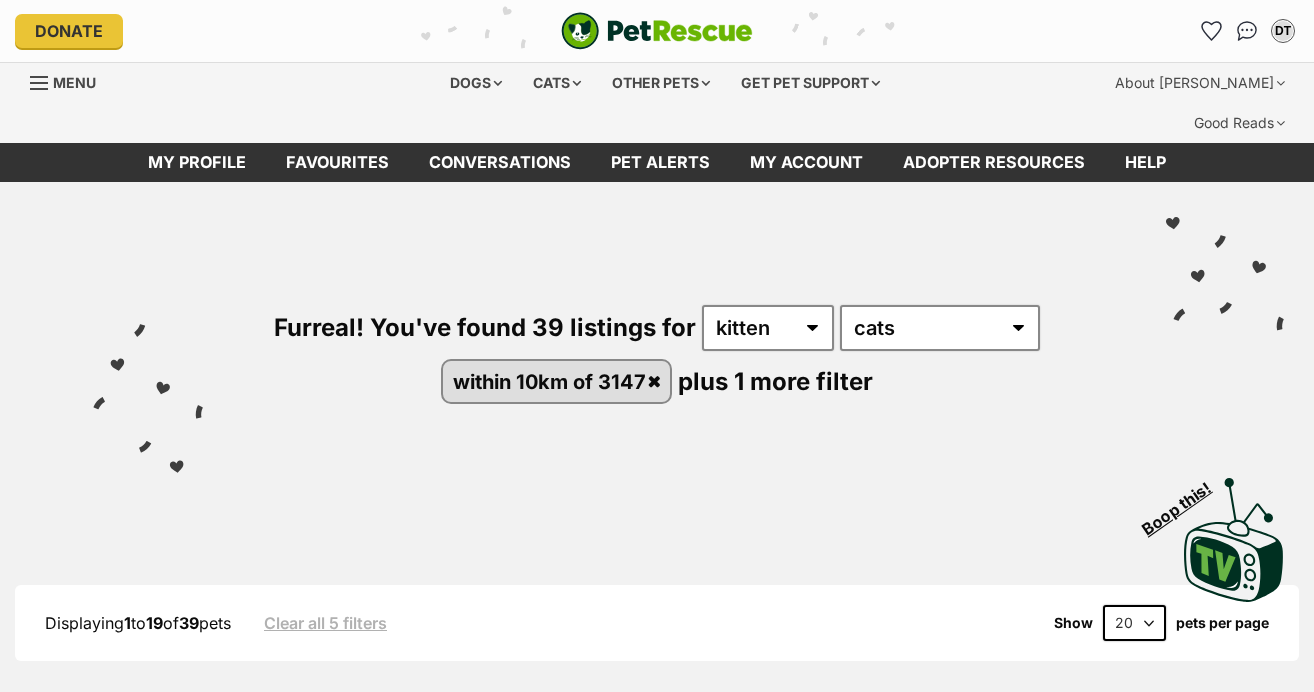 scroll, scrollTop: 1659, scrollLeft: 0, axis: vertical 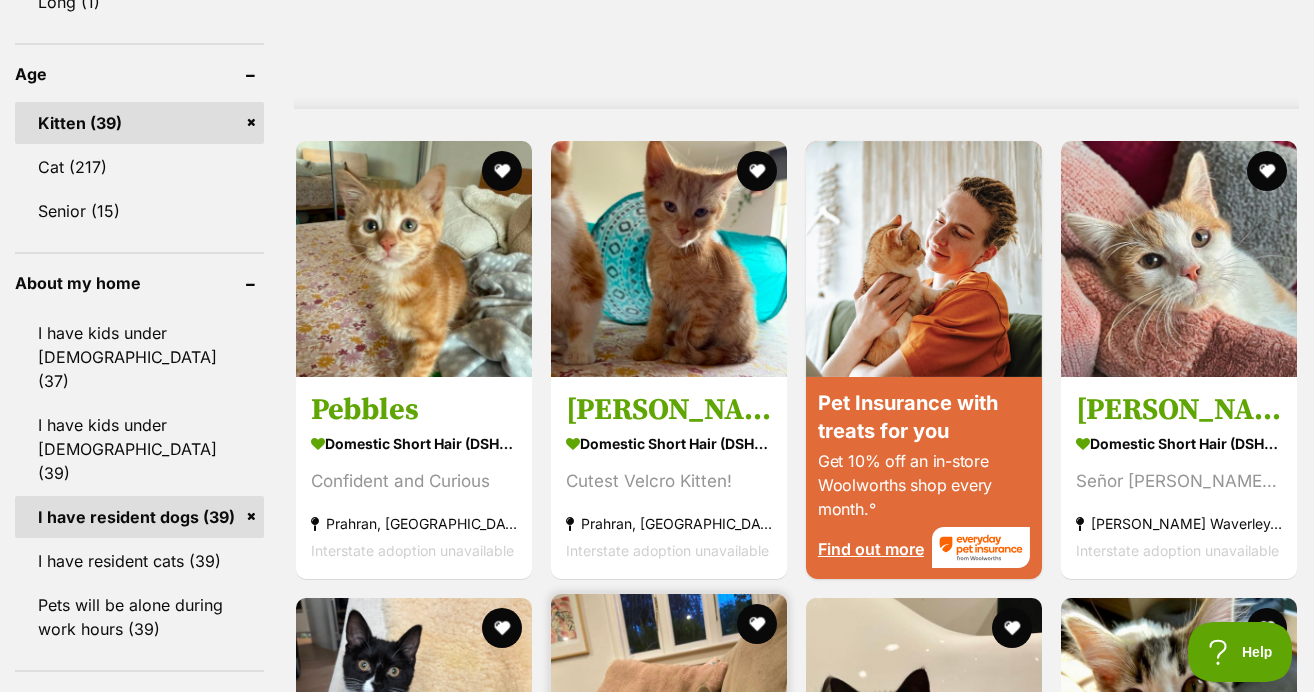 click at bounding box center [669, 712] 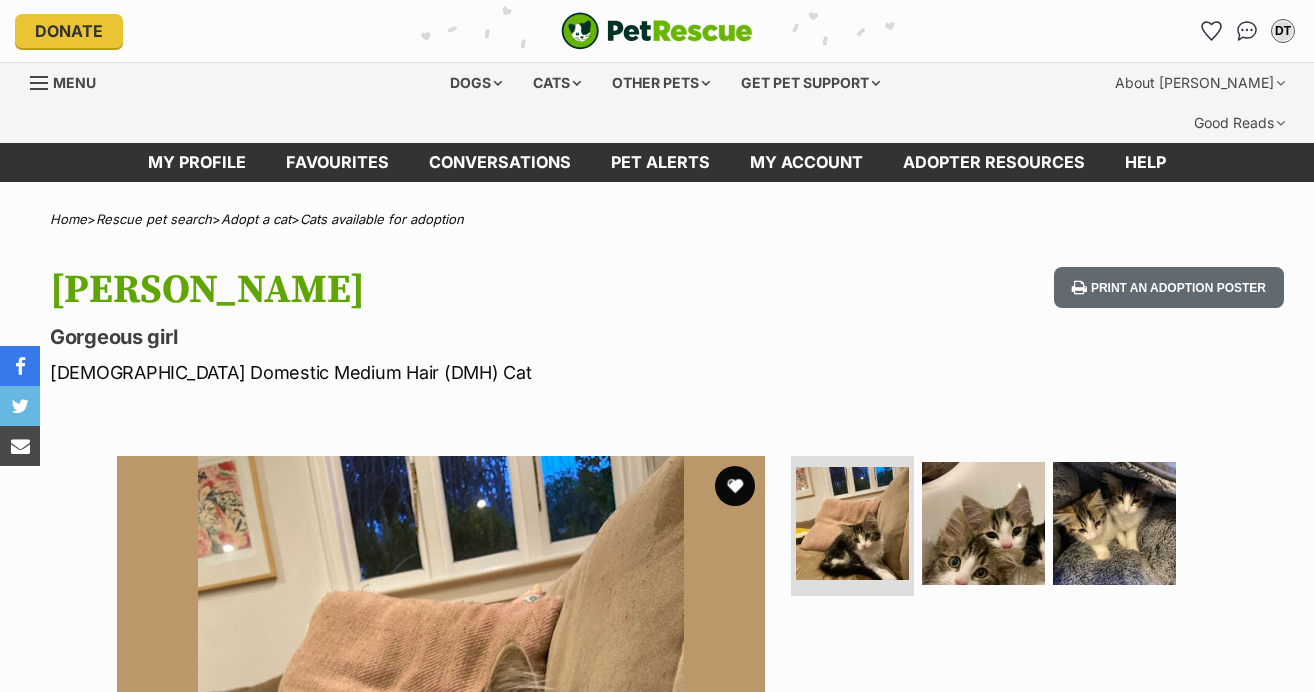 scroll, scrollTop: 0, scrollLeft: 0, axis: both 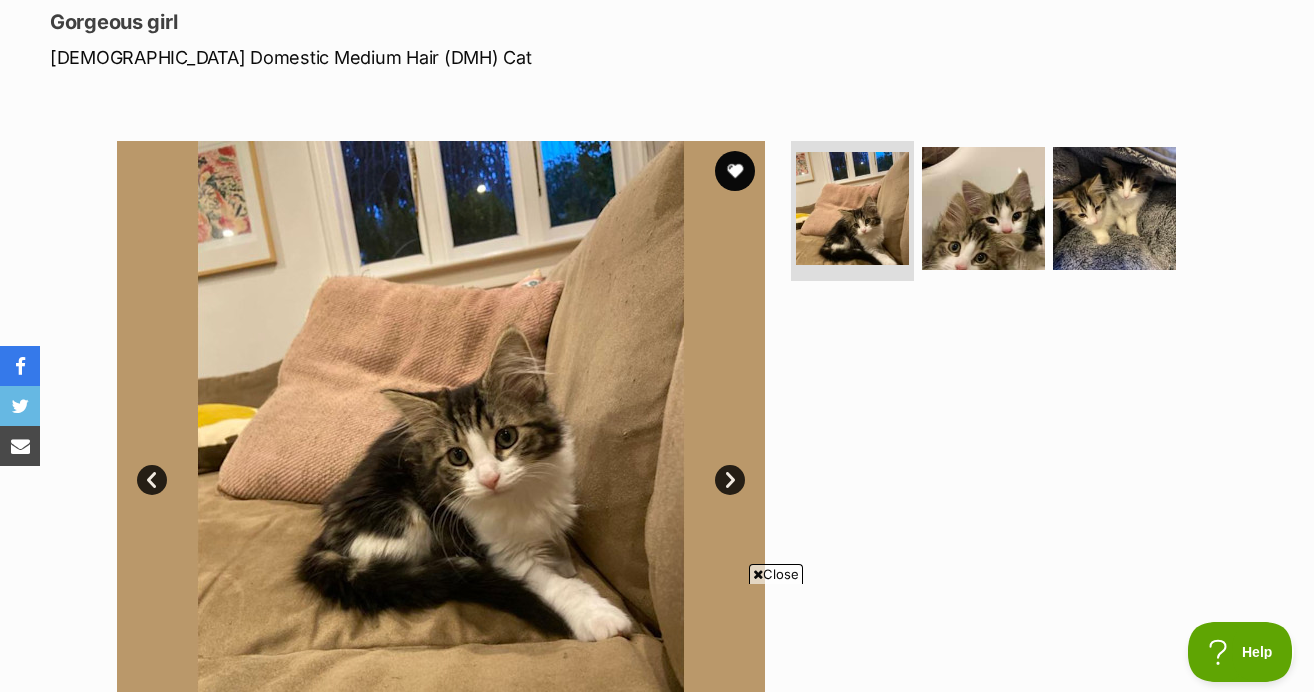 click at bounding box center (441, 465) 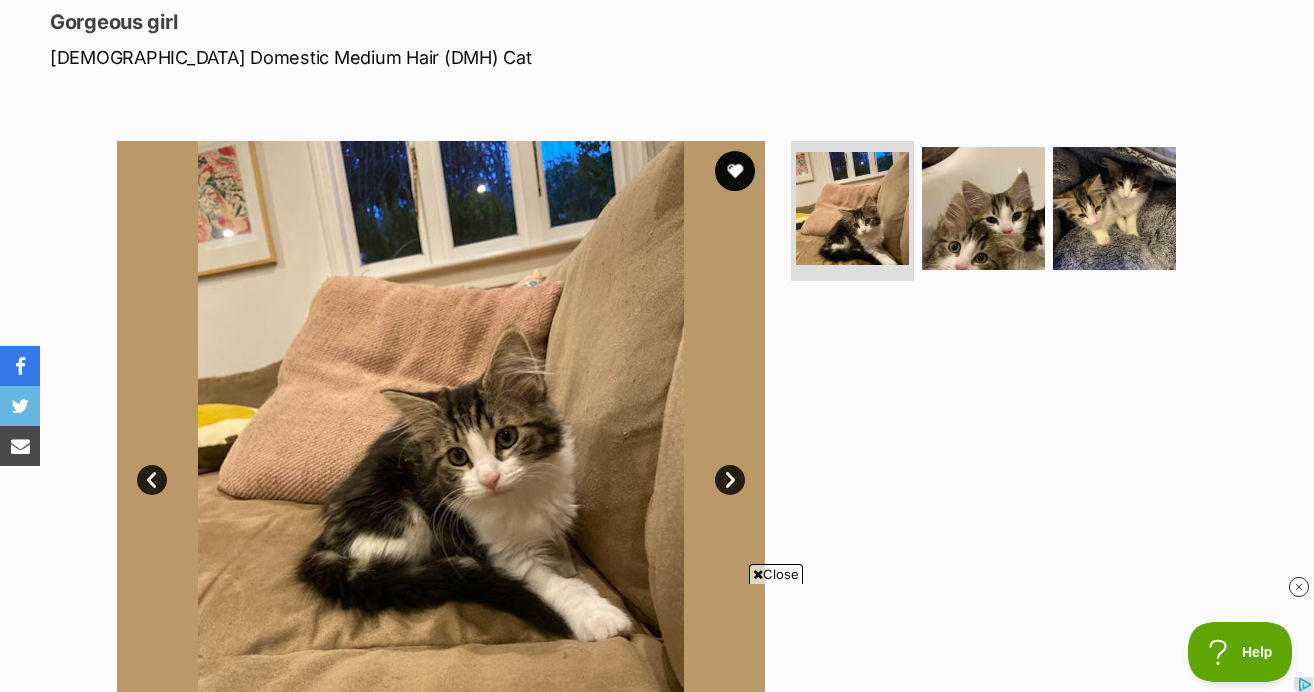 scroll, scrollTop: 0, scrollLeft: 0, axis: both 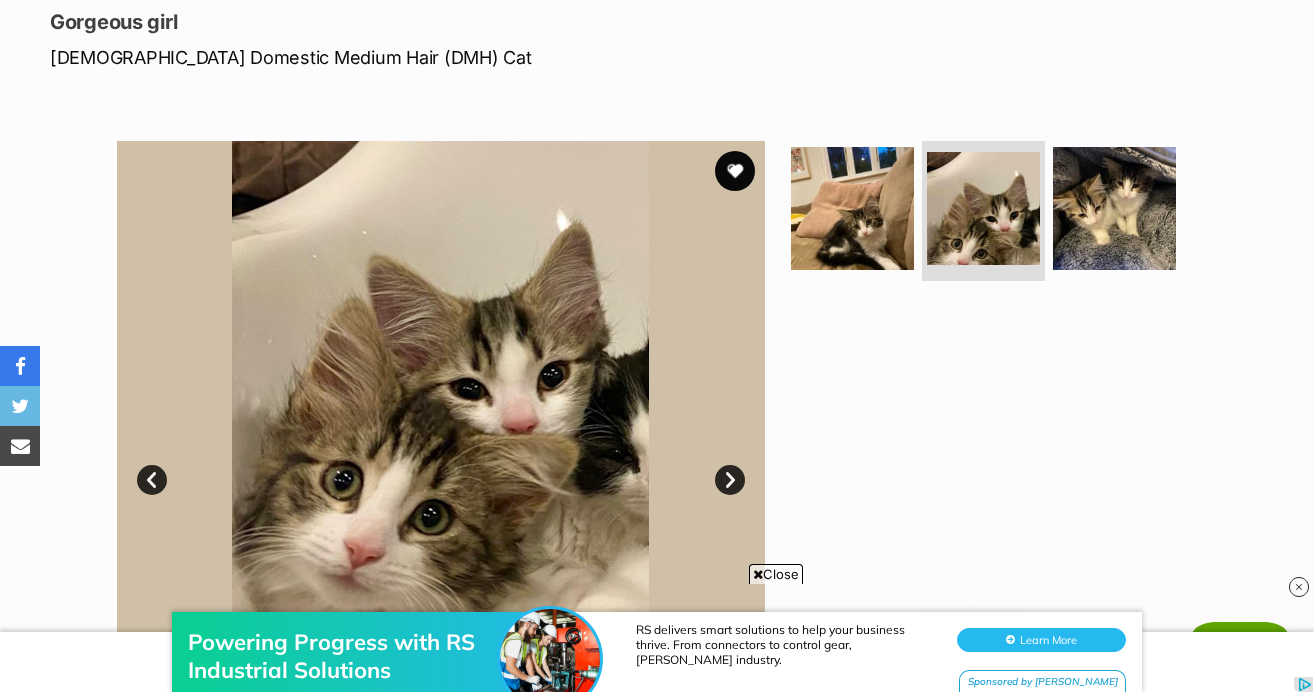 click on "Next" at bounding box center [730, 480] 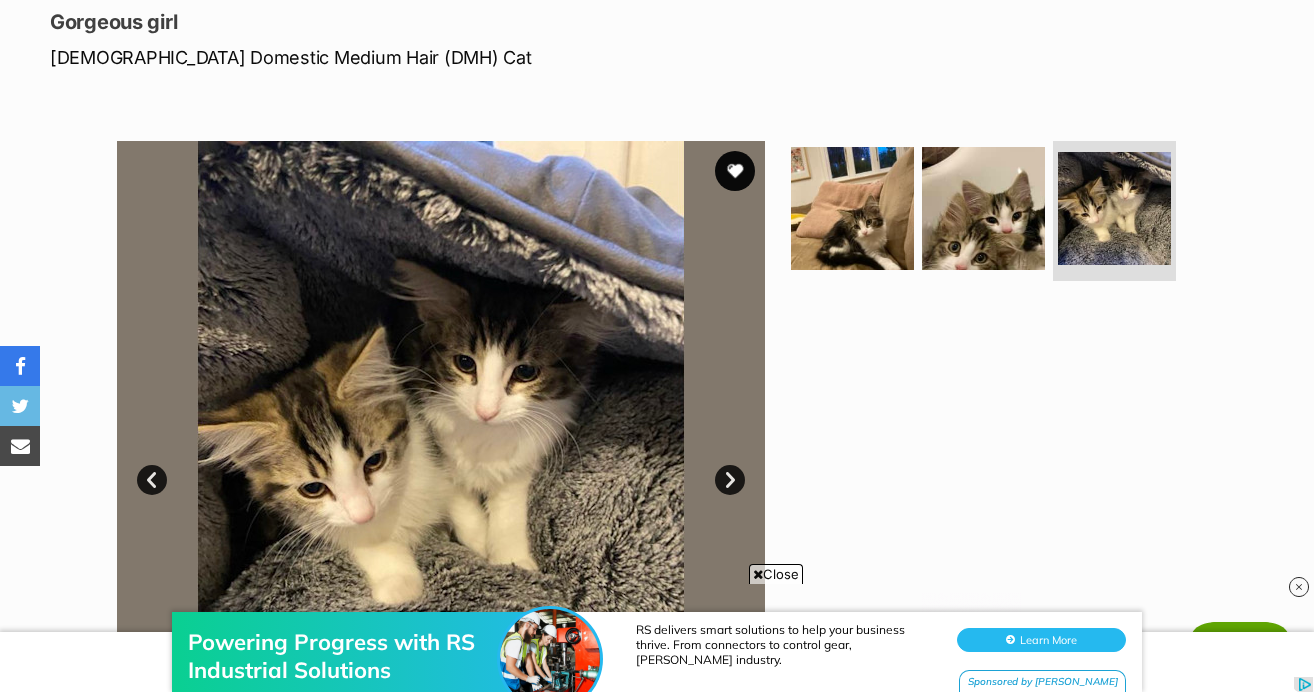 click on "Next" at bounding box center (730, 480) 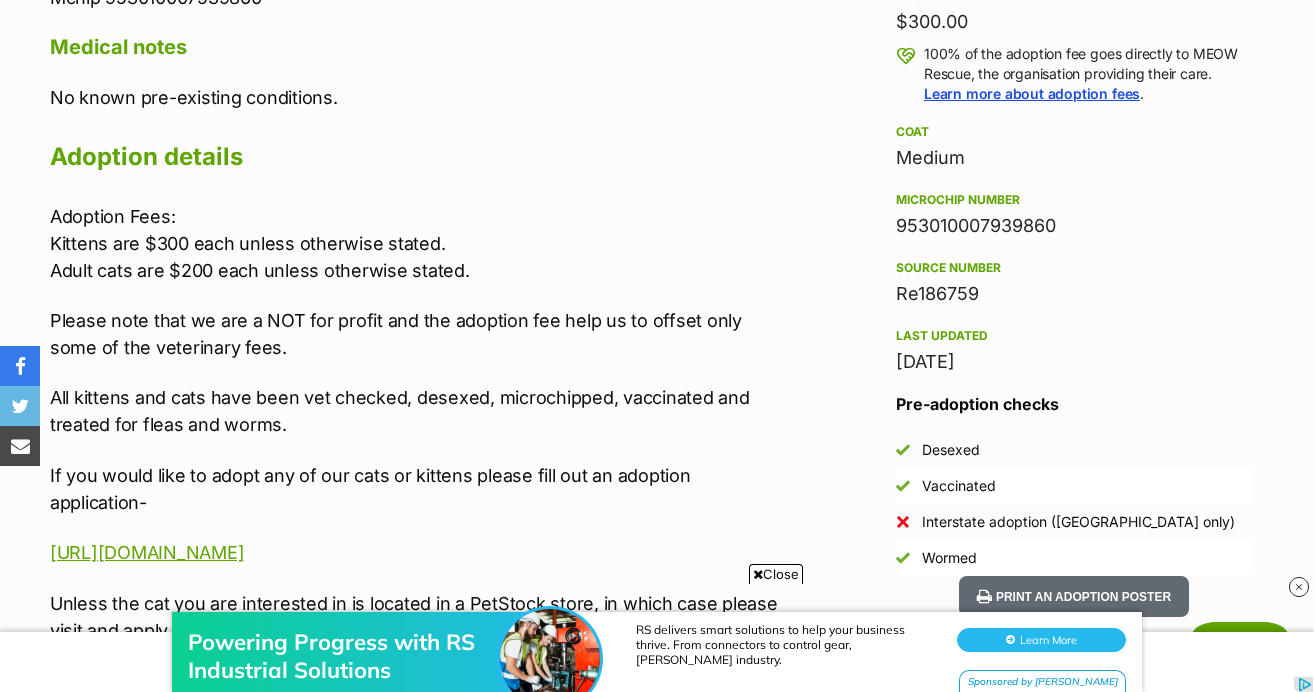 scroll, scrollTop: 0, scrollLeft: 0, axis: both 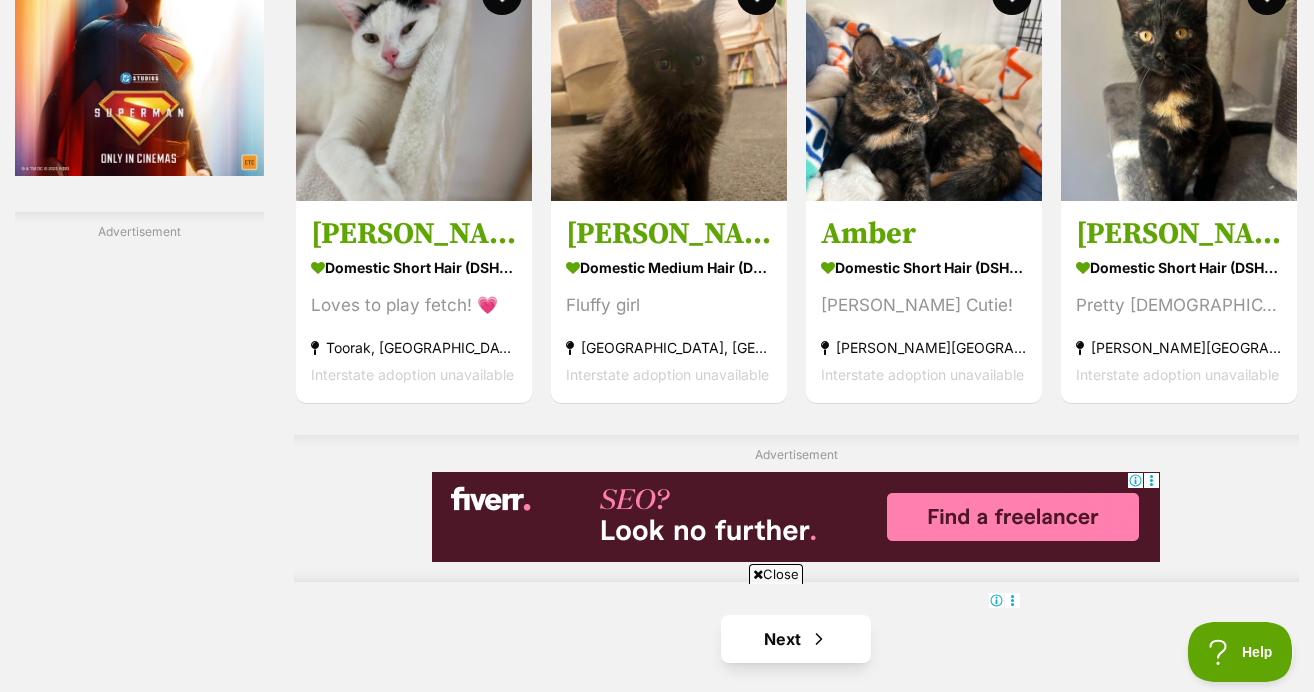 click at bounding box center (819, 639) 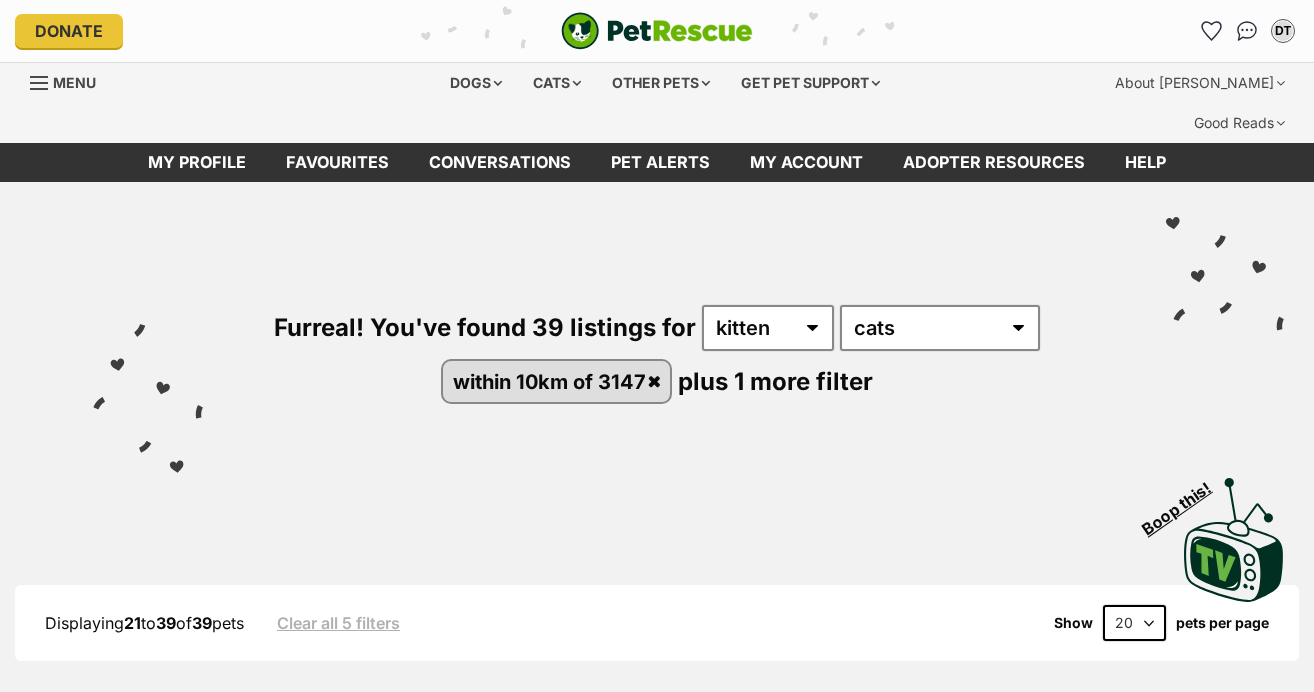 scroll, scrollTop: 0, scrollLeft: 0, axis: both 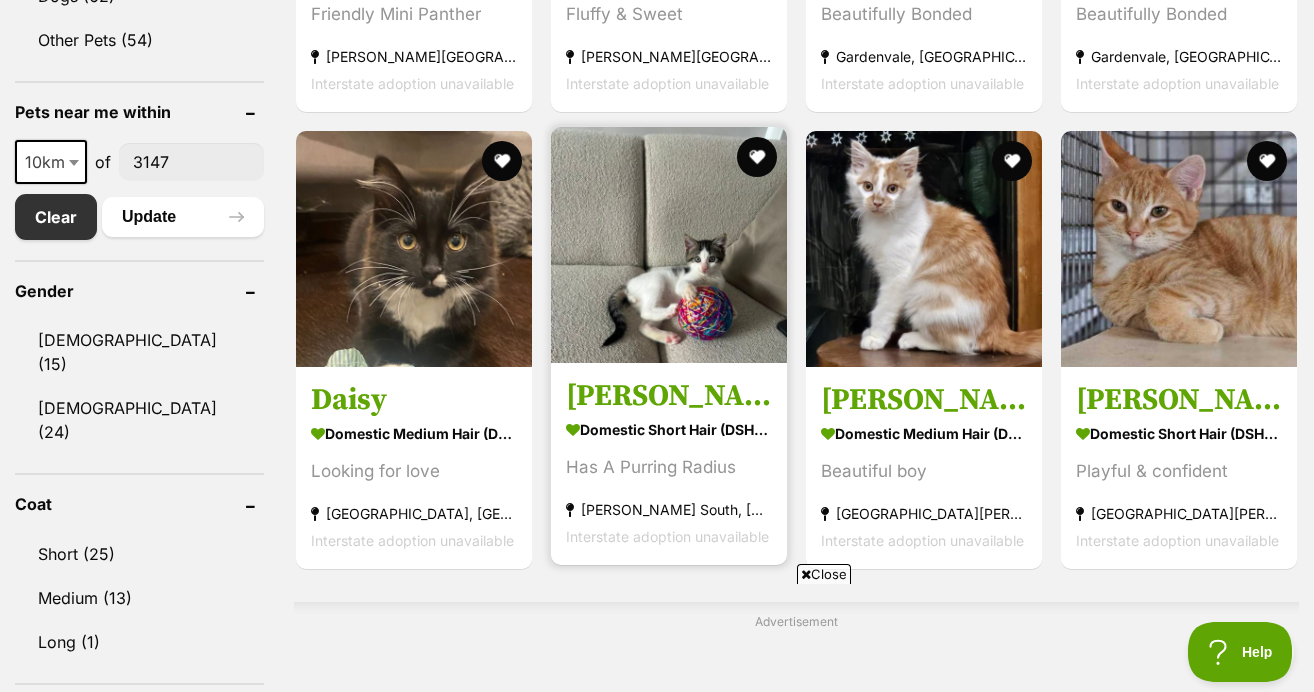 click at bounding box center [669, 245] 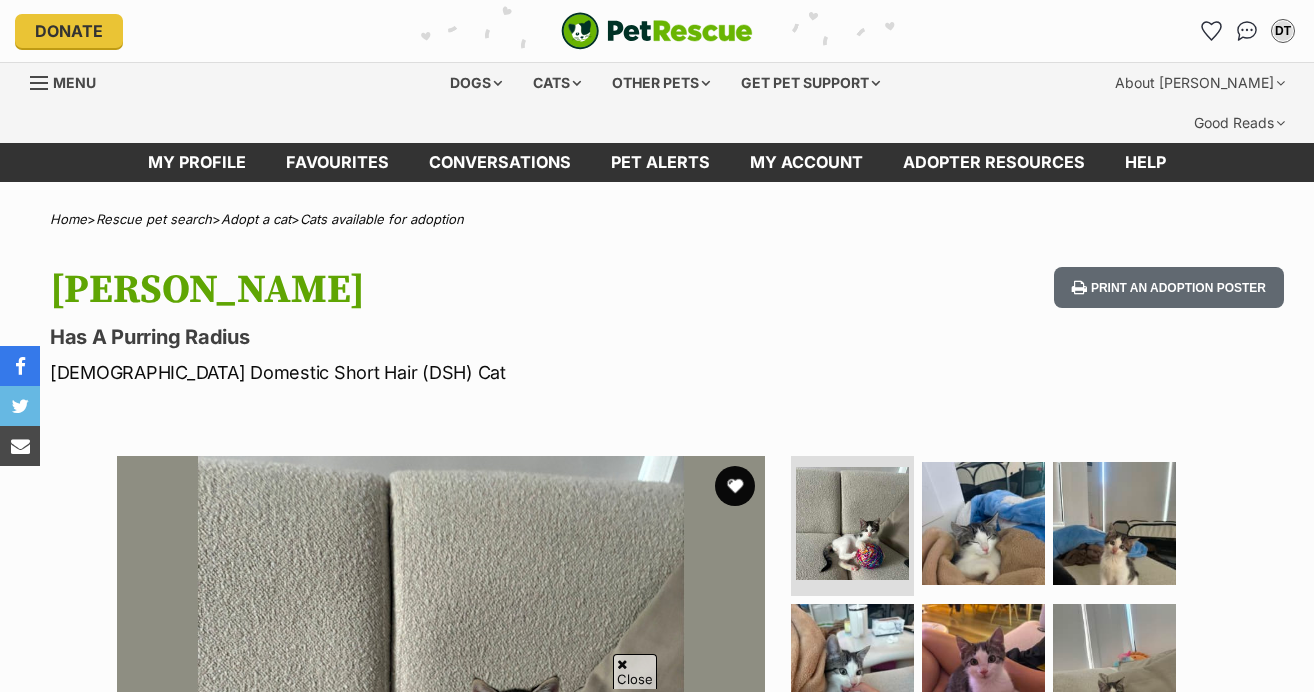 scroll, scrollTop: 335, scrollLeft: 0, axis: vertical 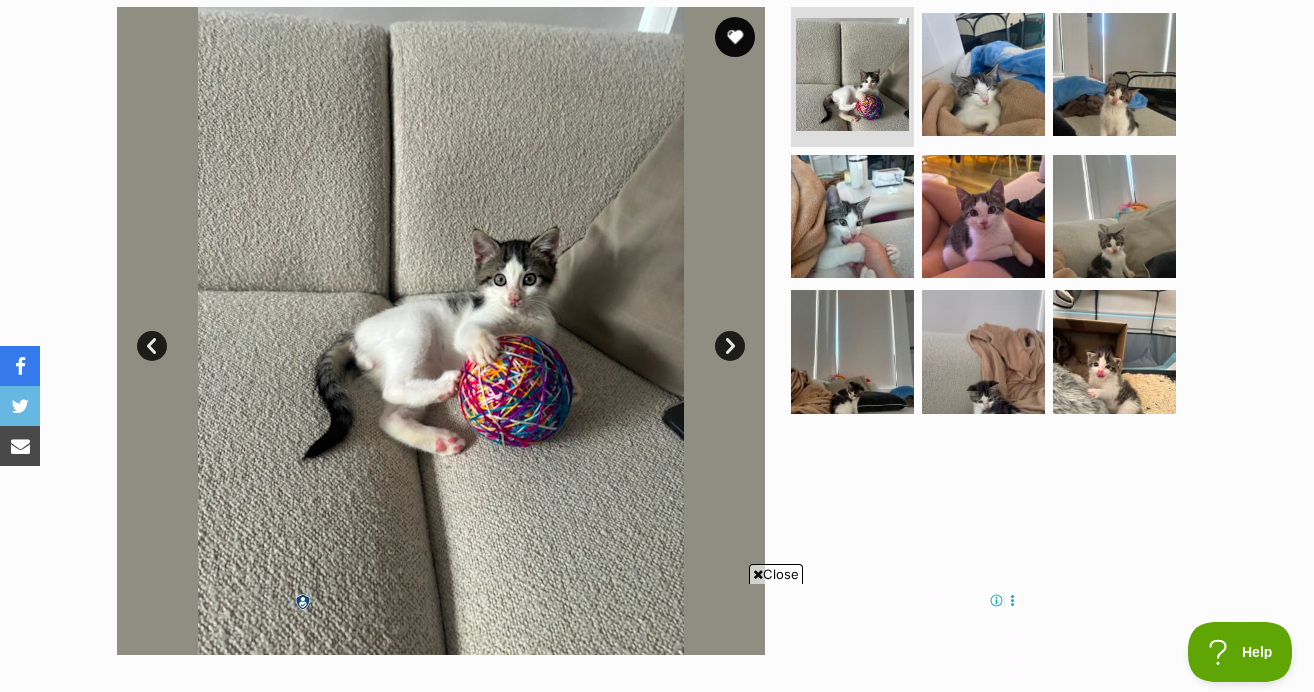 click on "Next" at bounding box center [730, 346] 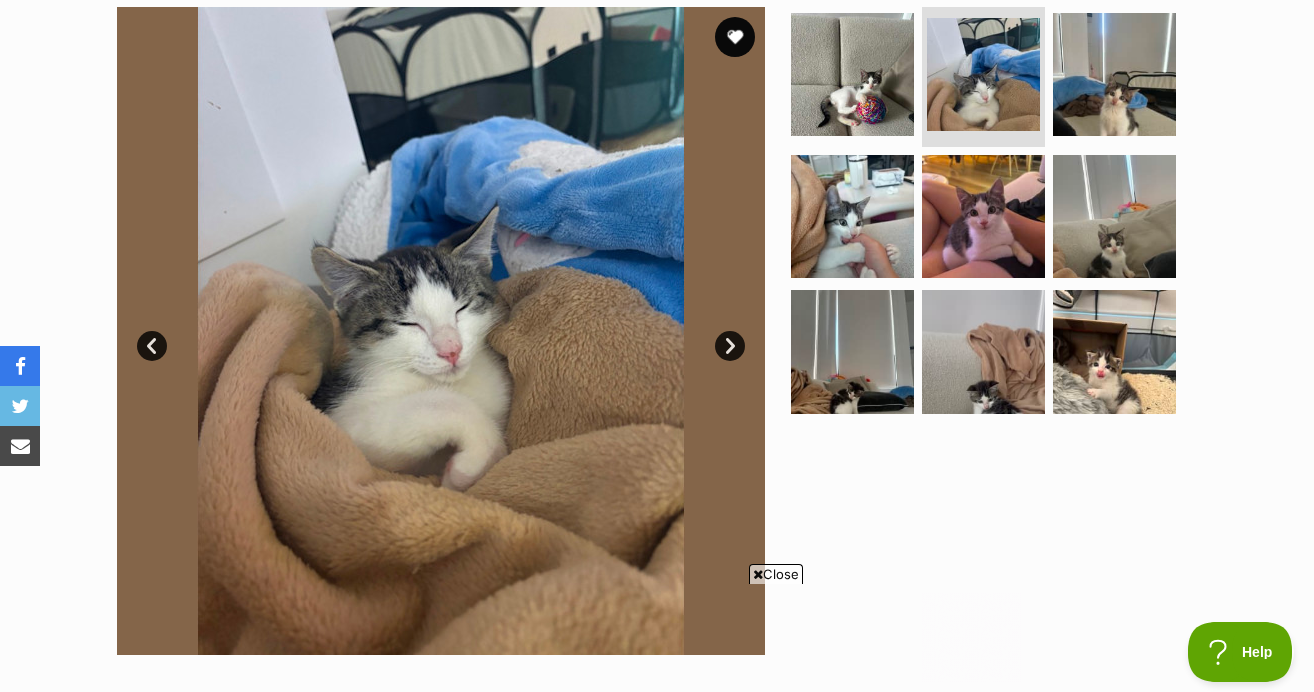 click on "Next" at bounding box center (730, 346) 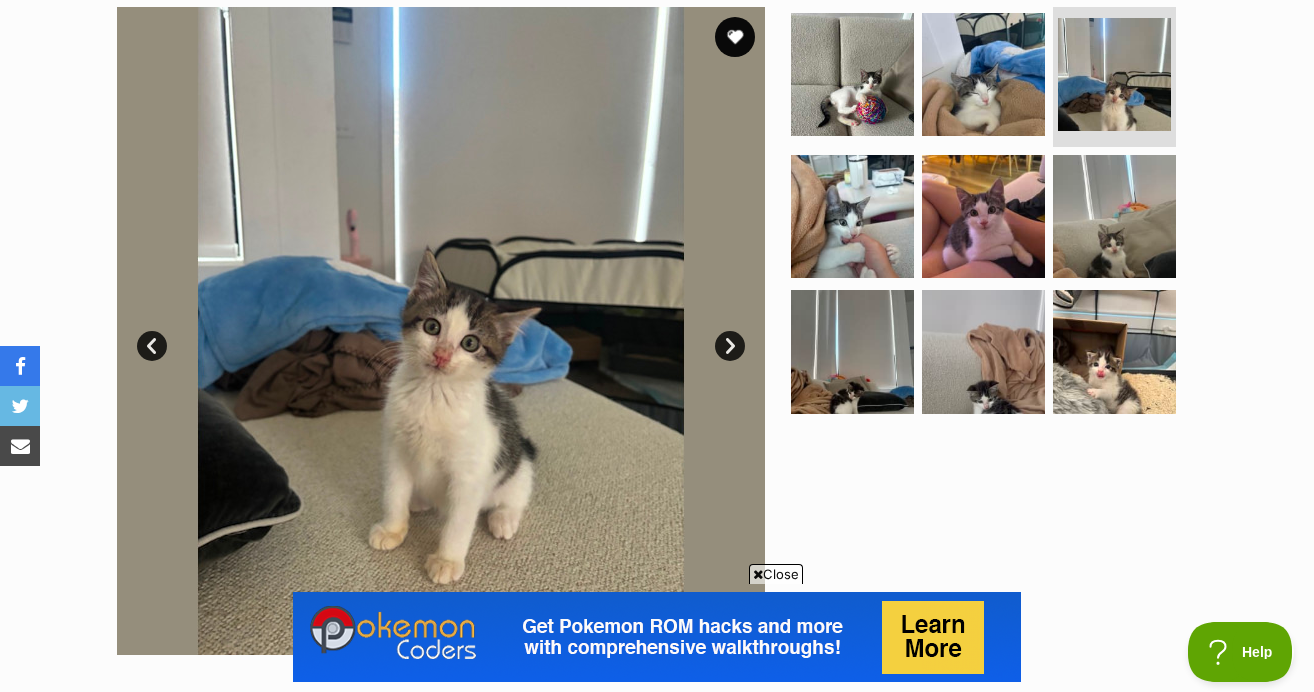 scroll, scrollTop: 0, scrollLeft: 0, axis: both 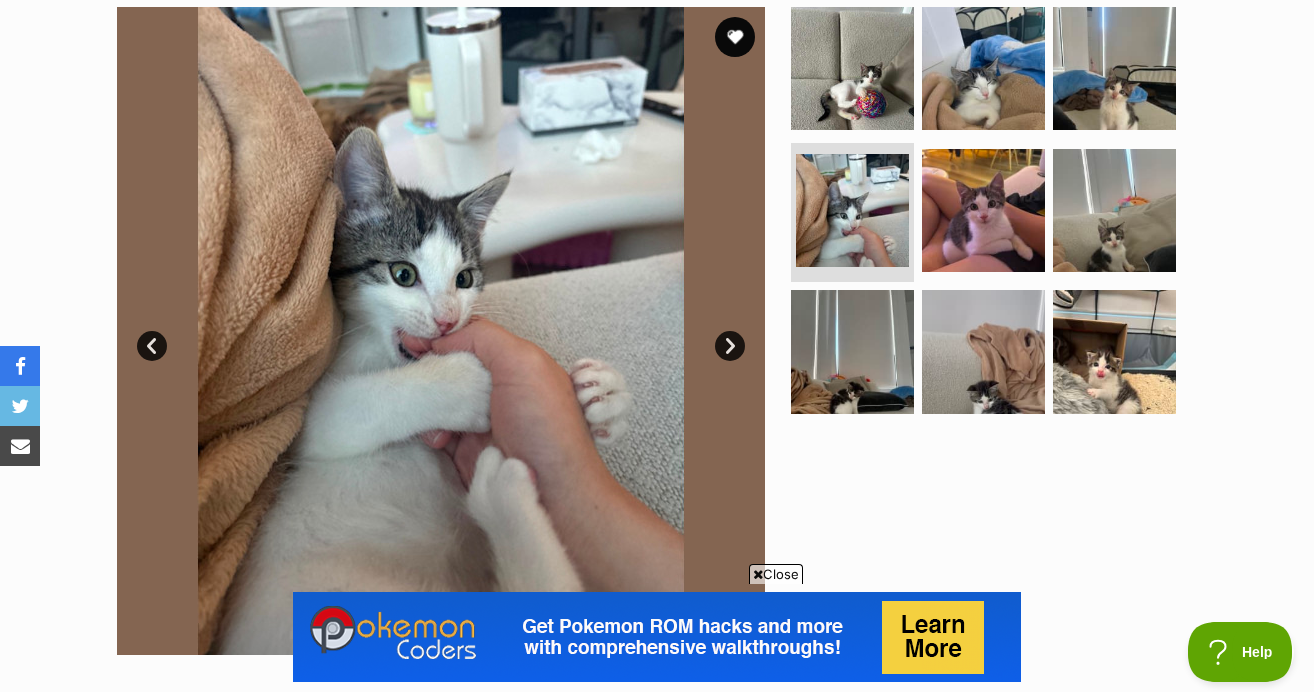 click on "Next" at bounding box center [730, 346] 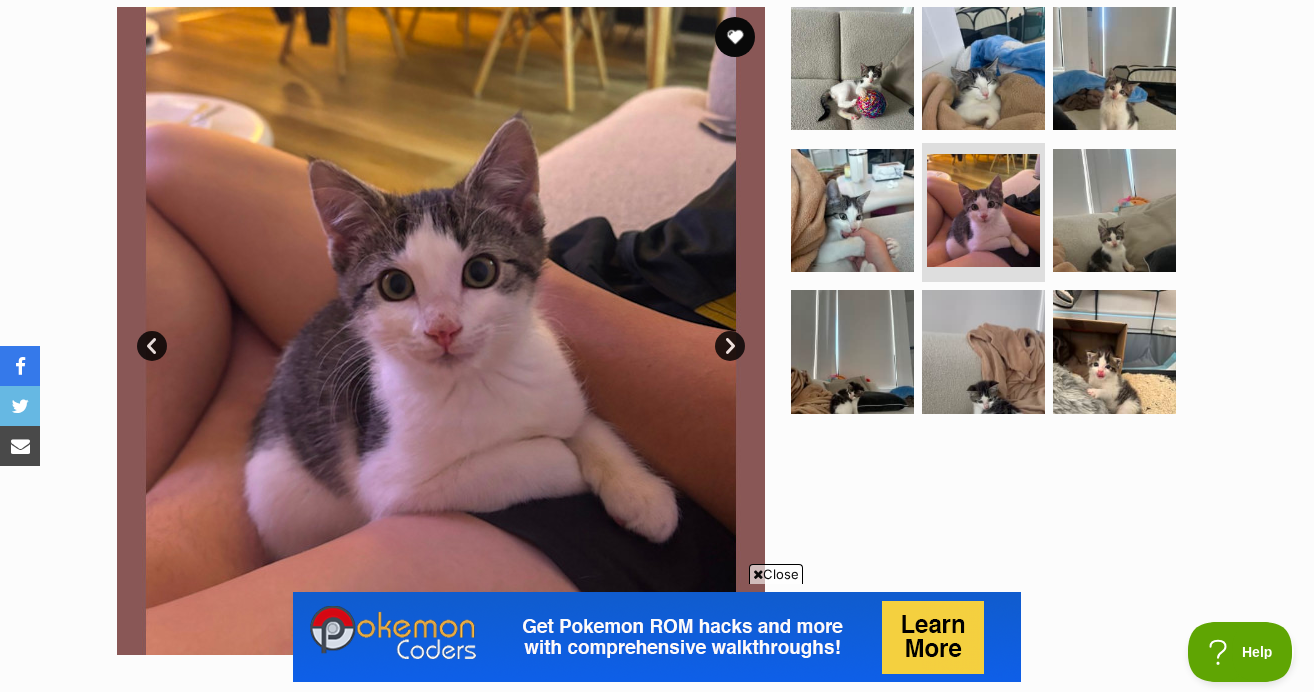click on "Next" at bounding box center (730, 346) 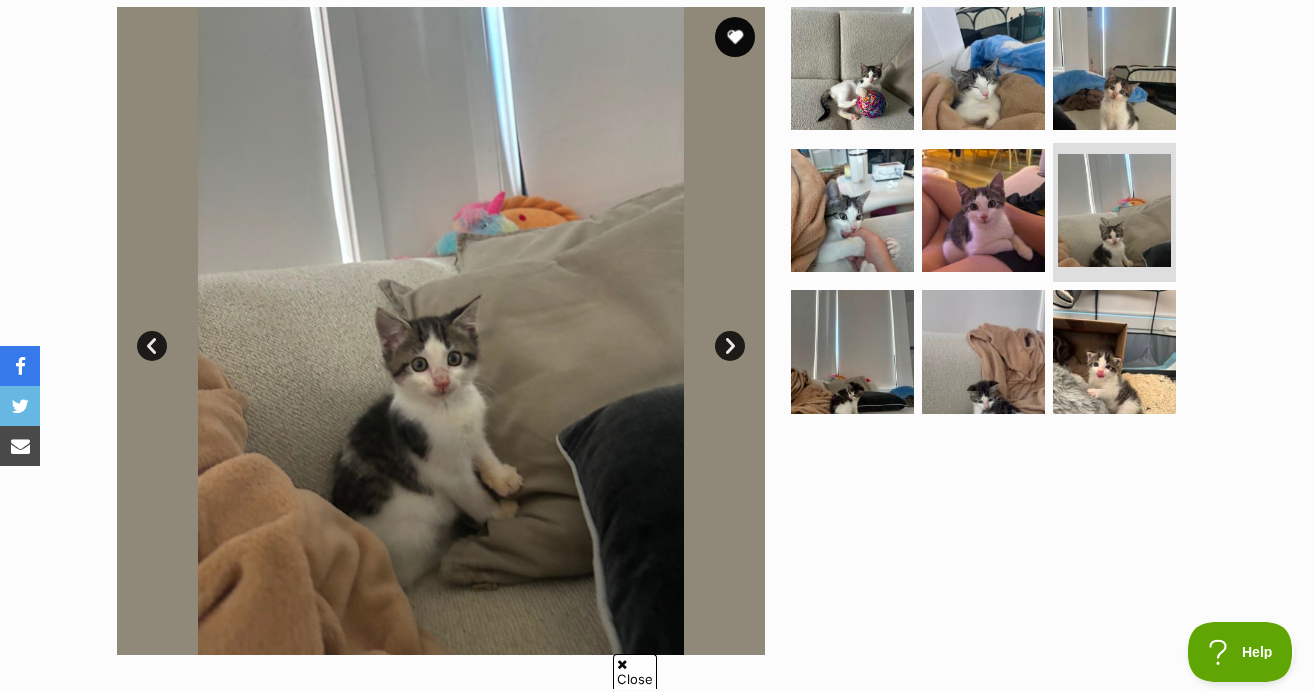 click on "Next" at bounding box center [730, 346] 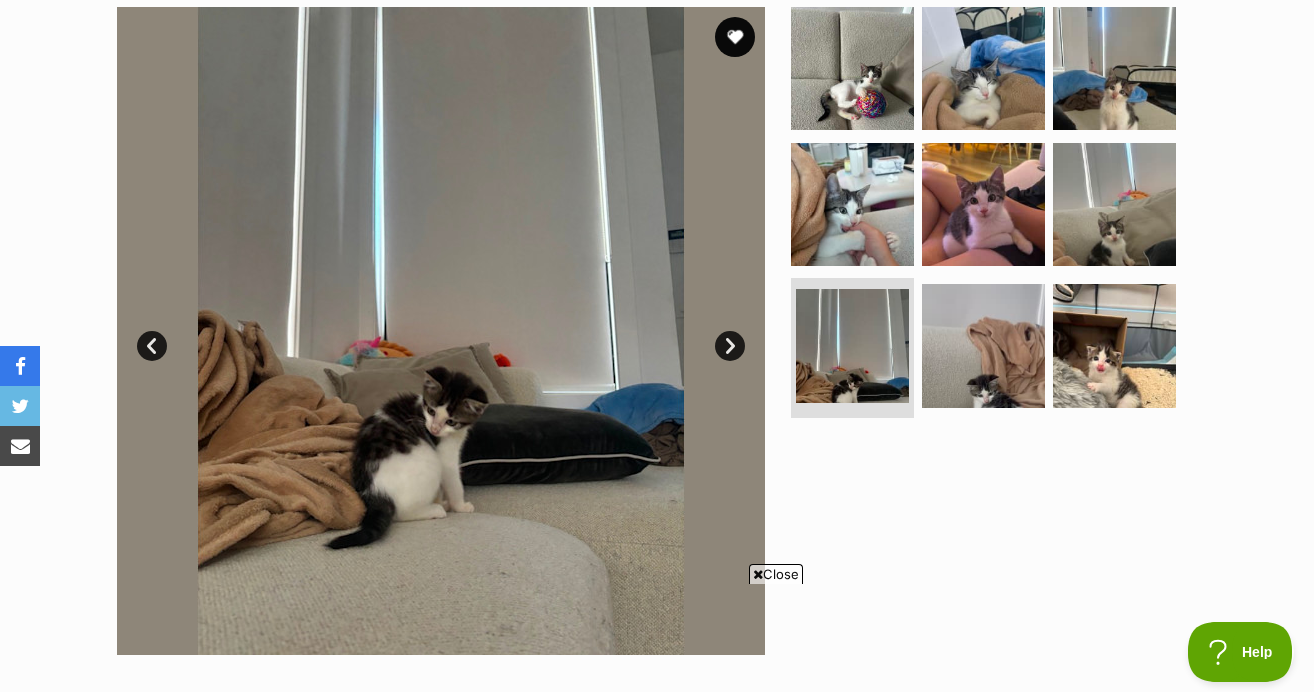 click on "Next" at bounding box center [730, 346] 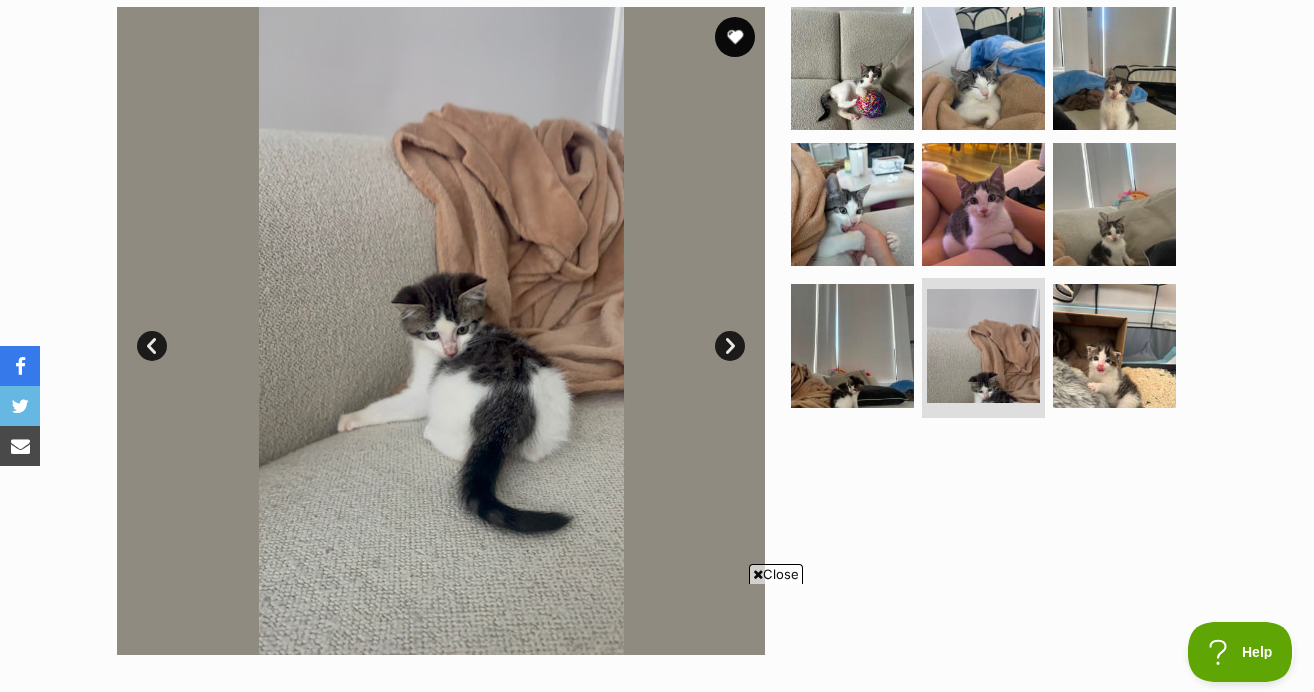 click on "Next" at bounding box center [730, 346] 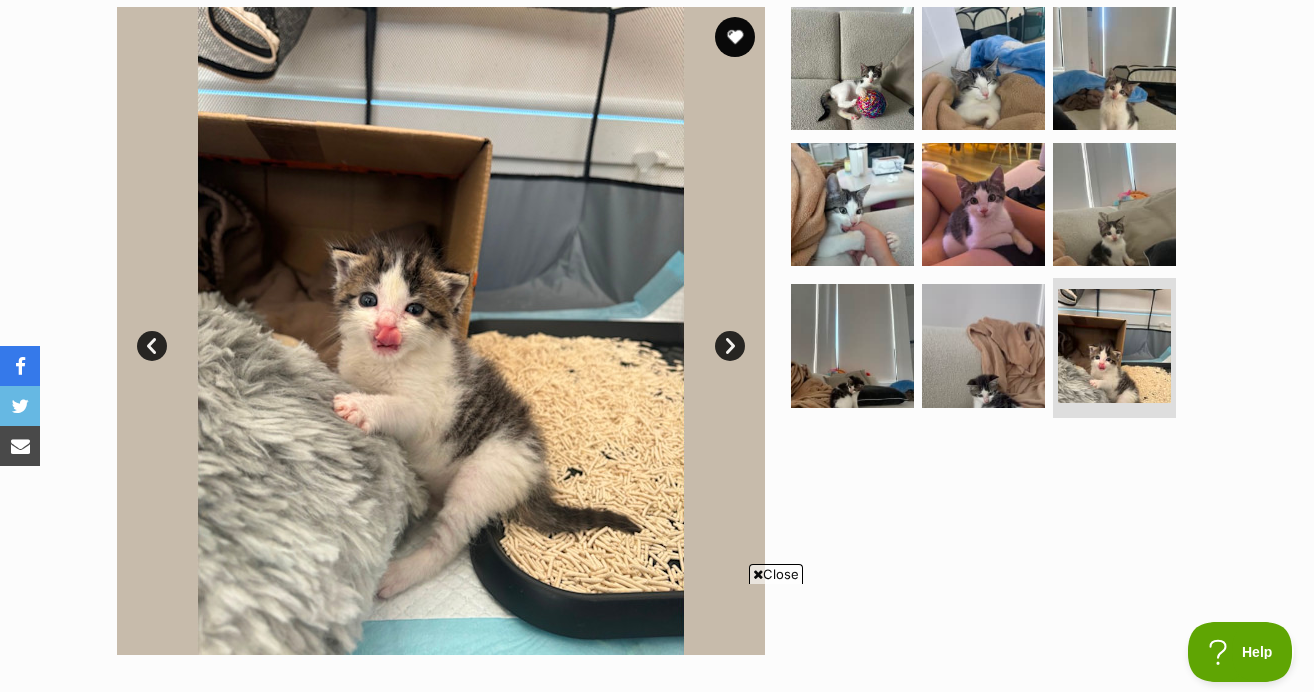 click on "Next" at bounding box center (730, 346) 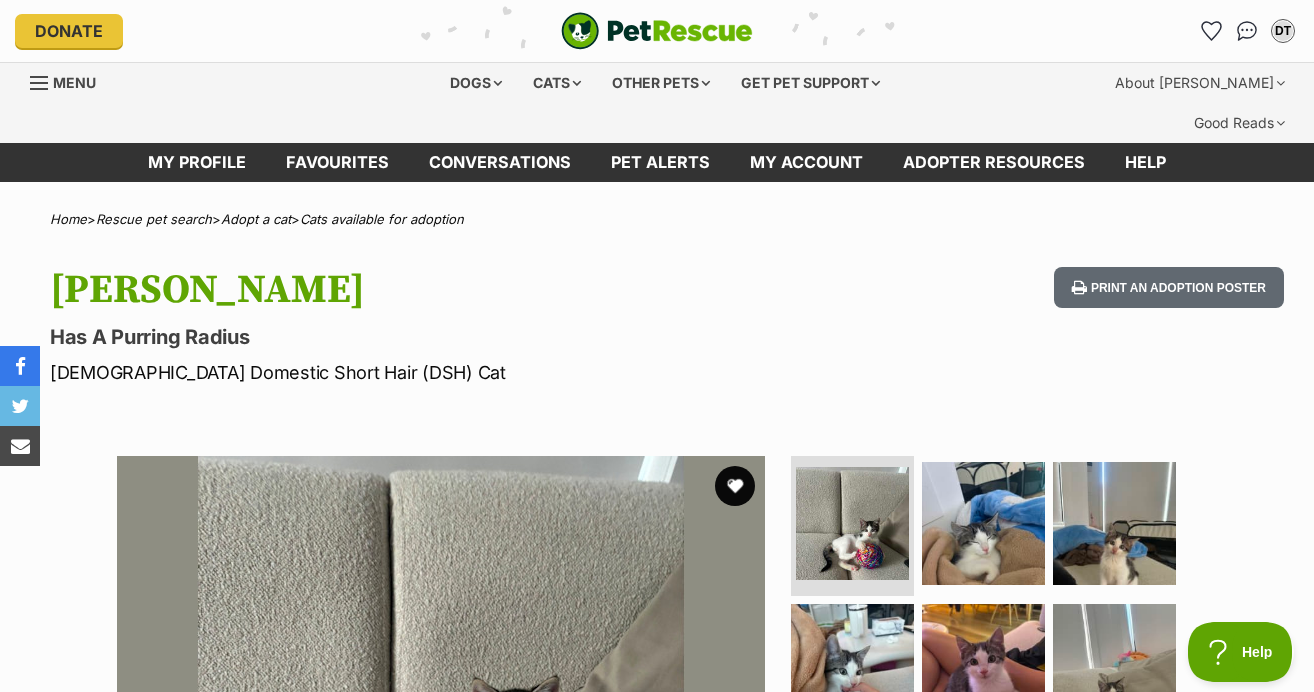 scroll, scrollTop: 0, scrollLeft: 0, axis: both 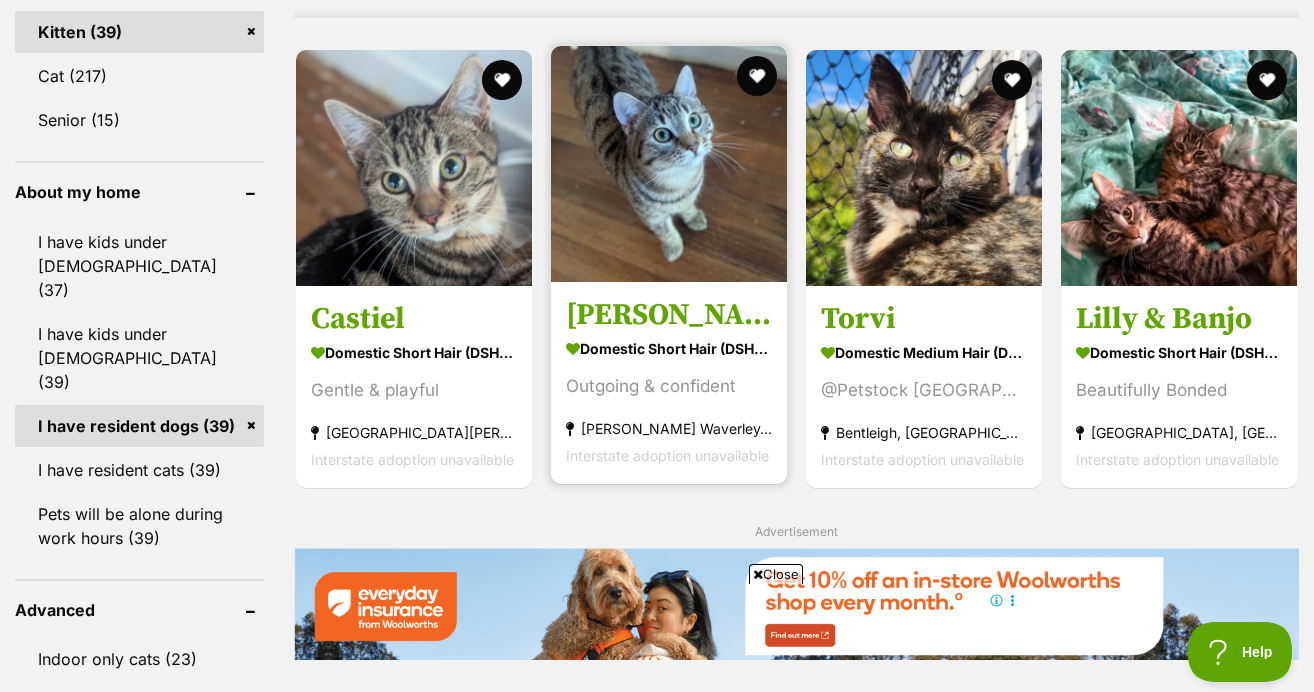 click at bounding box center (669, 164) 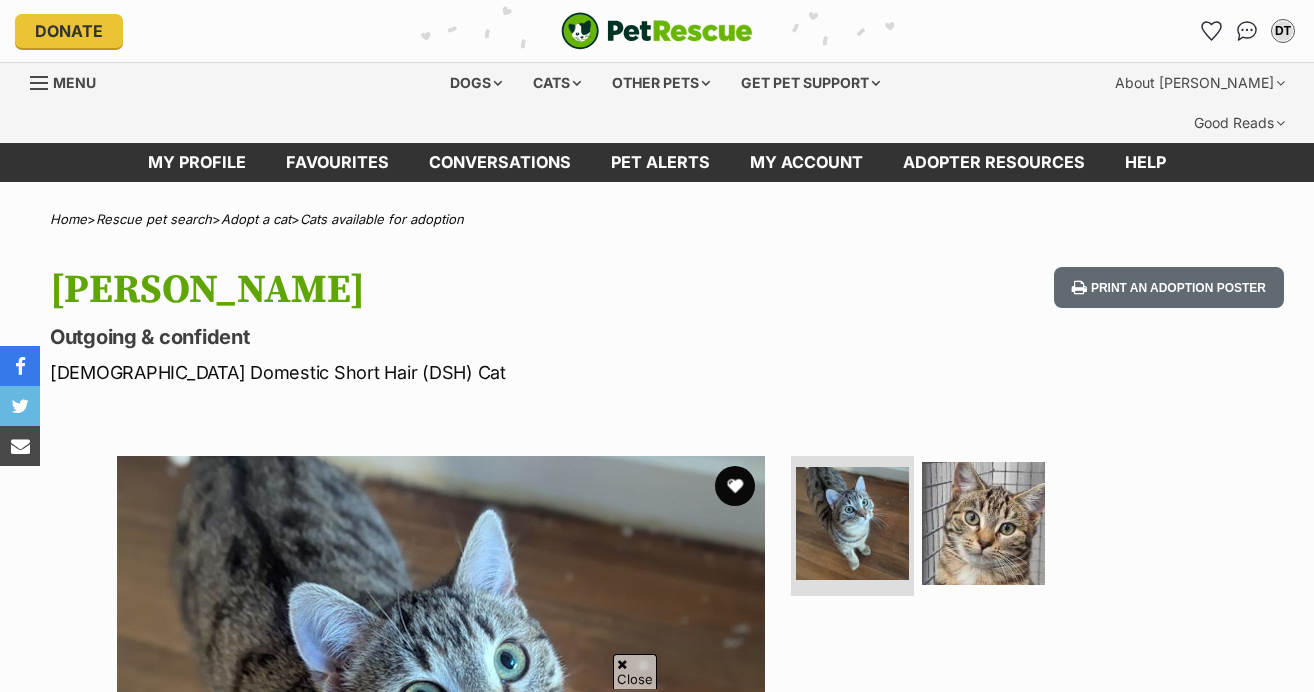scroll, scrollTop: 318, scrollLeft: 0, axis: vertical 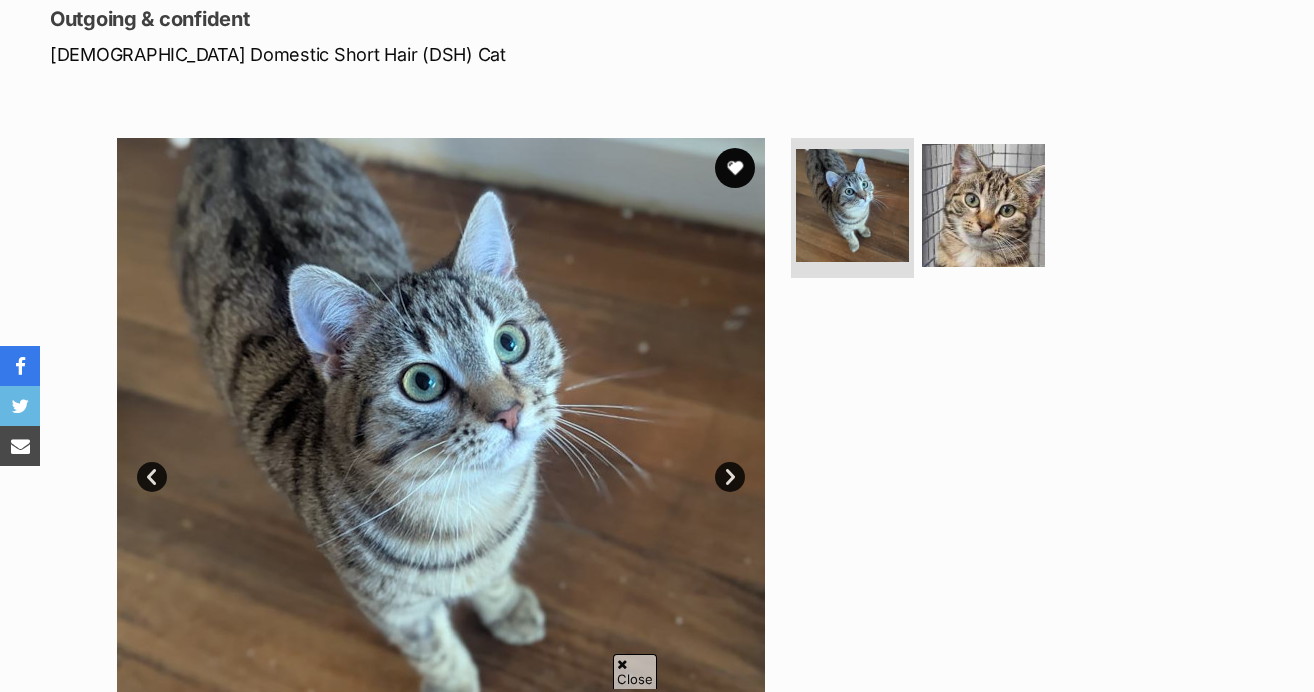 click on "Next" at bounding box center [730, 477] 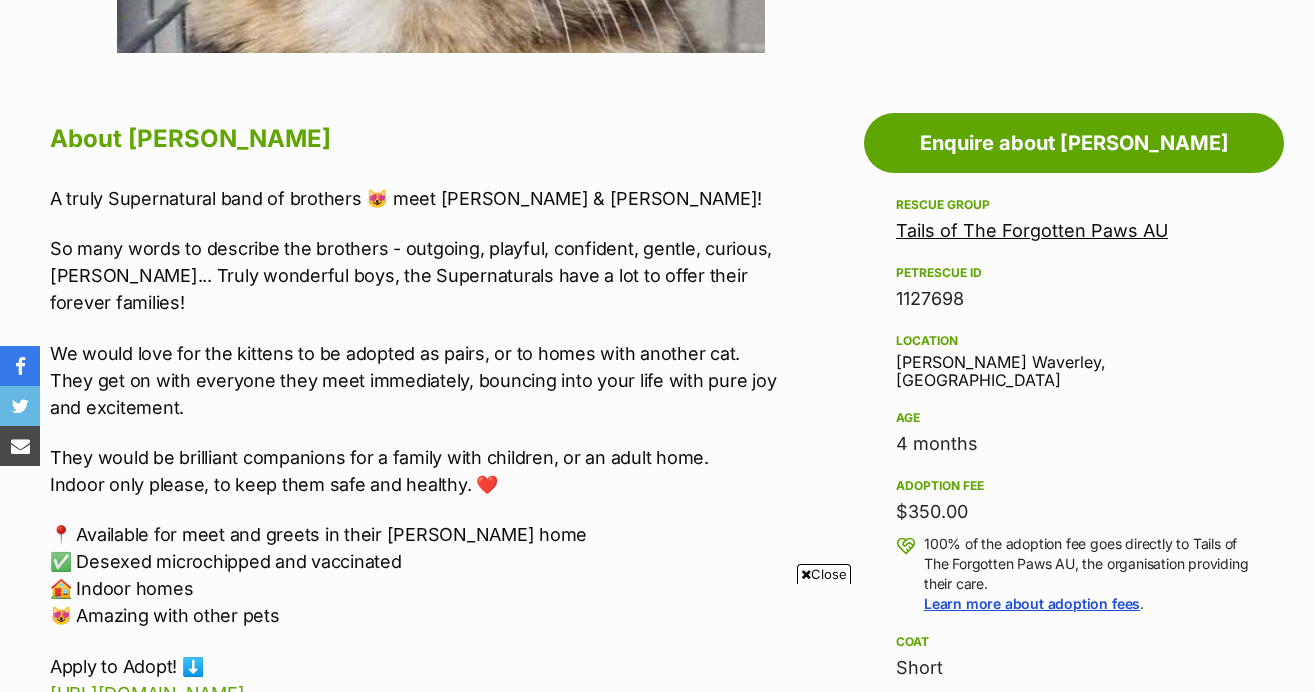 scroll, scrollTop: 0, scrollLeft: 0, axis: both 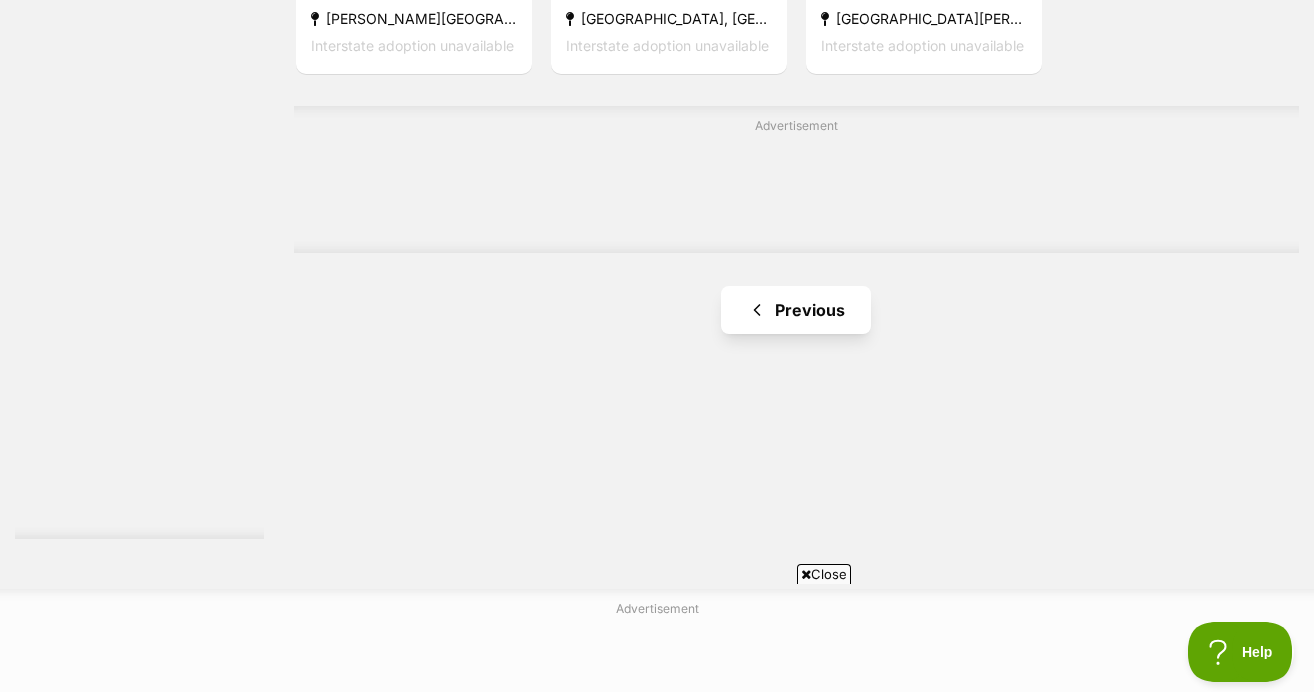 click on "Previous" at bounding box center [796, 310] 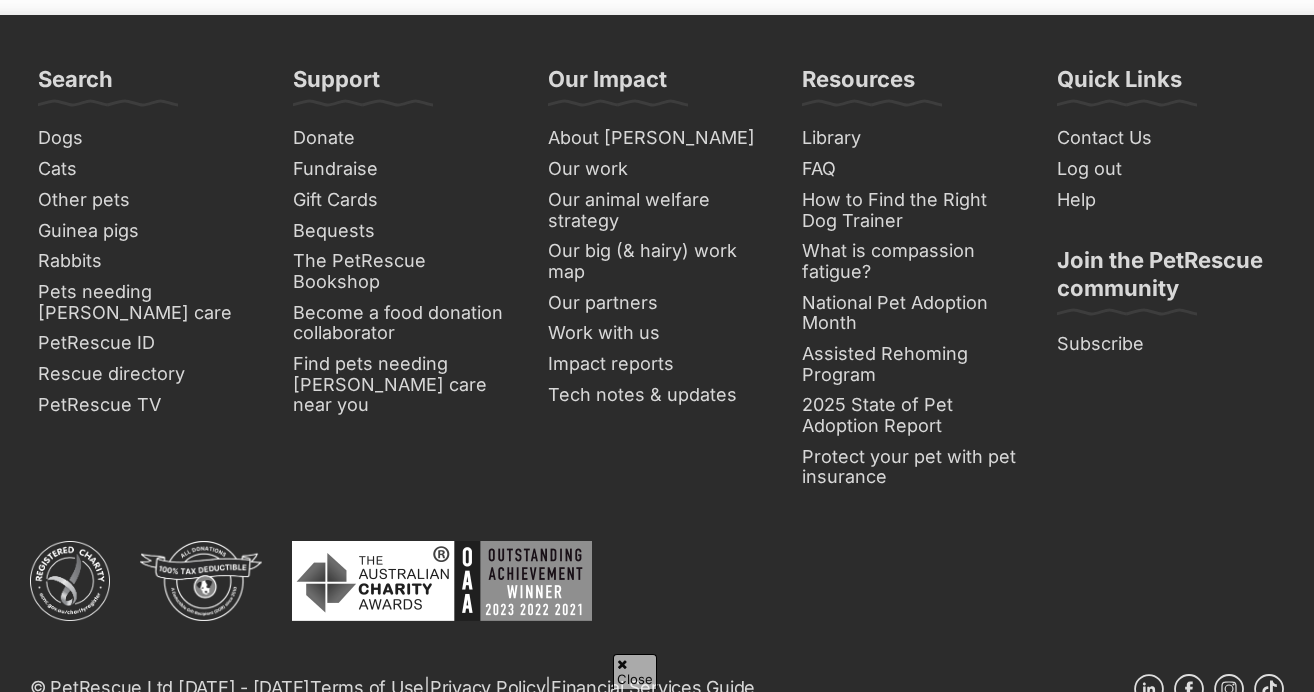 scroll, scrollTop: 0, scrollLeft: 0, axis: both 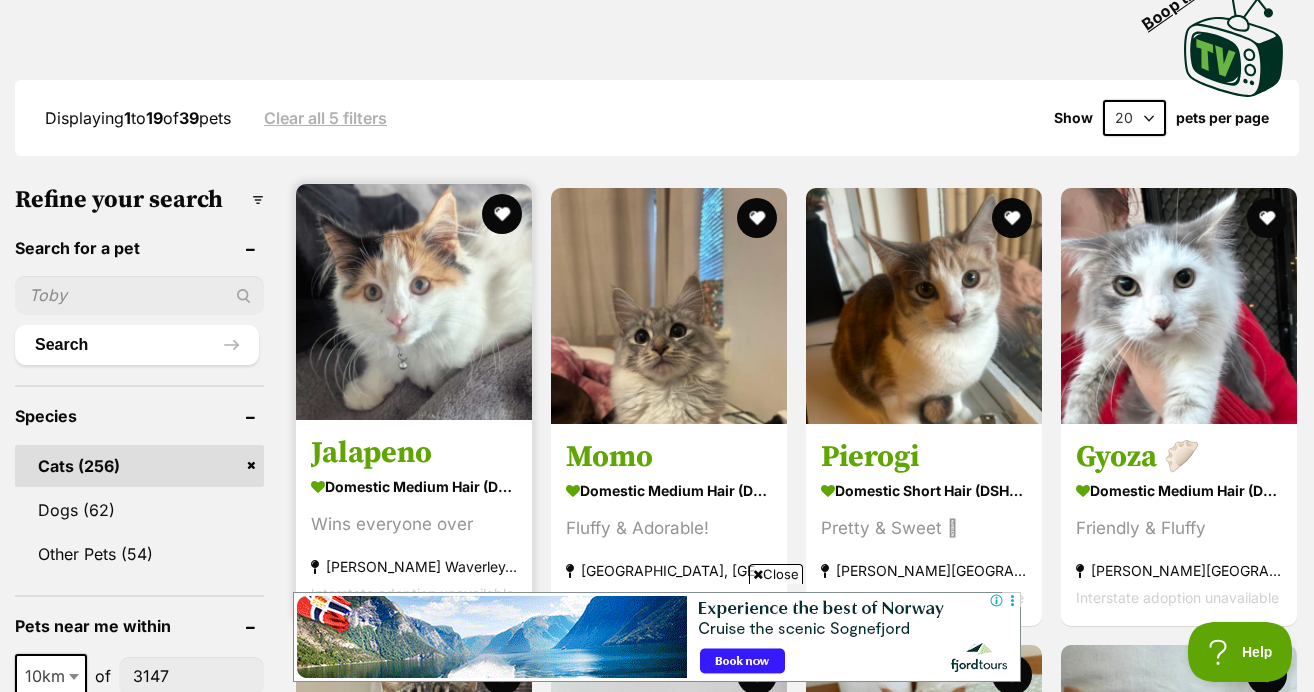 click at bounding box center (414, 302) 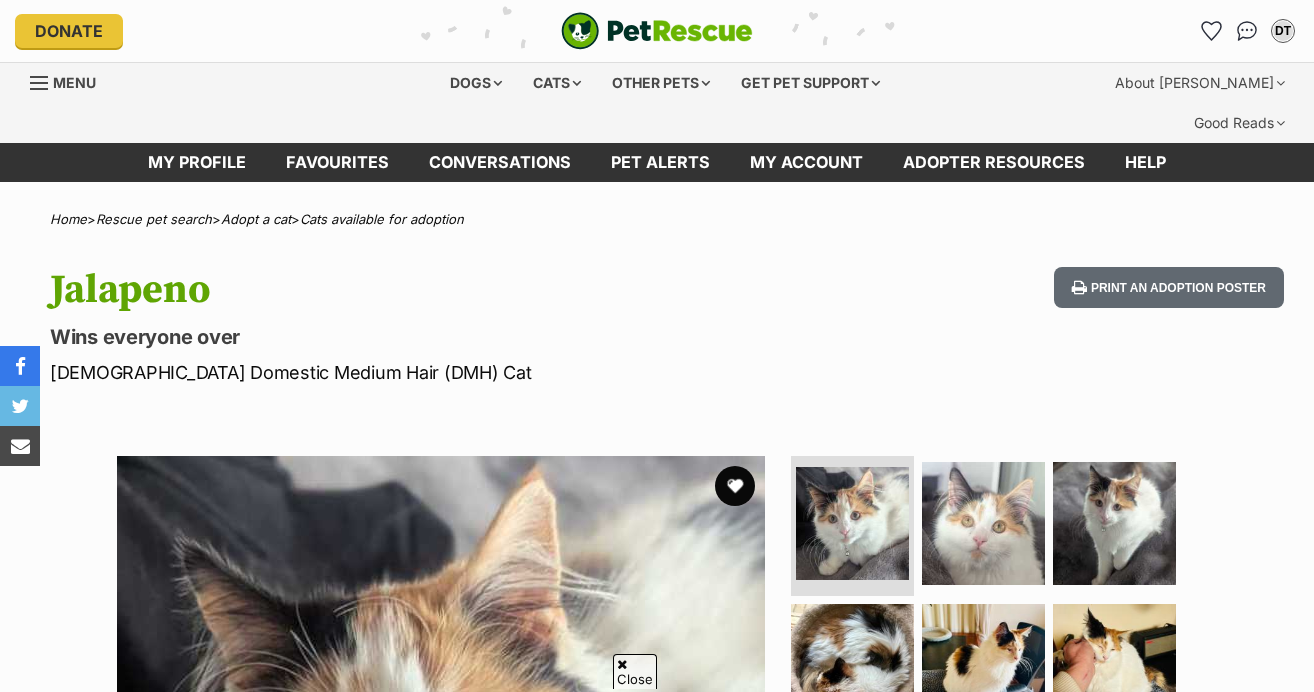 scroll, scrollTop: 376, scrollLeft: 0, axis: vertical 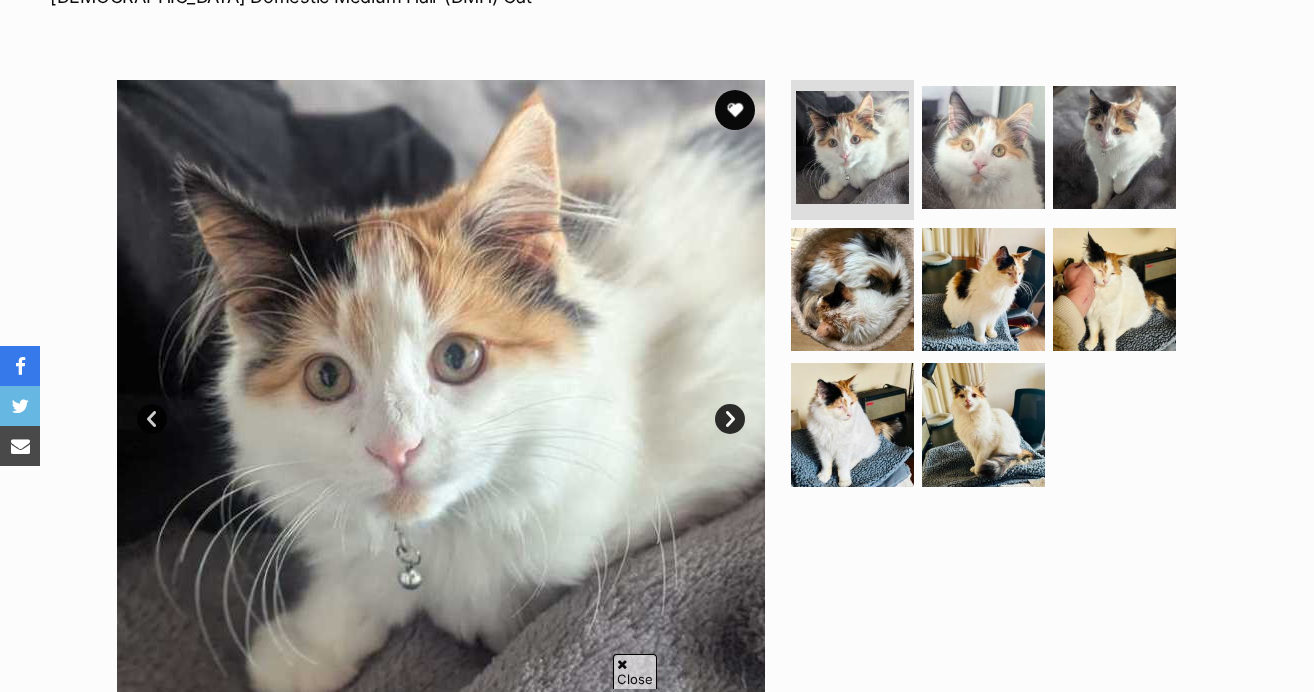 click on "Next" at bounding box center (730, 419) 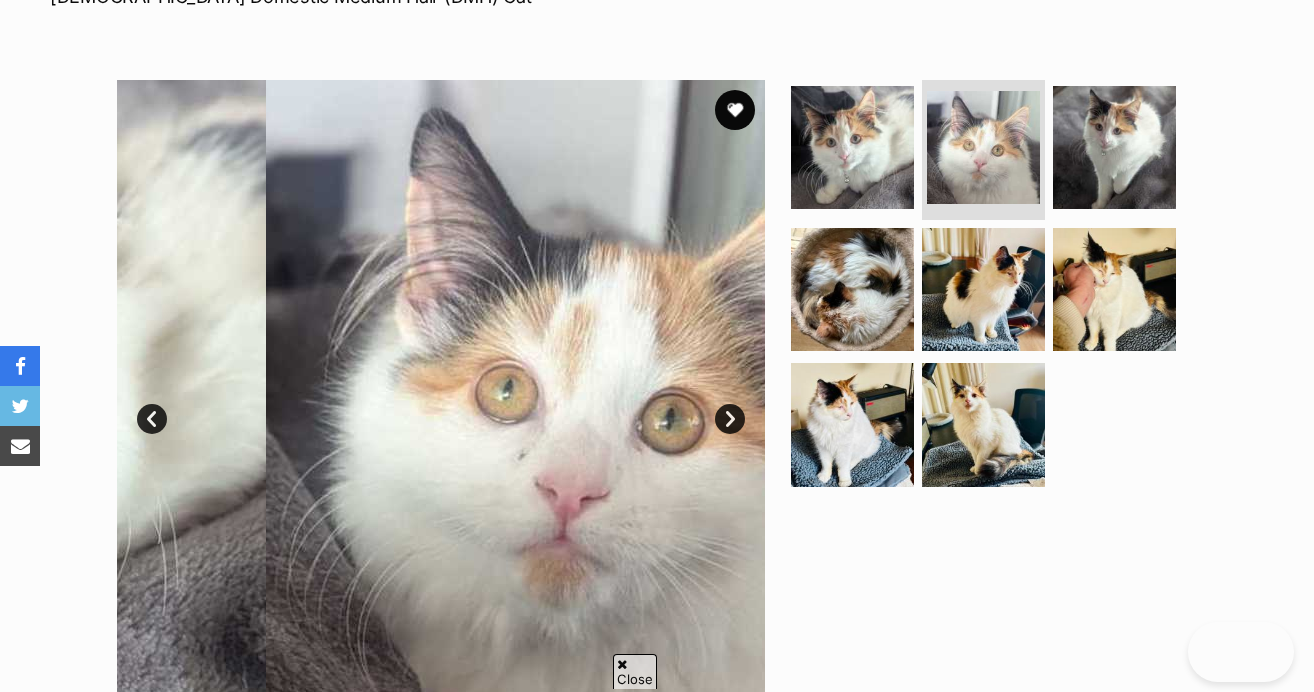 click on "Next" at bounding box center [730, 419] 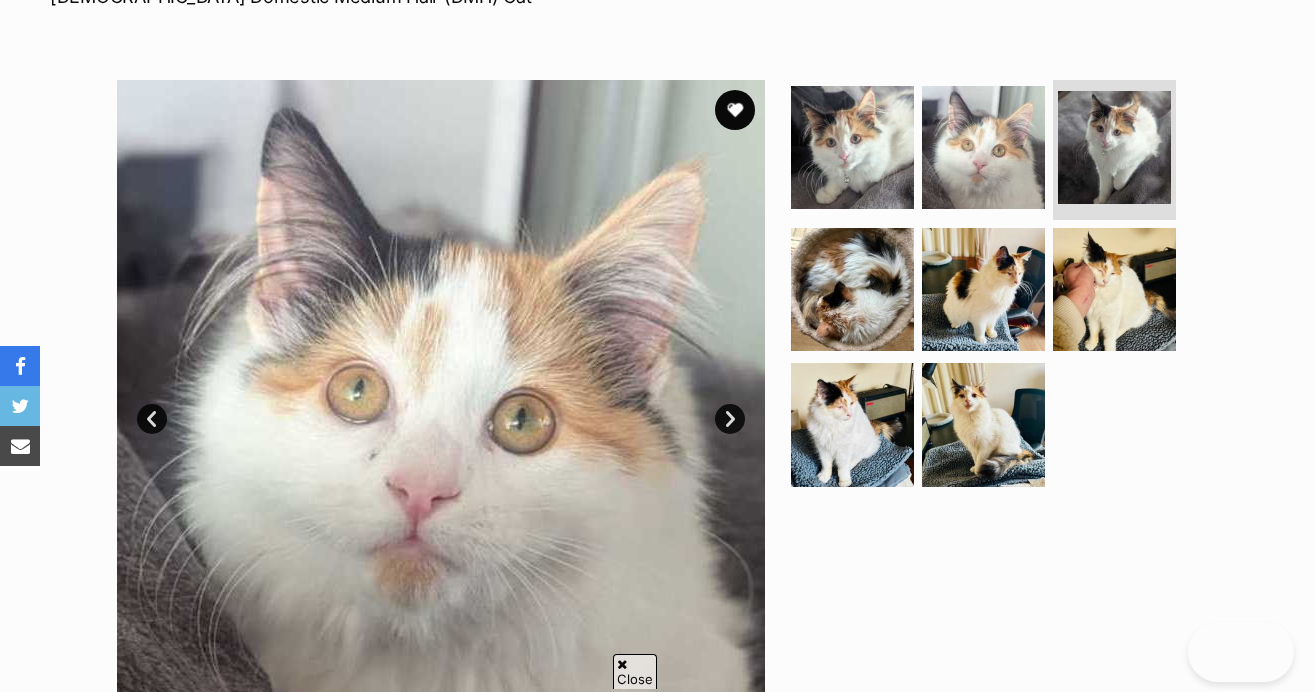 scroll, scrollTop: 376, scrollLeft: 0, axis: vertical 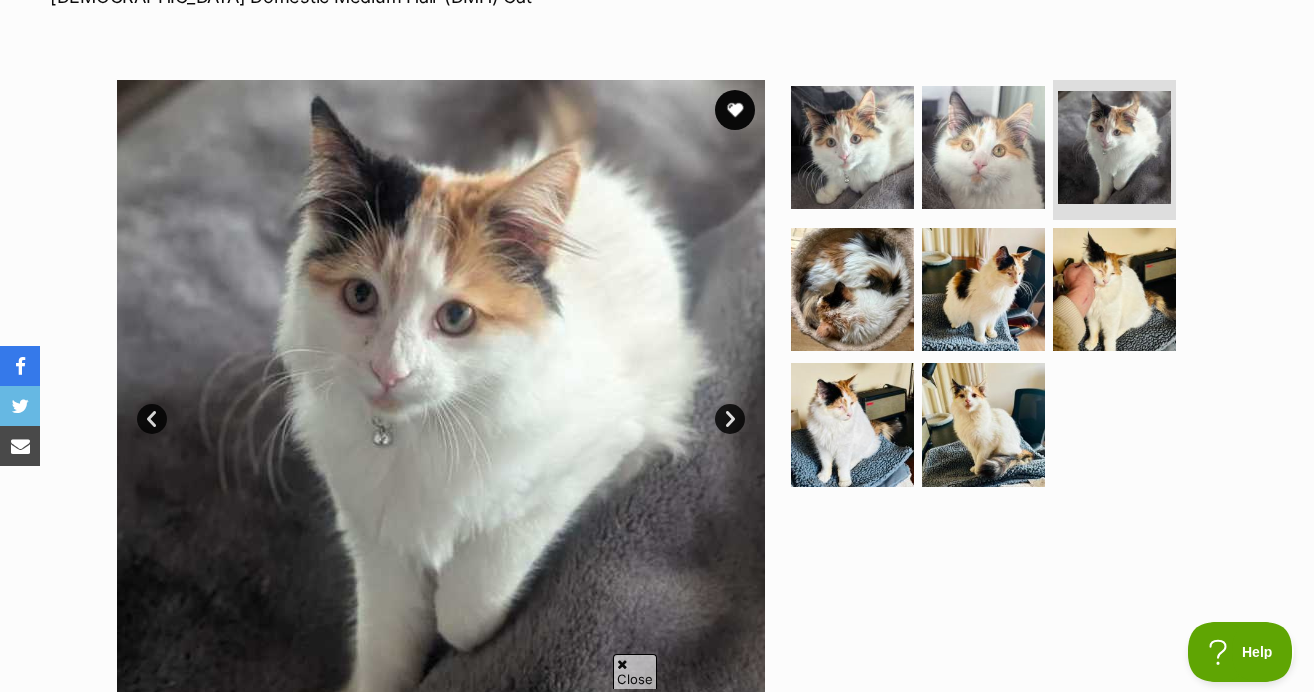 click on "Next" at bounding box center [730, 419] 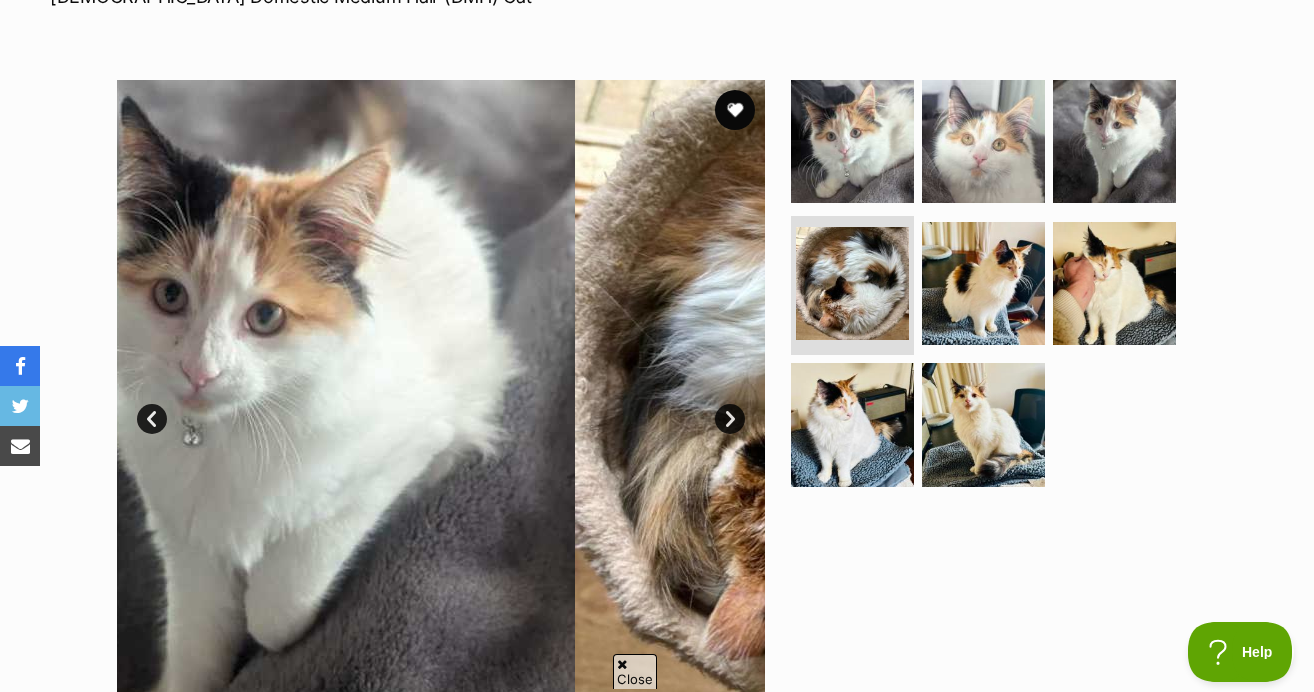 scroll, scrollTop: 0, scrollLeft: 0, axis: both 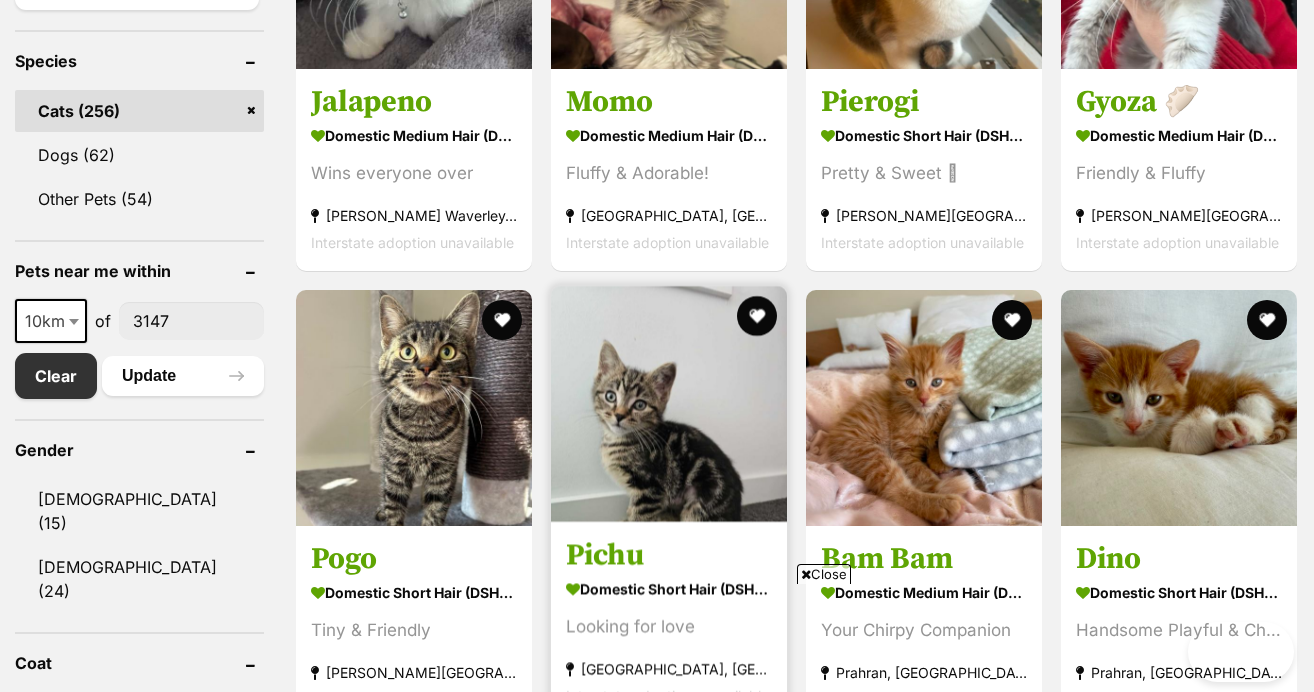 click at bounding box center [669, 404] 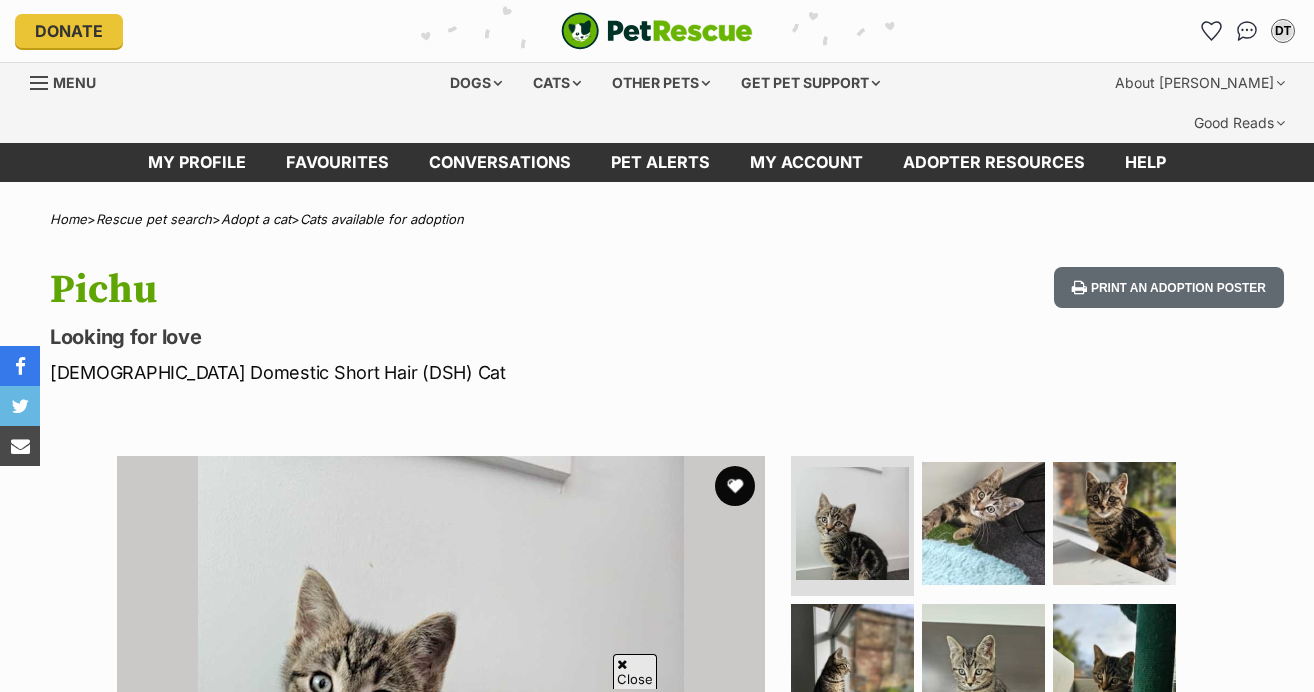 scroll, scrollTop: 1135, scrollLeft: 0, axis: vertical 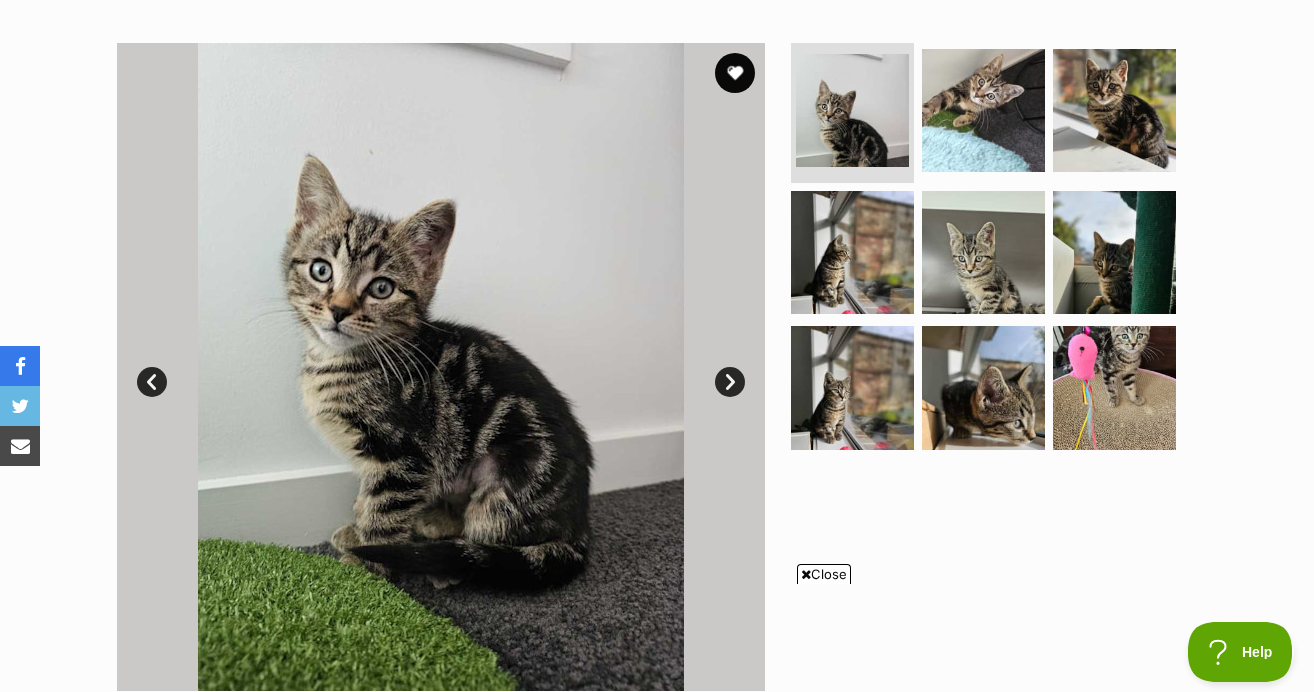 click on "Next" at bounding box center [730, 382] 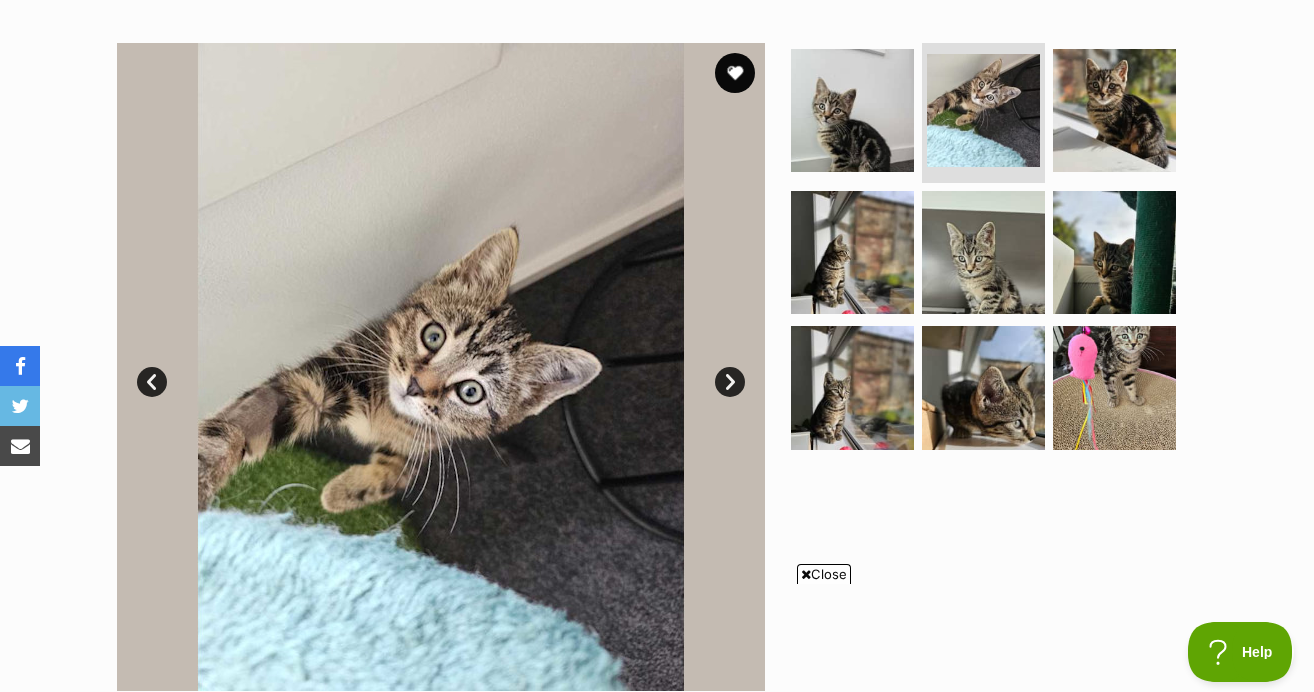 click on "Next" at bounding box center (730, 382) 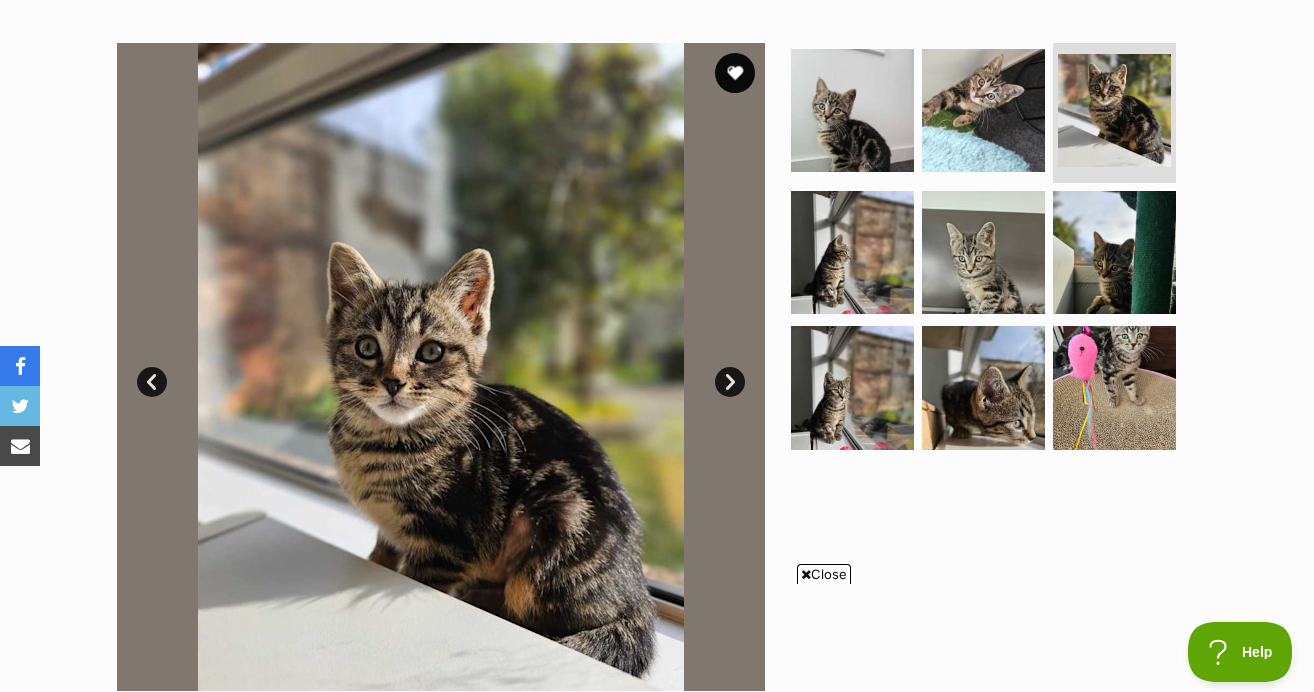 click on "Next" at bounding box center [730, 382] 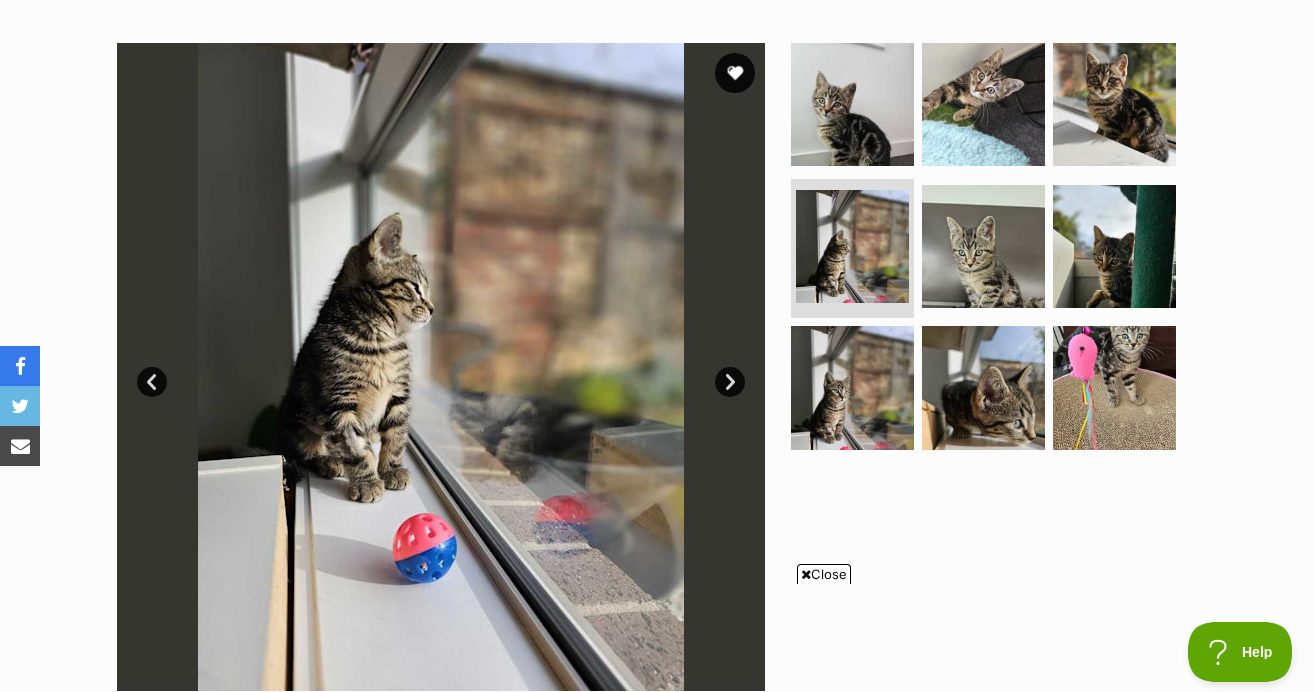 click on "Next" at bounding box center [730, 382] 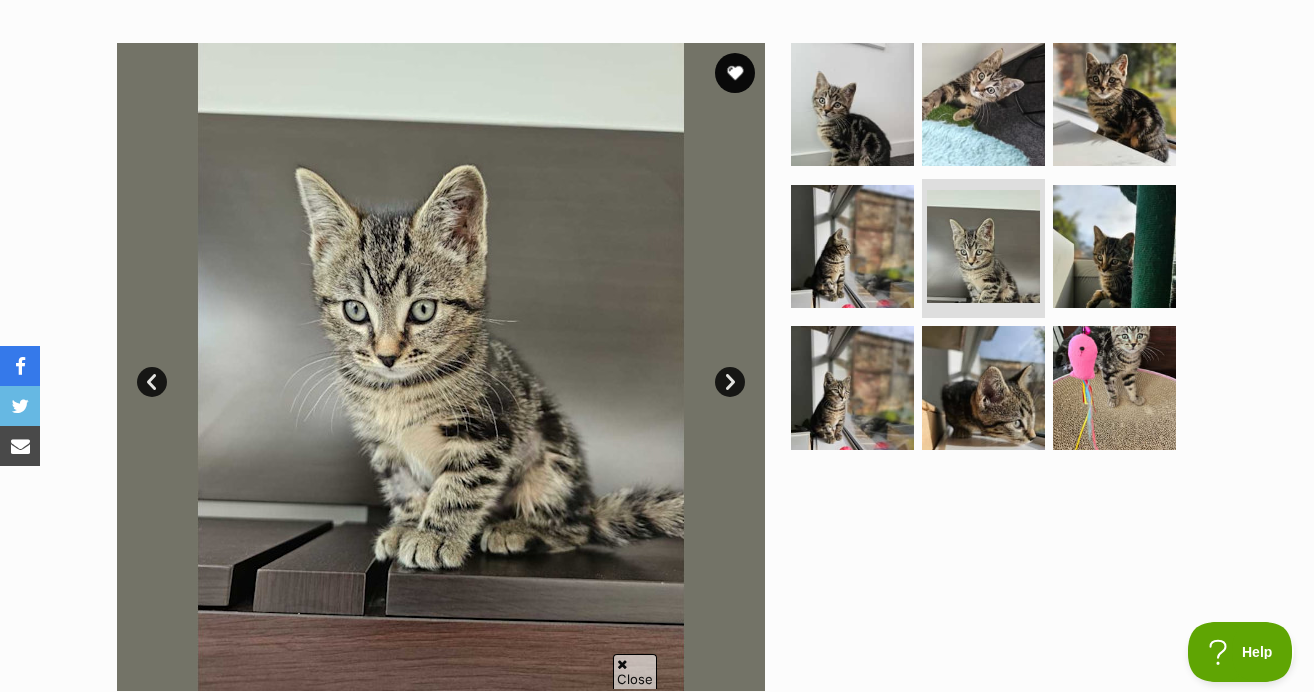 click on "Next" at bounding box center (730, 382) 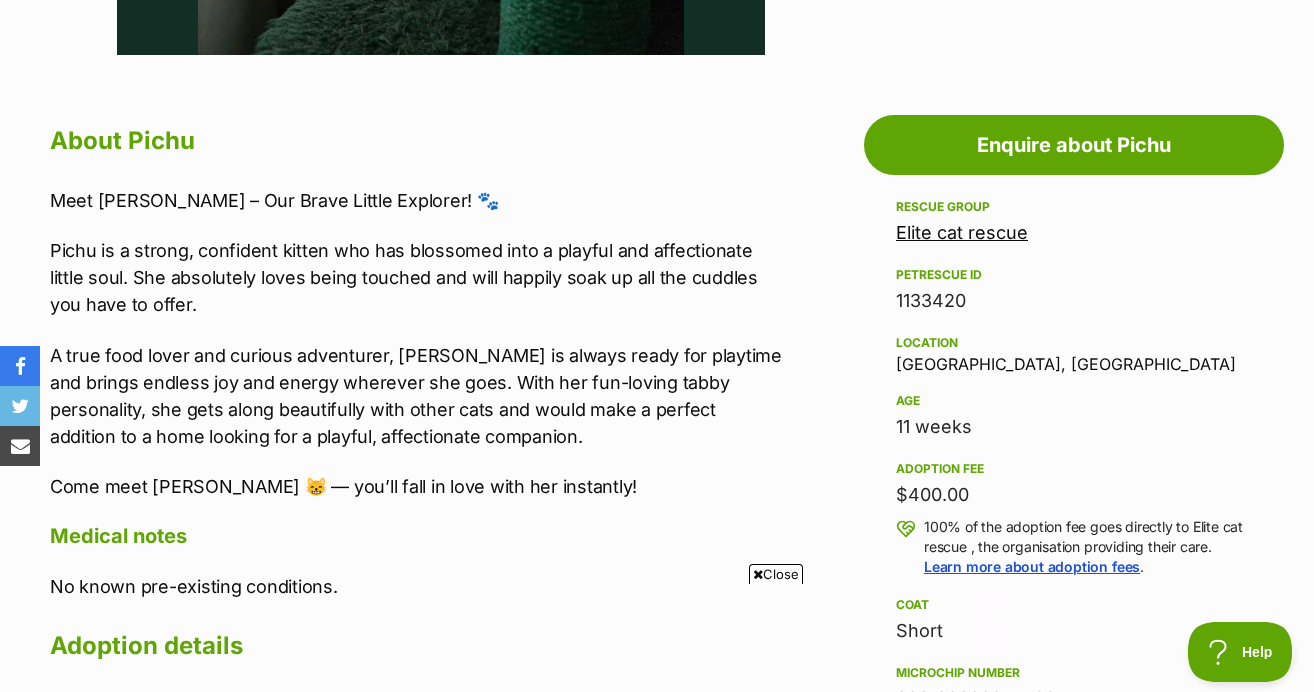 scroll, scrollTop: 1047, scrollLeft: 0, axis: vertical 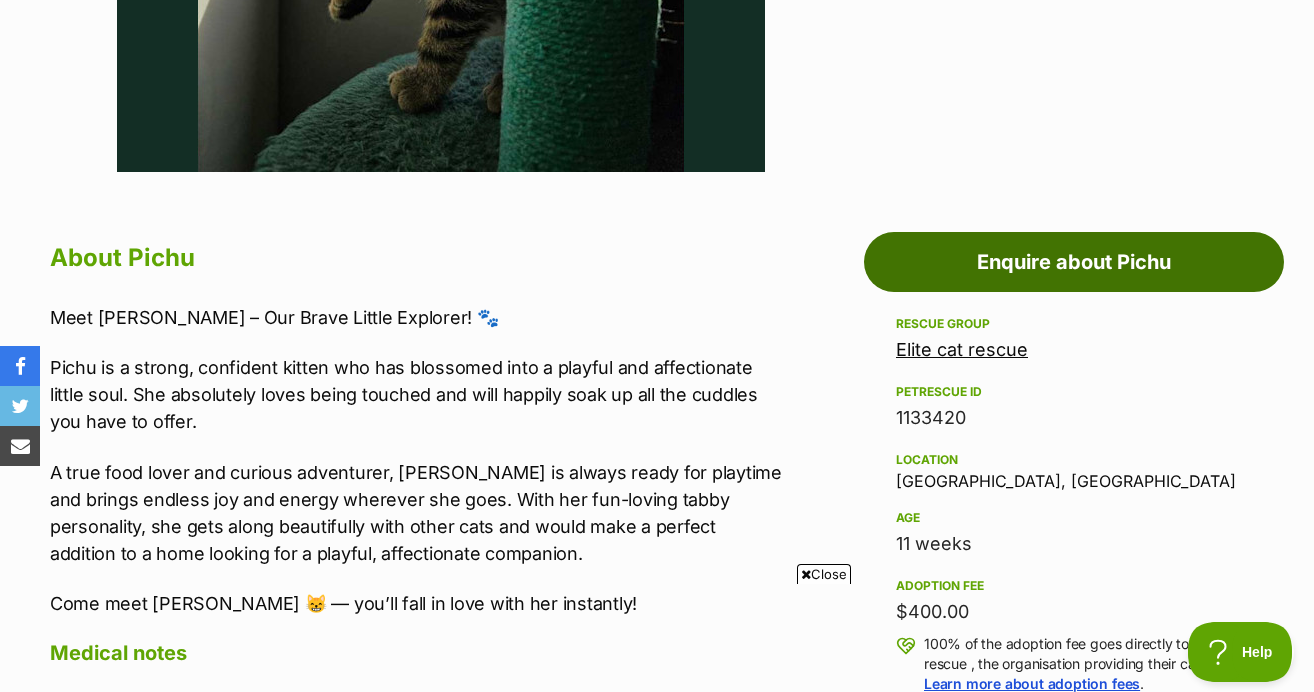 click on "Enquire about Pichu" at bounding box center [1074, 262] 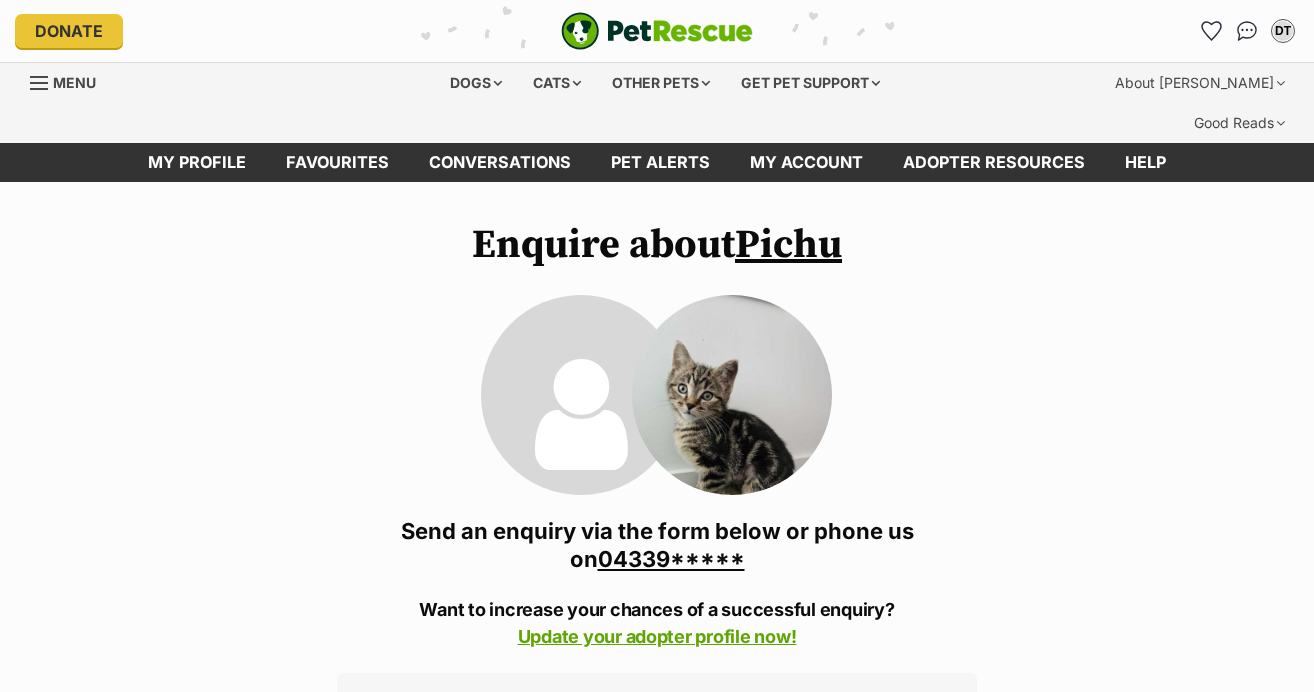scroll, scrollTop: 0, scrollLeft: 0, axis: both 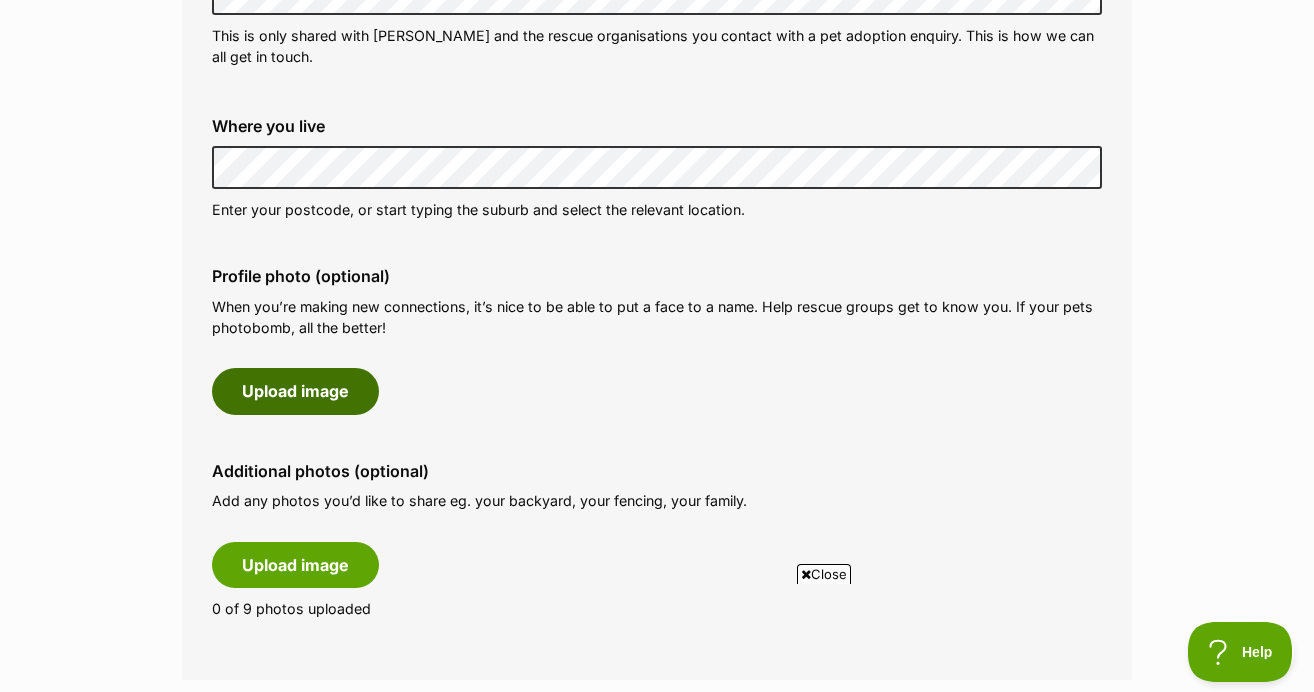 click on "Upload image" at bounding box center [295, 391] 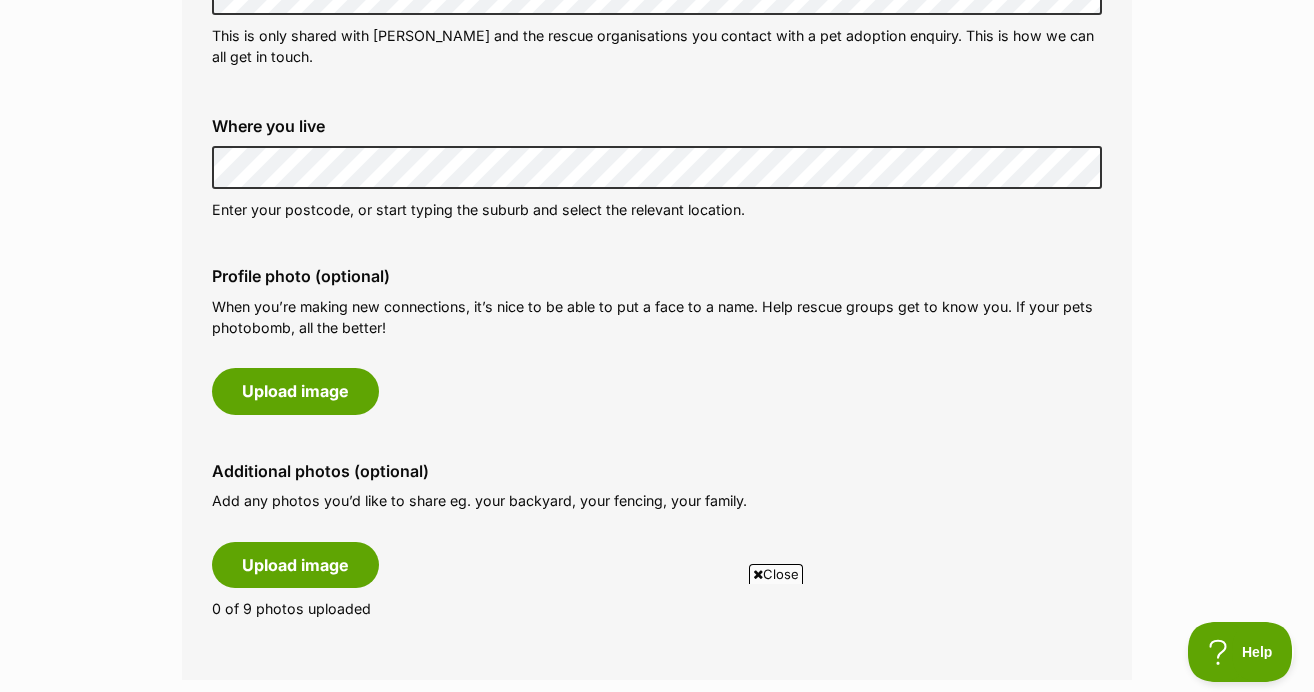 scroll, scrollTop: 0, scrollLeft: 0, axis: both 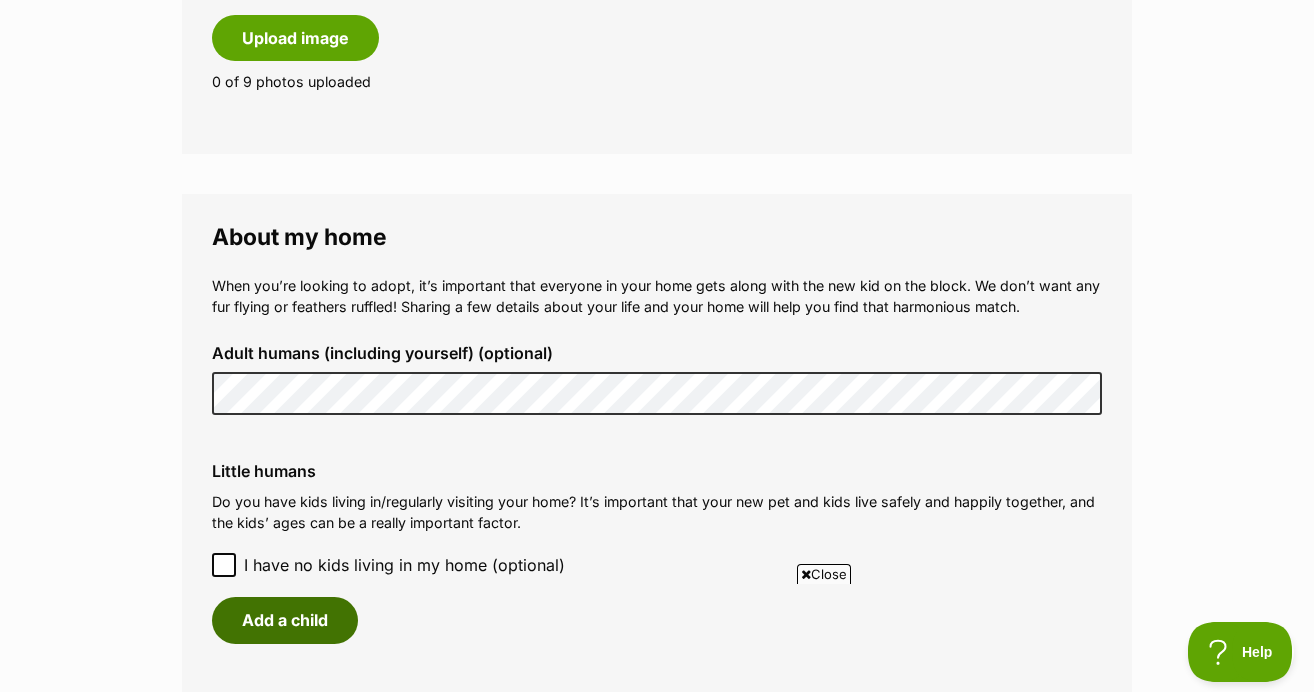 click on "Add a child" at bounding box center (285, 620) 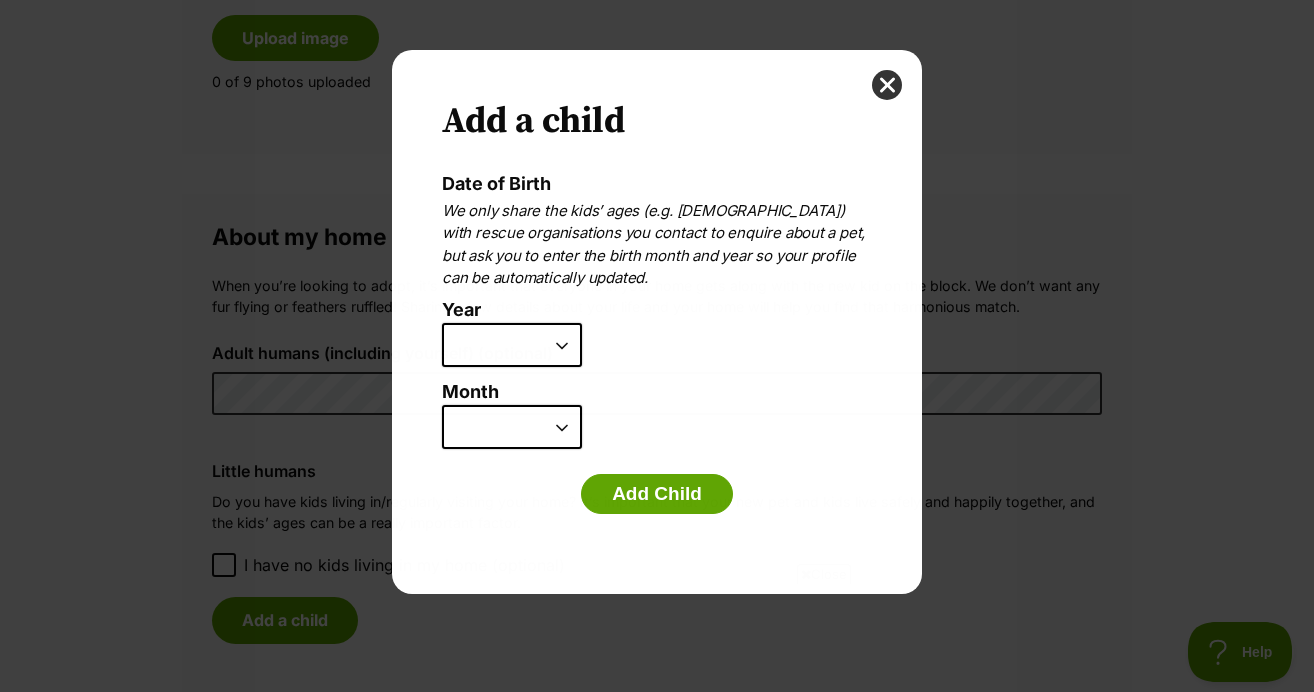 scroll, scrollTop: 0, scrollLeft: 0, axis: both 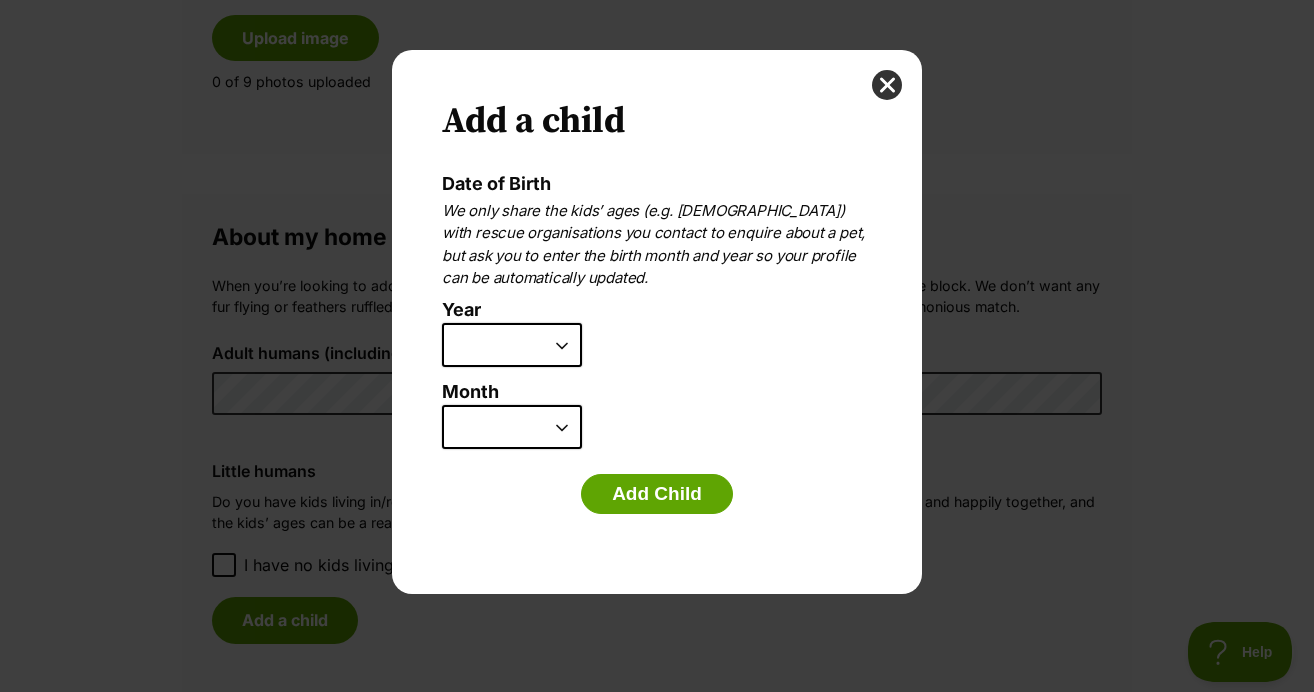select on "2008" 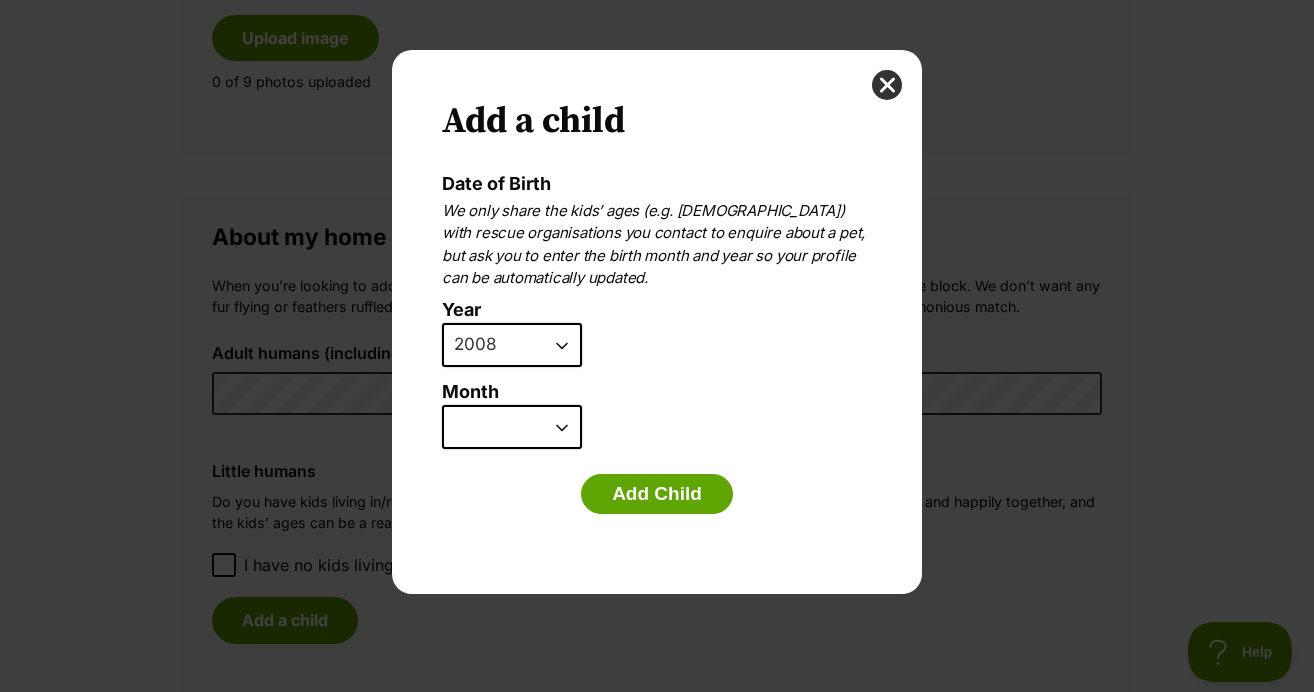 select on "8" 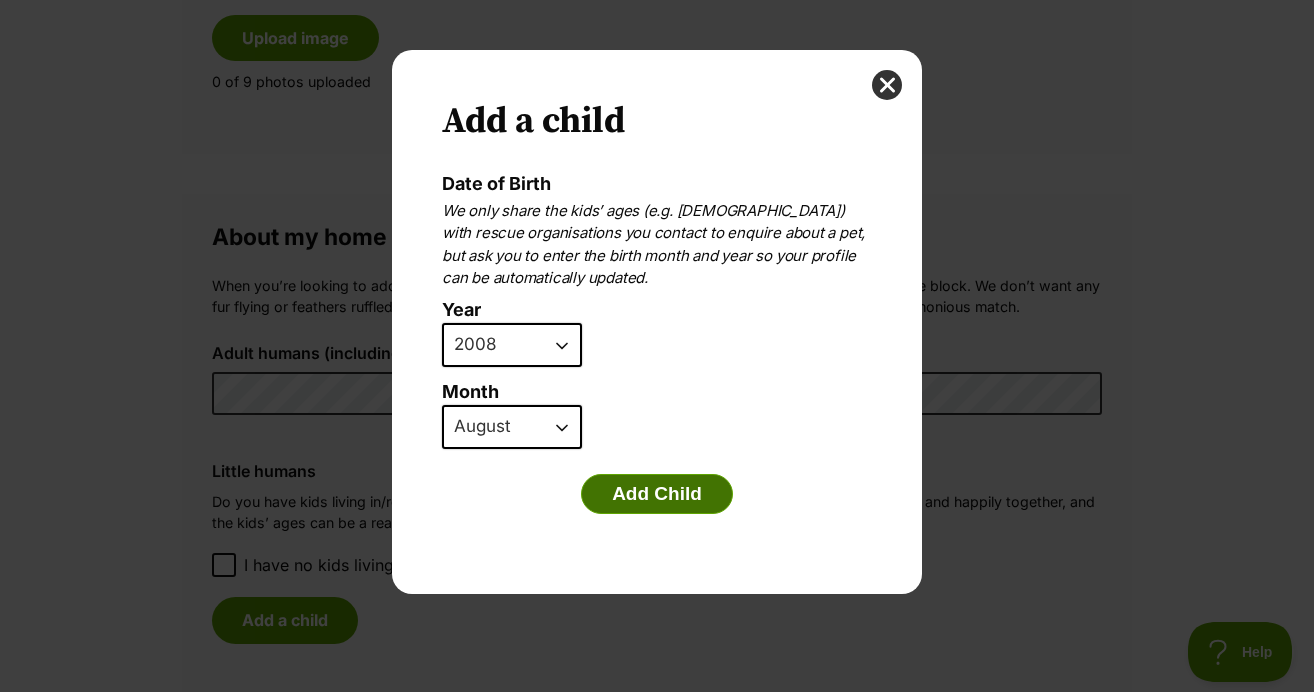 click on "Add Child" at bounding box center [657, 494] 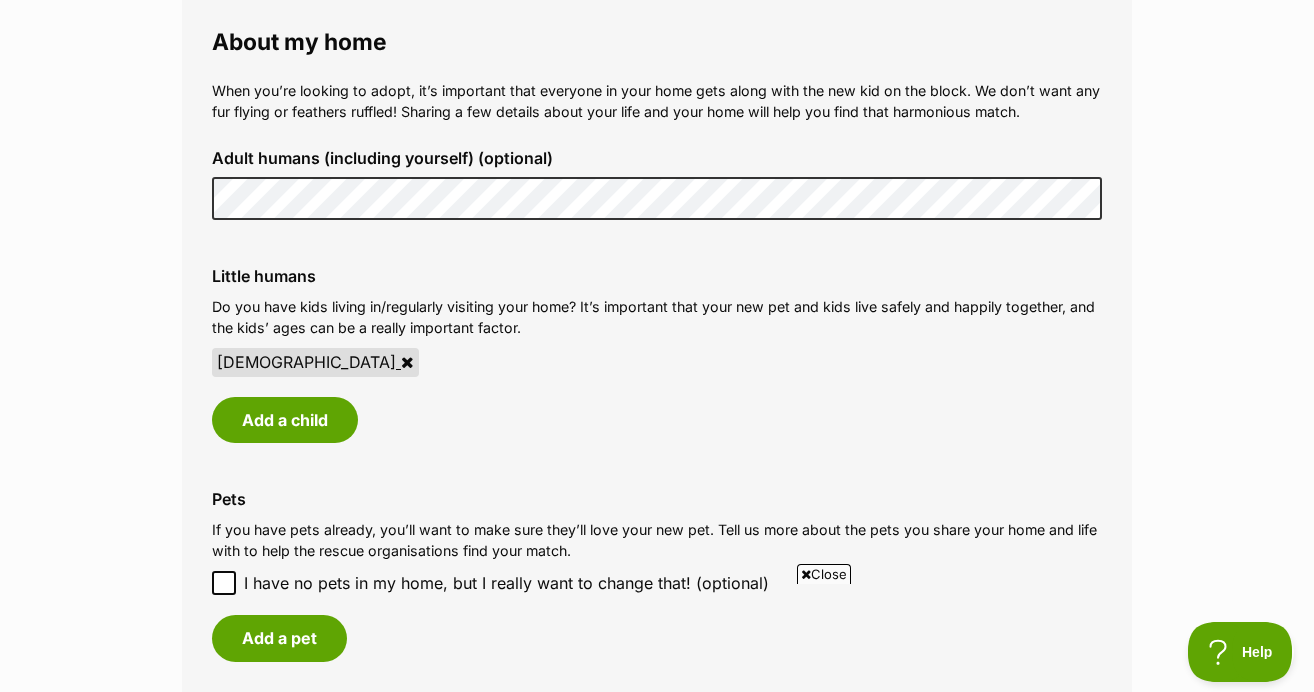 scroll, scrollTop: 1807, scrollLeft: 0, axis: vertical 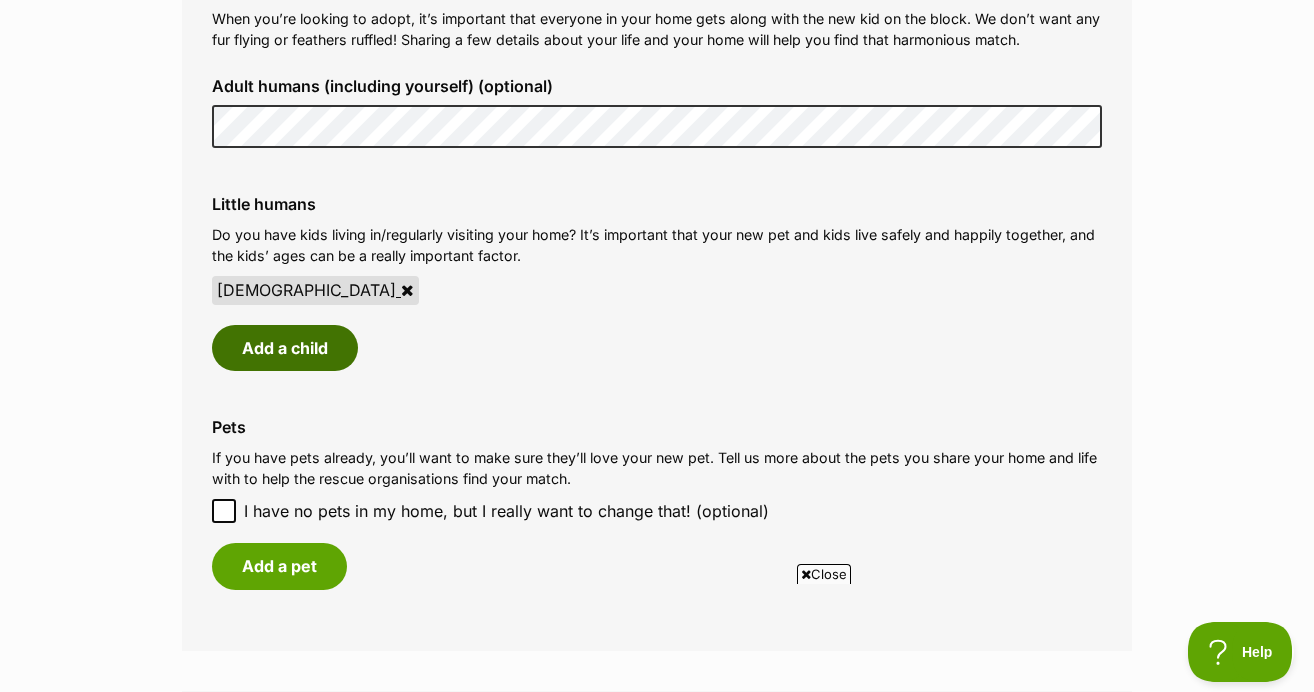click on "Add a child" at bounding box center [285, 348] 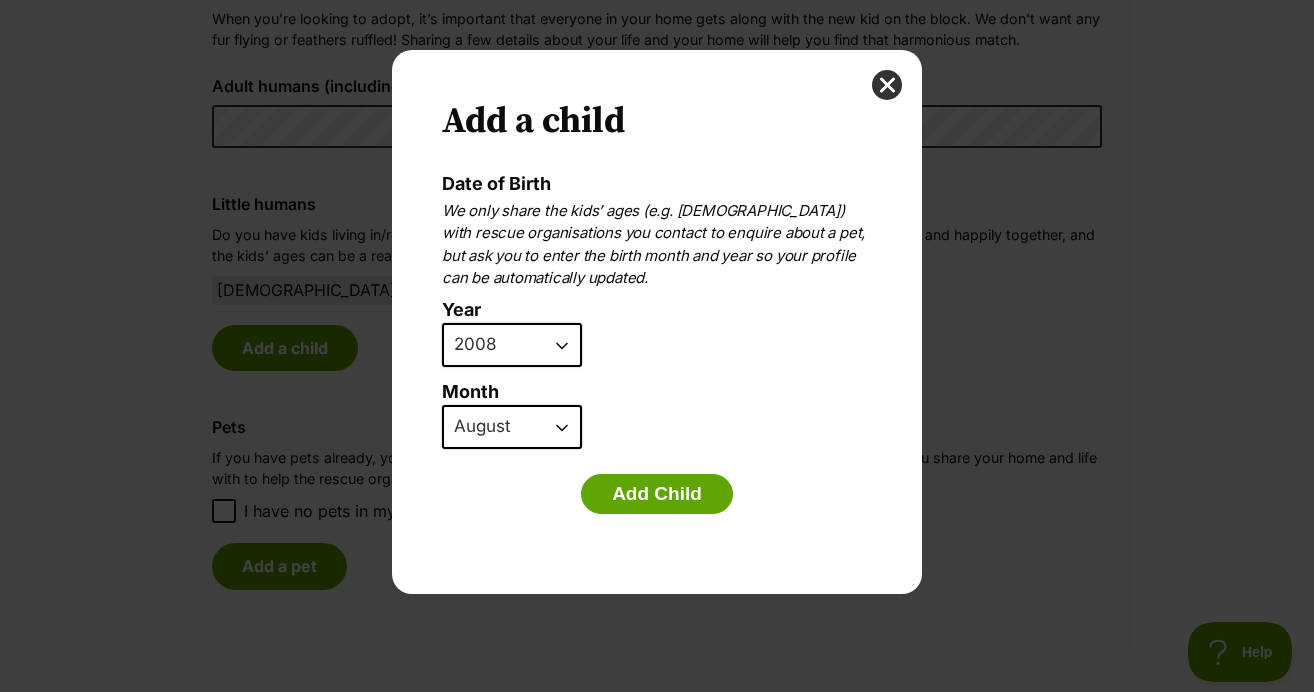 scroll, scrollTop: 0, scrollLeft: 0, axis: both 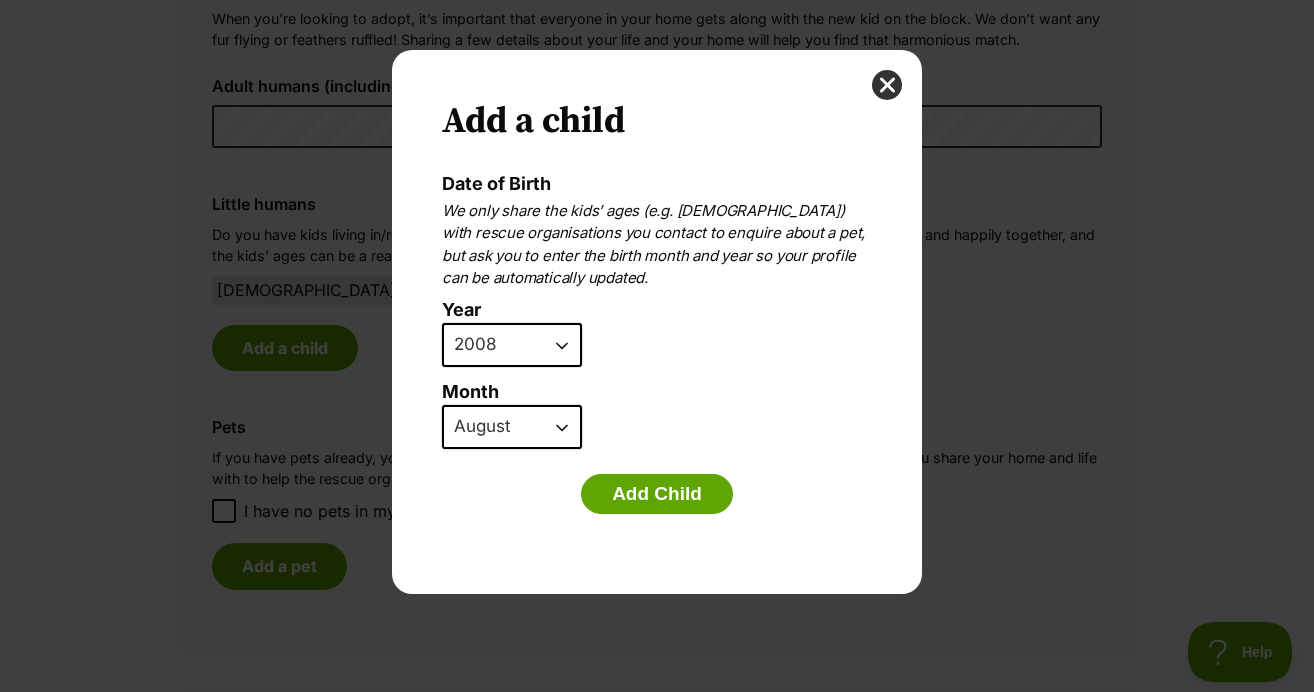 select on "2012" 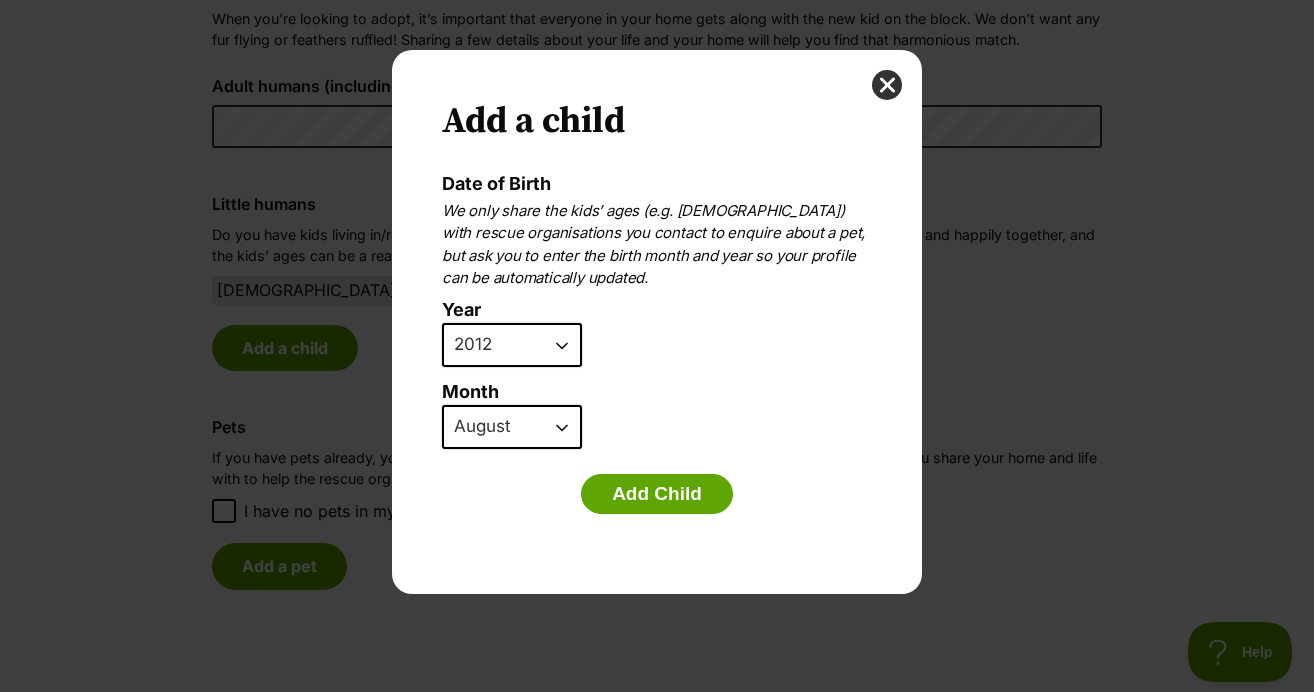 select on "11" 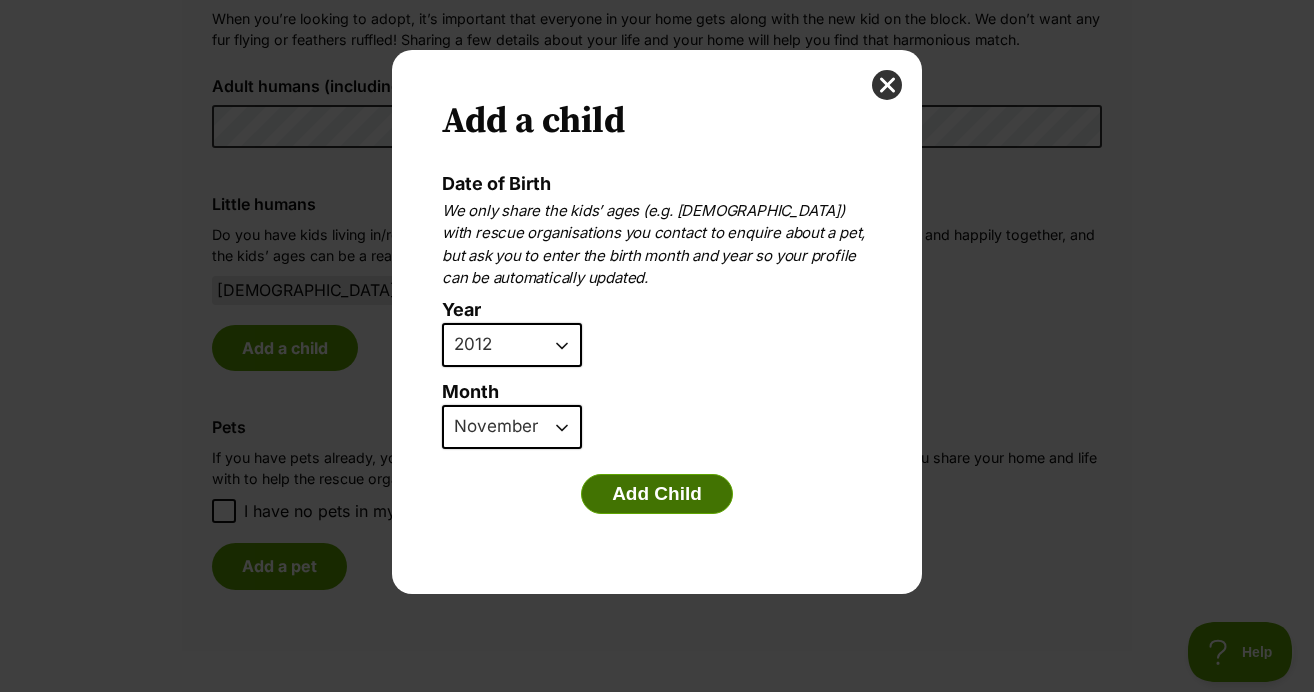 click on "Add Child" at bounding box center (657, 494) 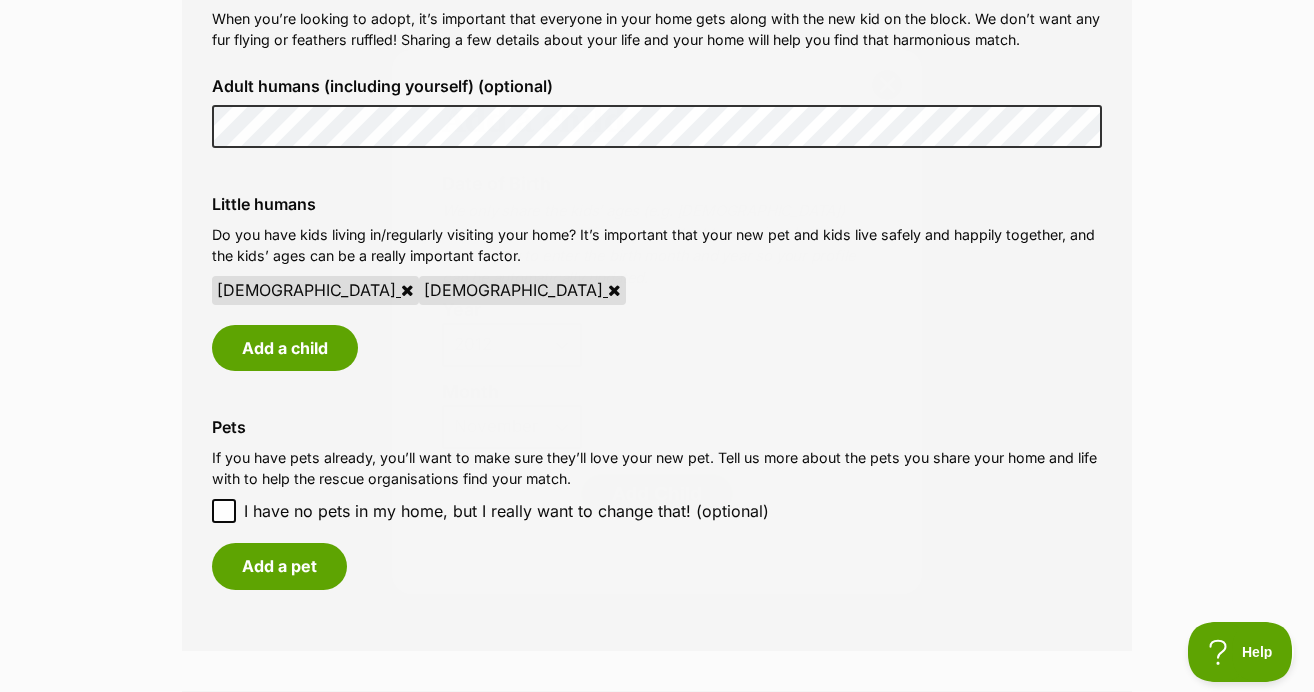 scroll, scrollTop: 1807, scrollLeft: 0, axis: vertical 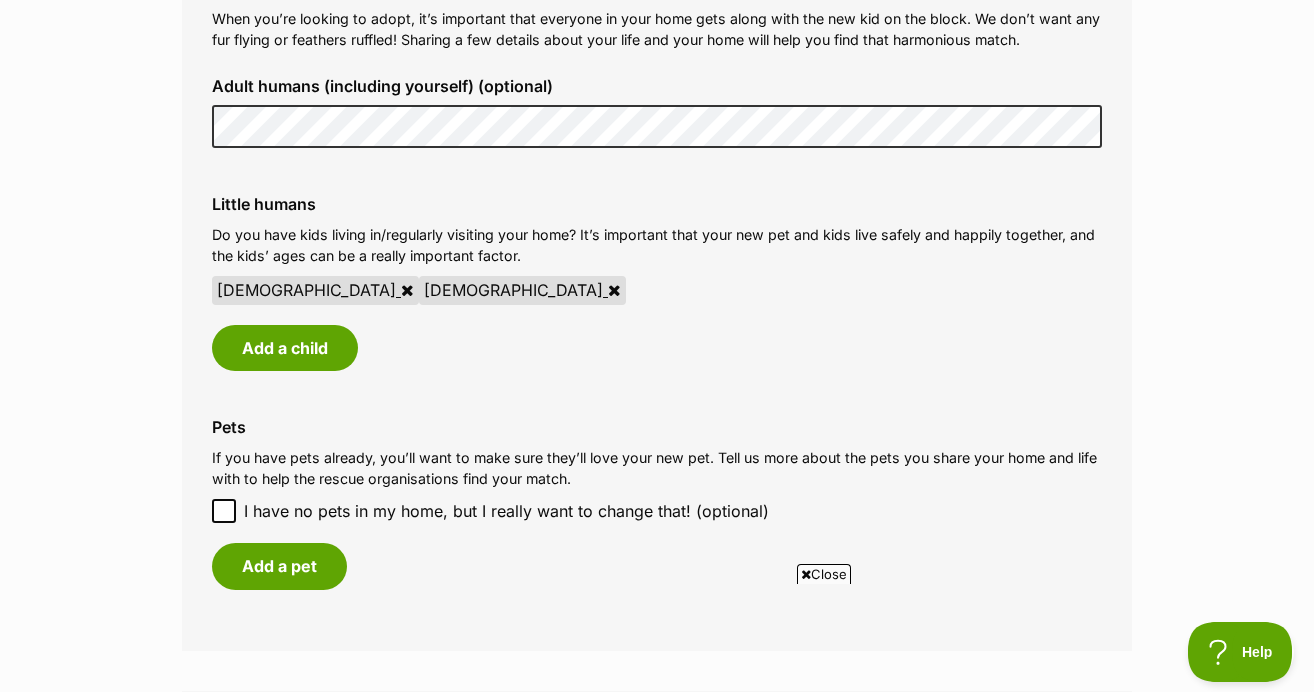 drag, startPoint x: 274, startPoint y: 494, endPoint x: 274, endPoint y: 510, distance: 16 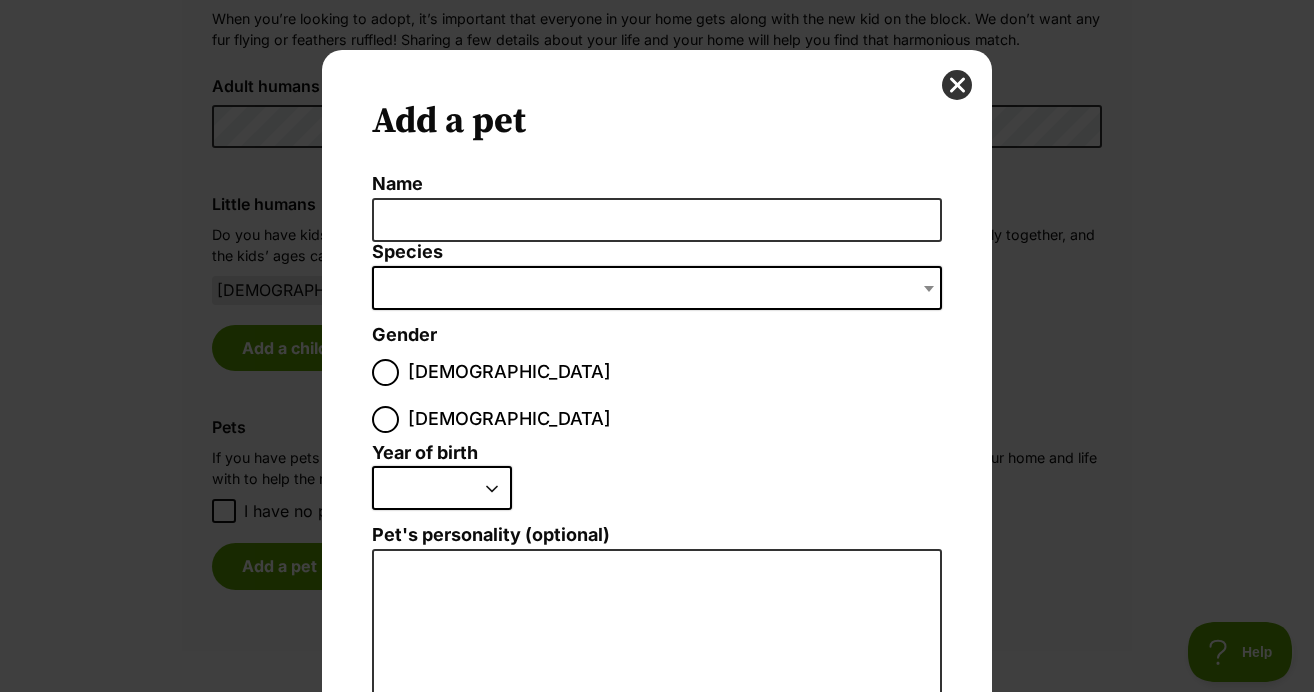 scroll, scrollTop: 0, scrollLeft: 0, axis: both 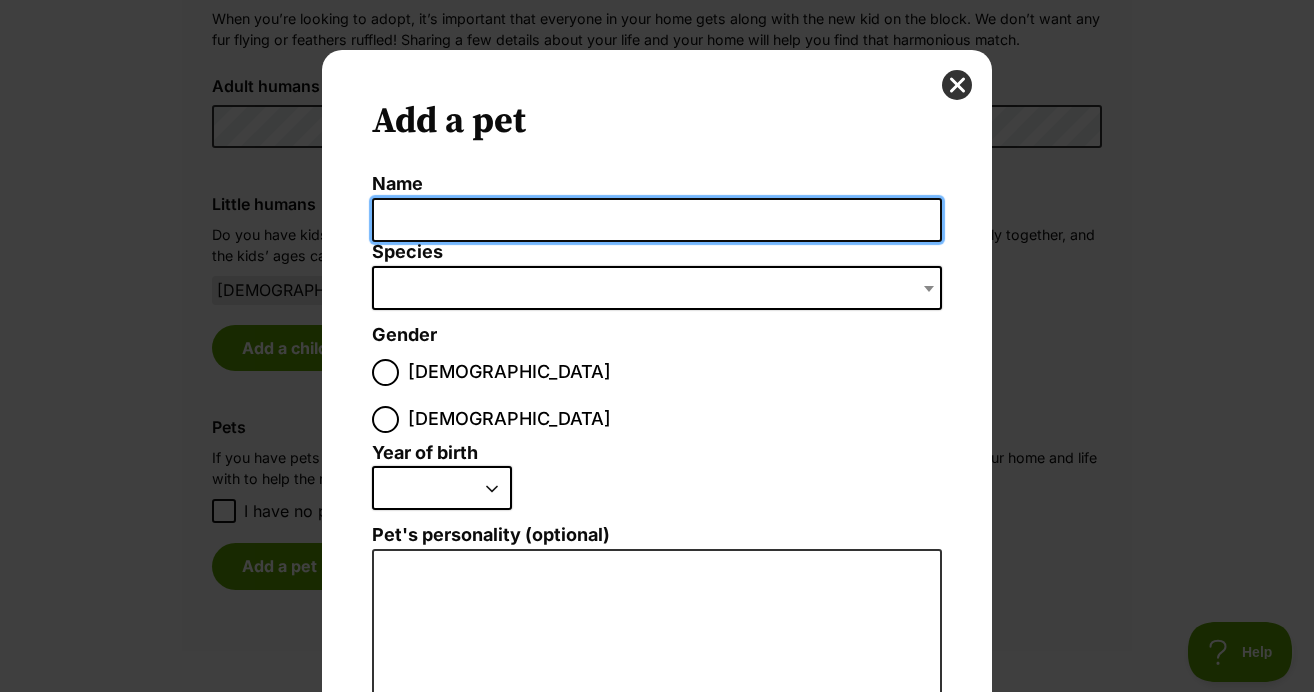 click on "Name" at bounding box center (657, 220) 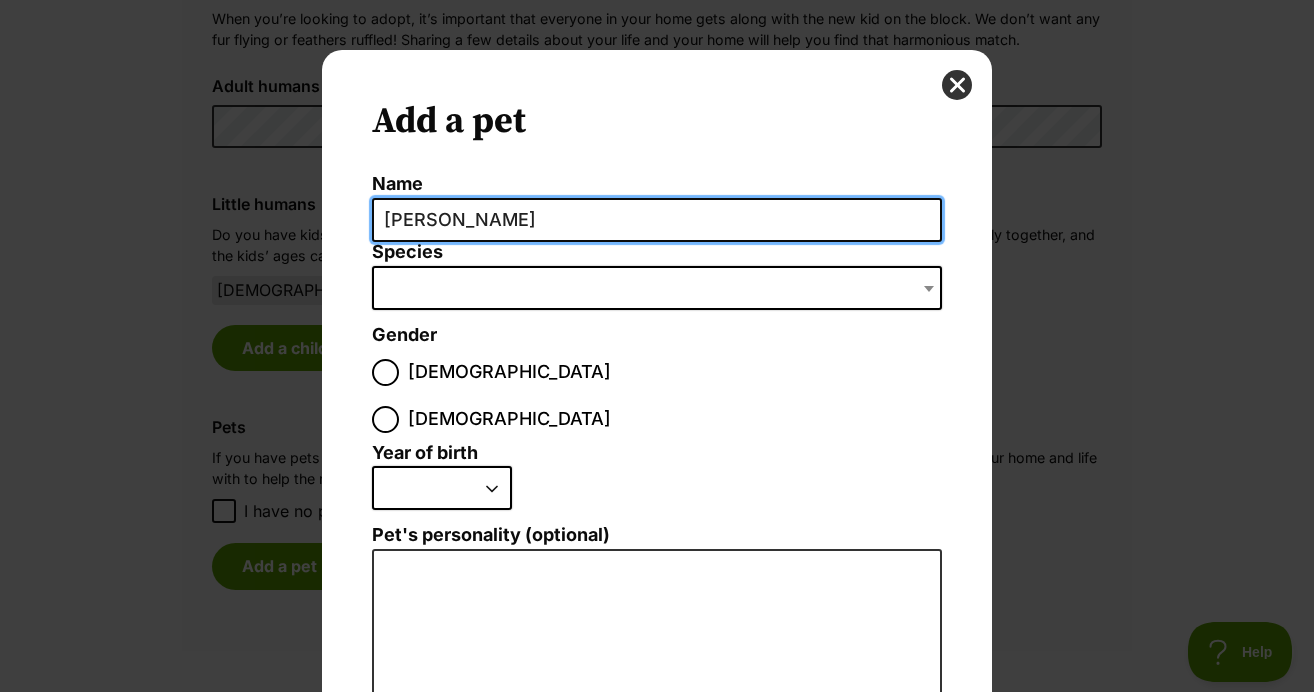 type on "Phoebe" 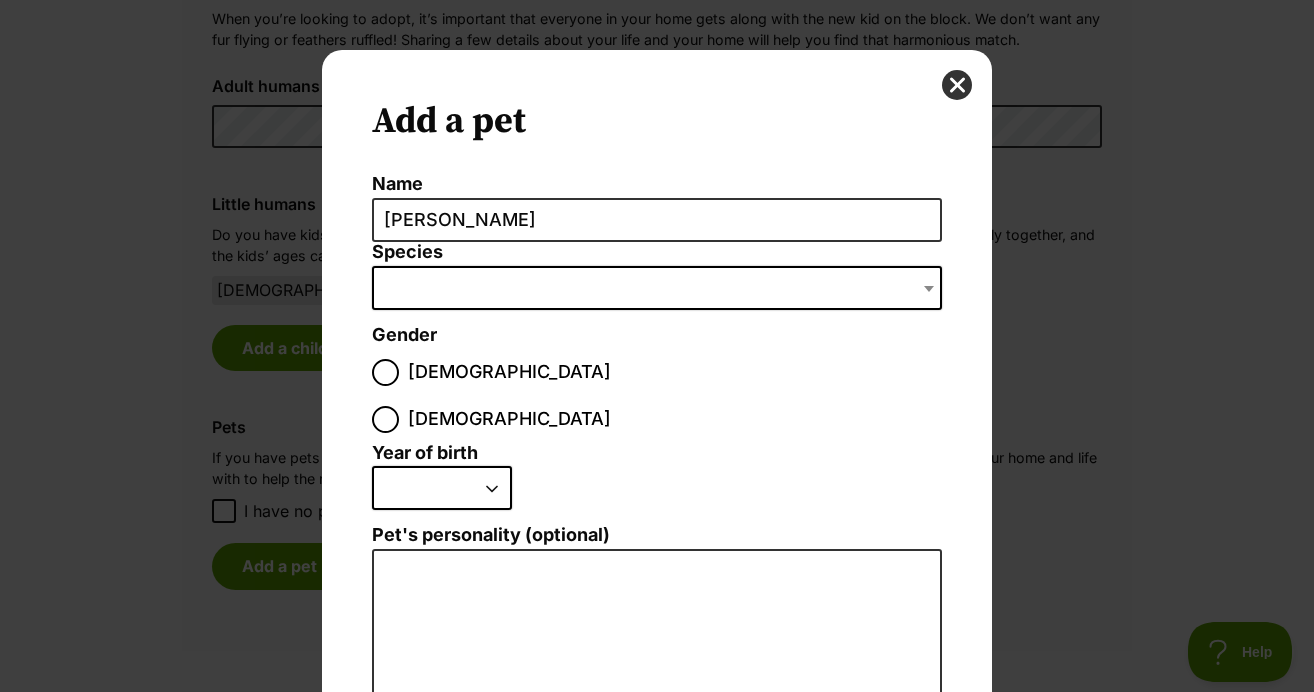click at bounding box center [657, 288] 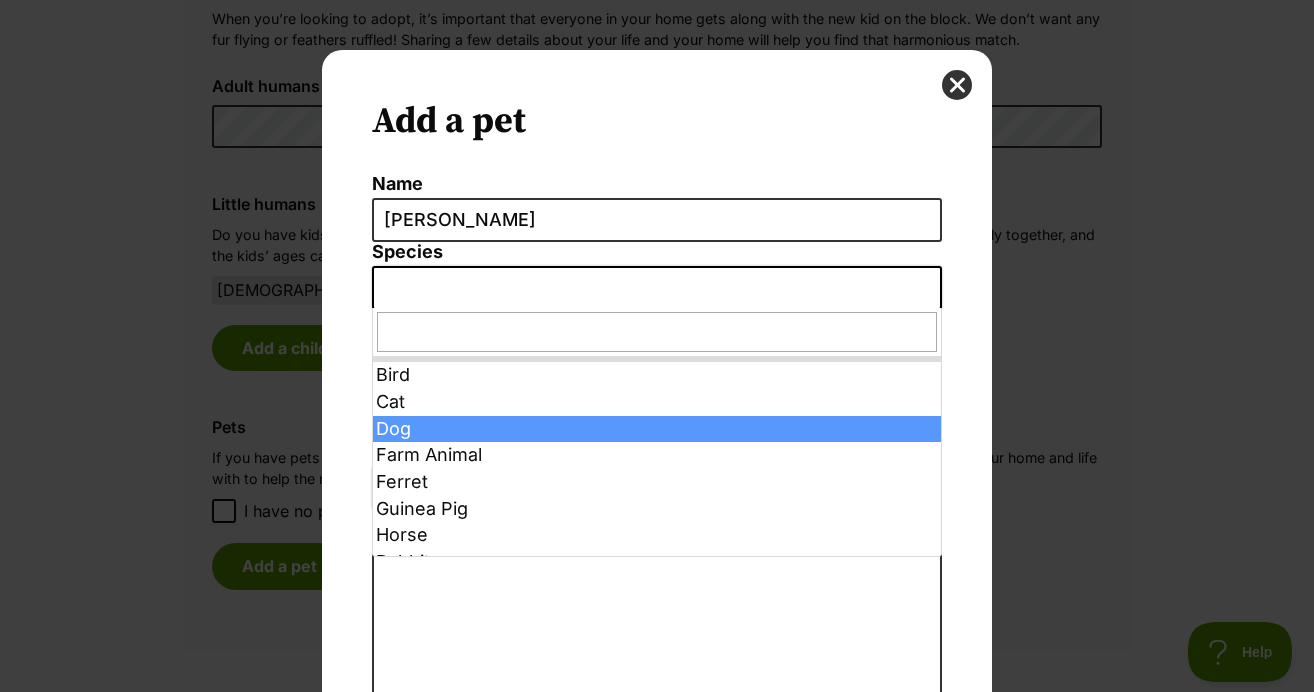 select on "1" 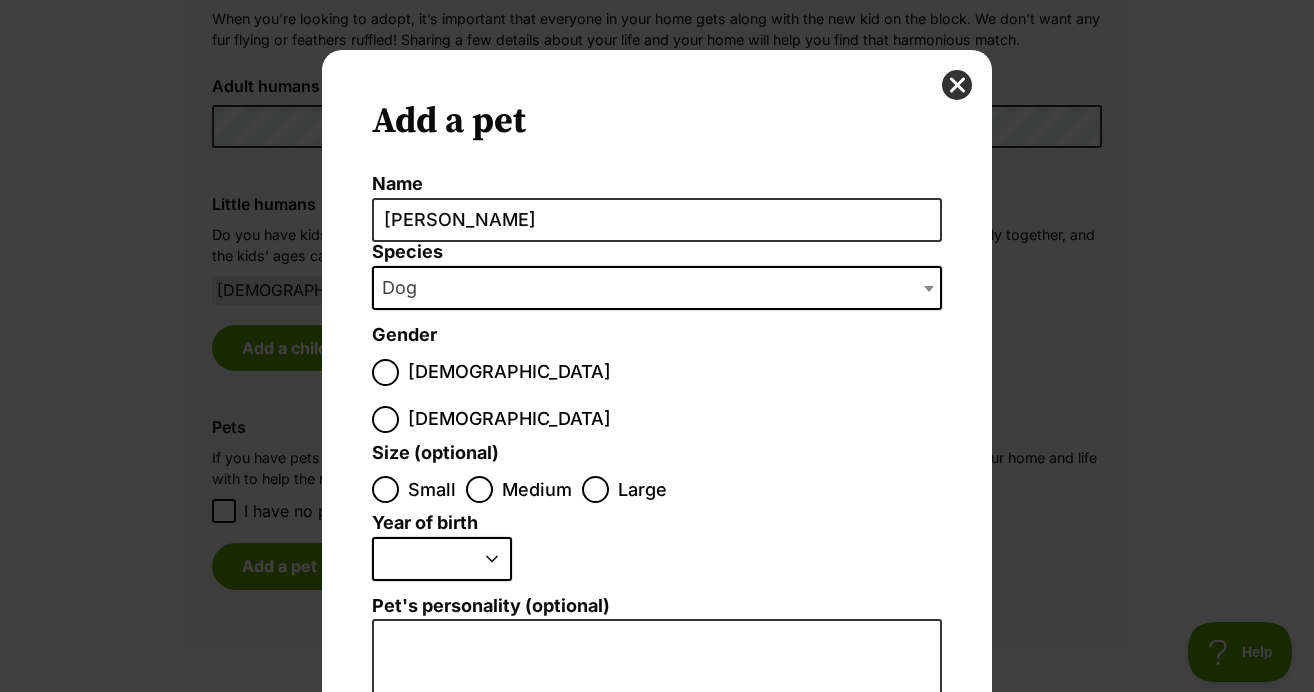 click on "Female" at bounding box center (385, 419) 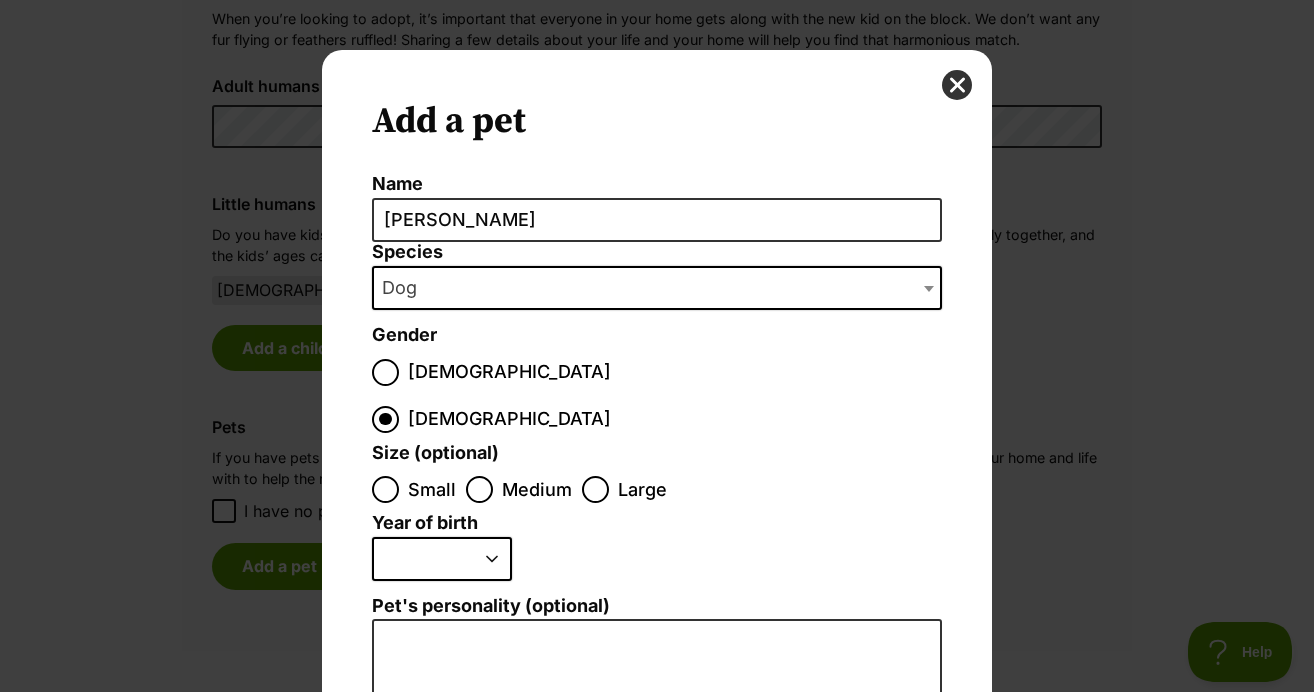 click on "Small" at bounding box center (385, 489) 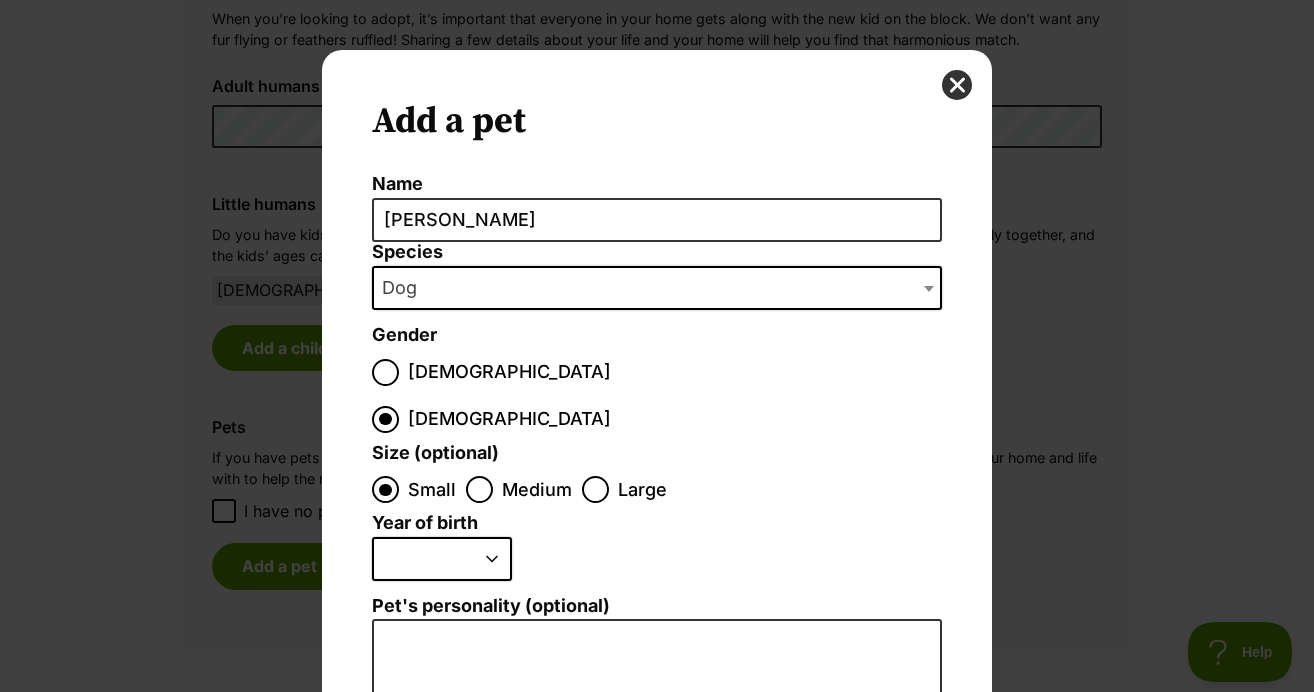 select on "2022" 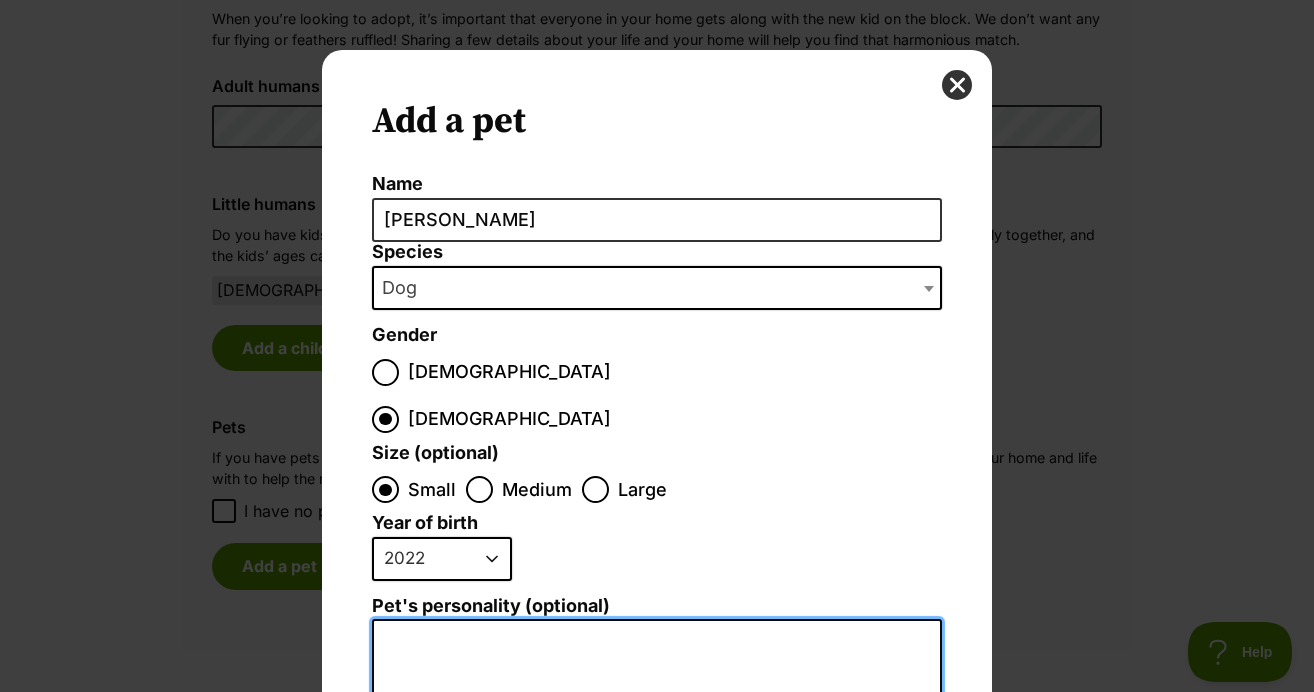click on "Pet's personality (optional)" at bounding box center [657, 838] 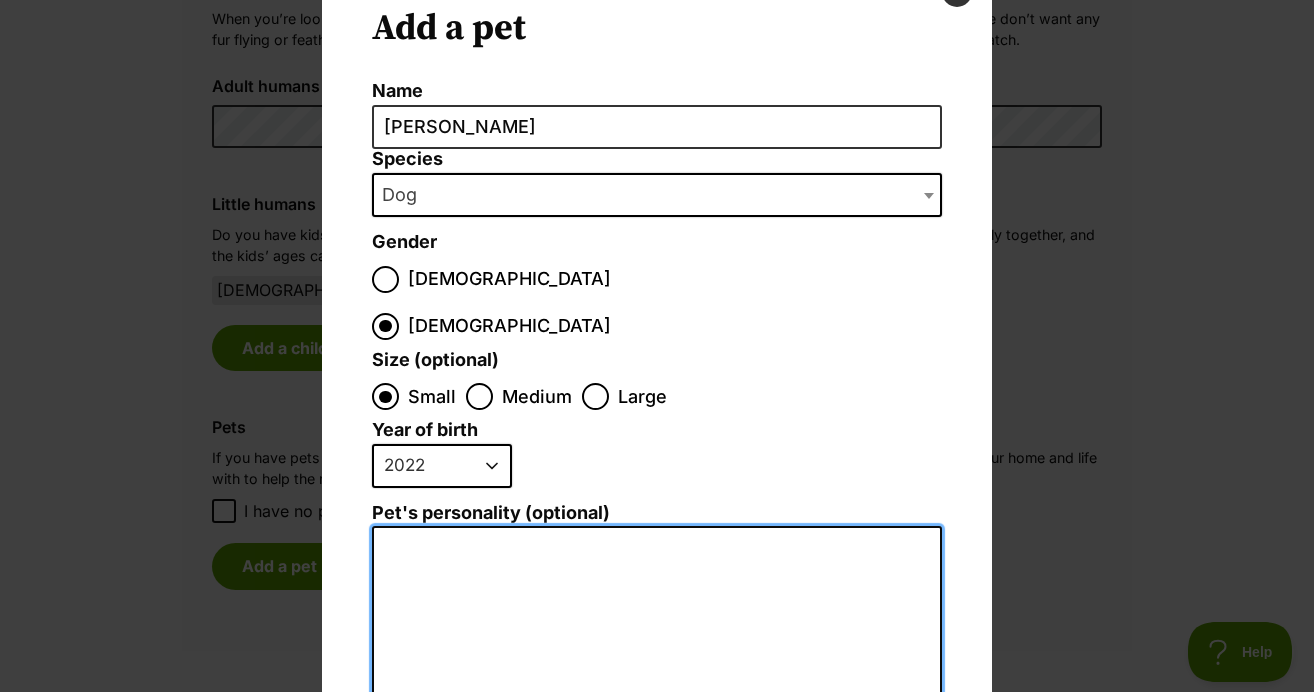 scroll, scrollTop: 95, scrollLeft: 0, axis: vertical 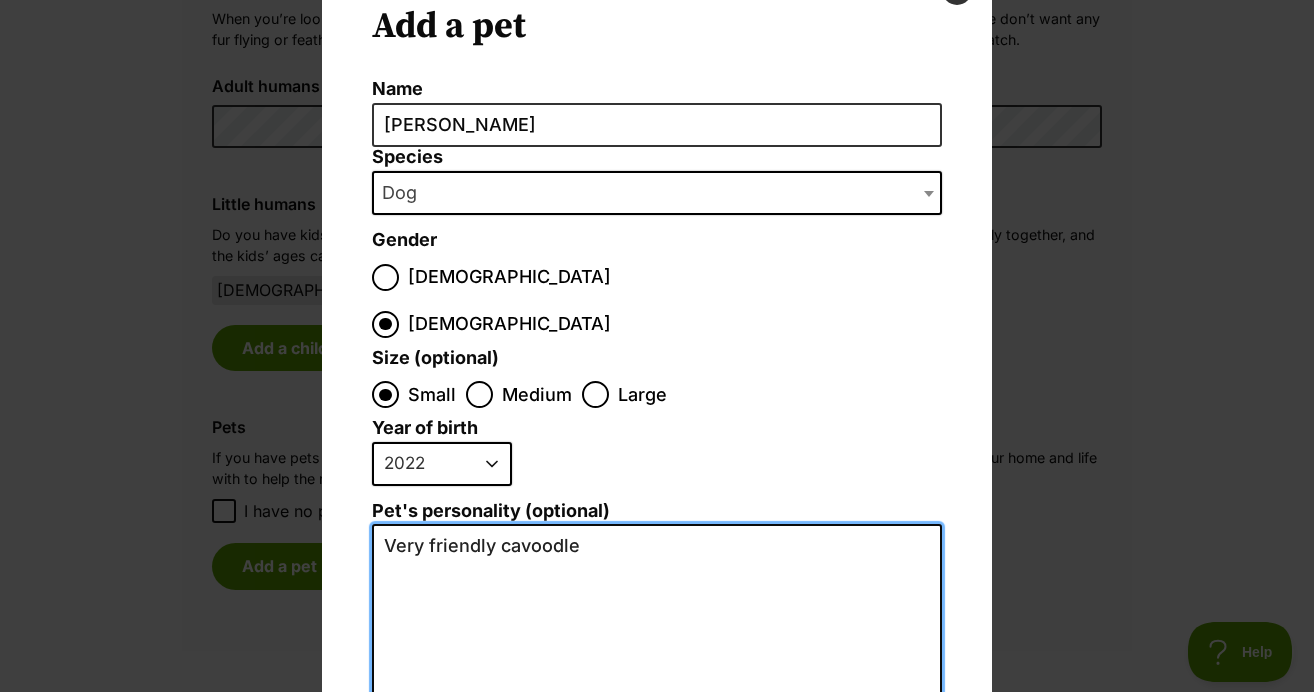 type on "Very friendly cavoodle" 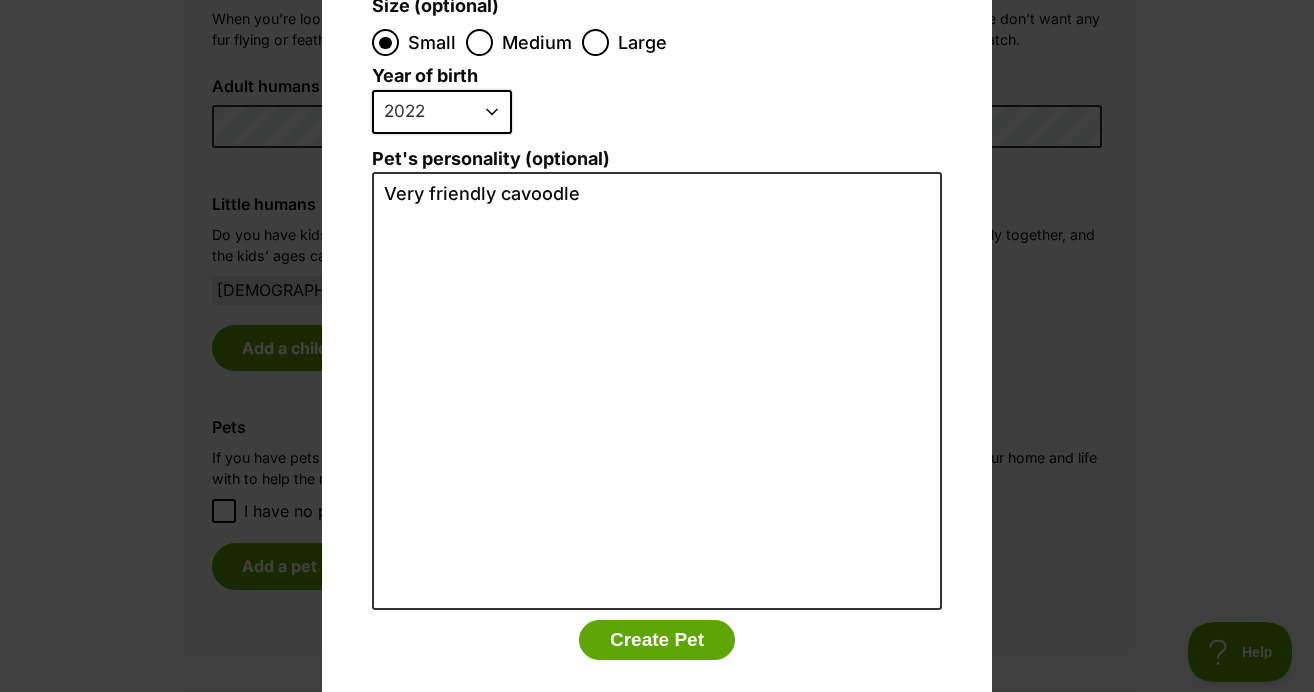 scroll, scrollTop: 443, scrollLeft: 0, axis: vertical 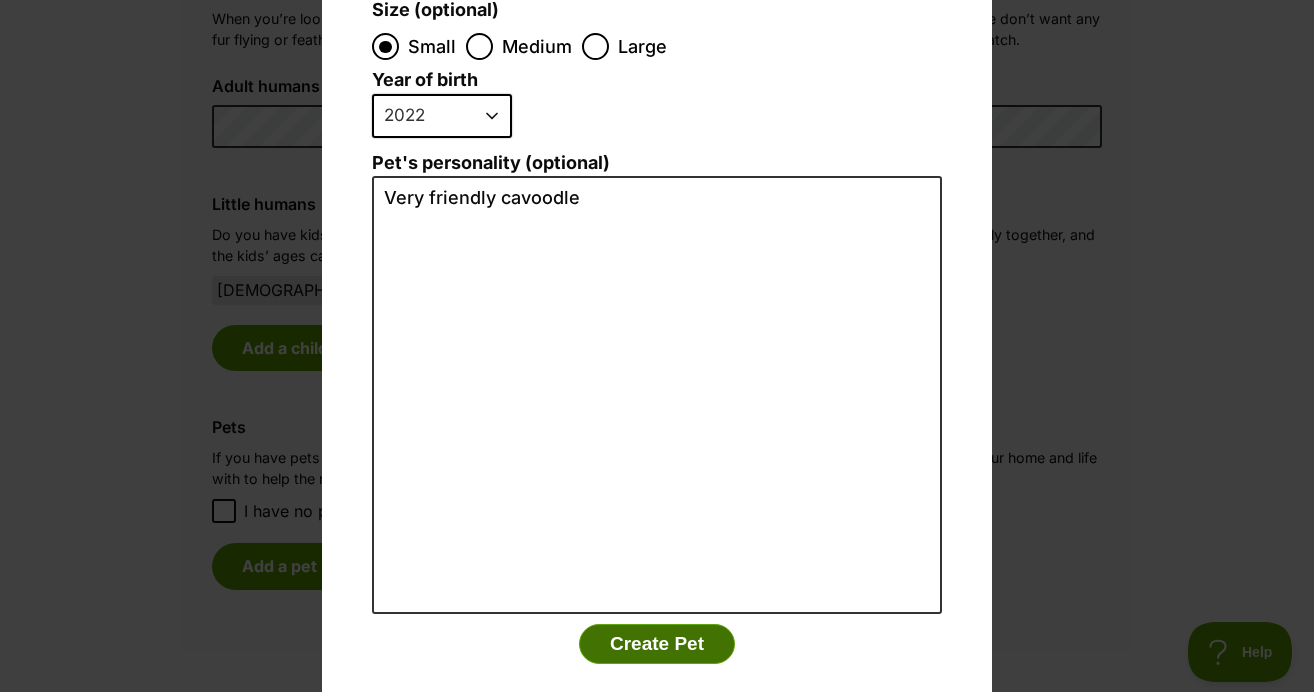 click on "Create Pet" at bounding box center (657, 644) 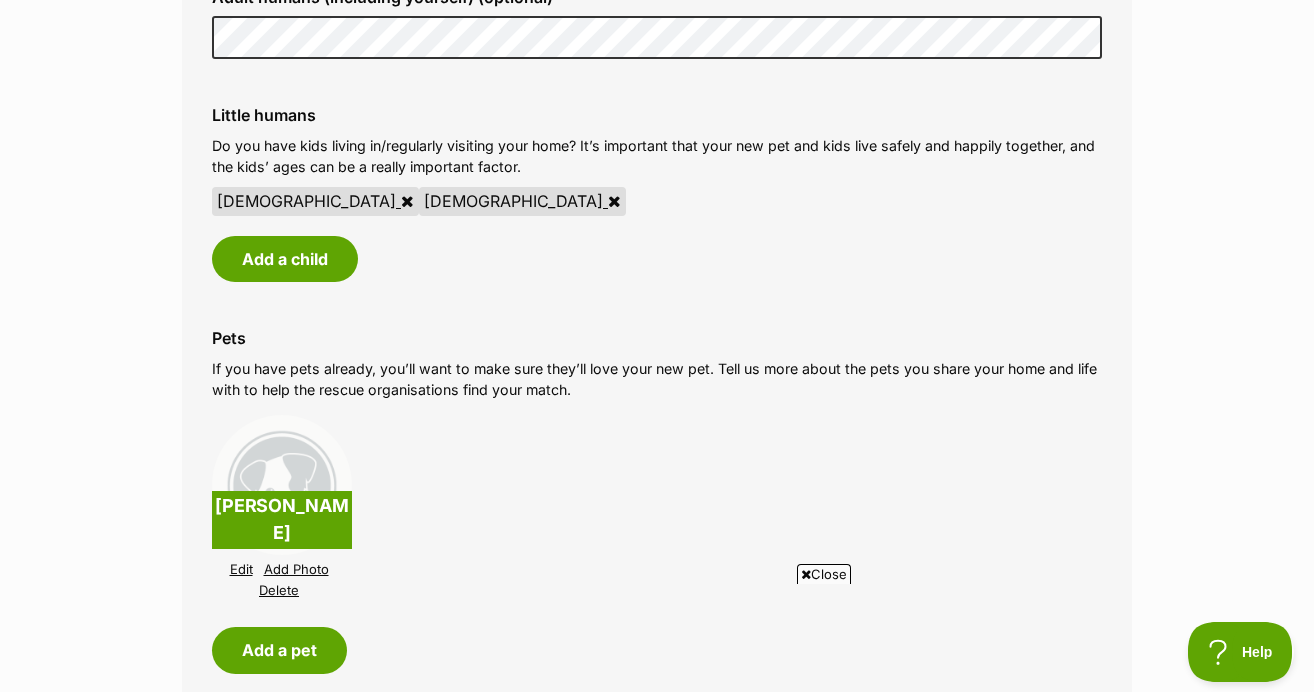 scroll, scrollTop: 1895, scrollLeft: 0, axis: vertical 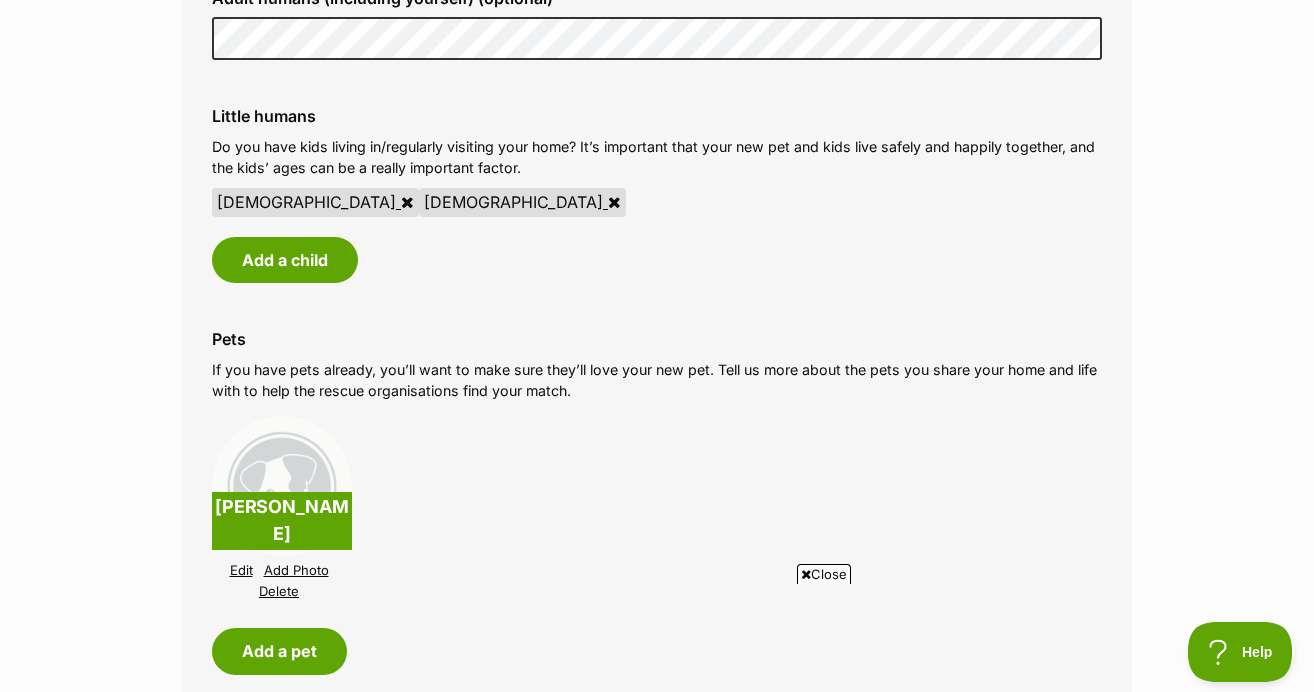 click on "Add Photo" at bounding box center [296, 570] 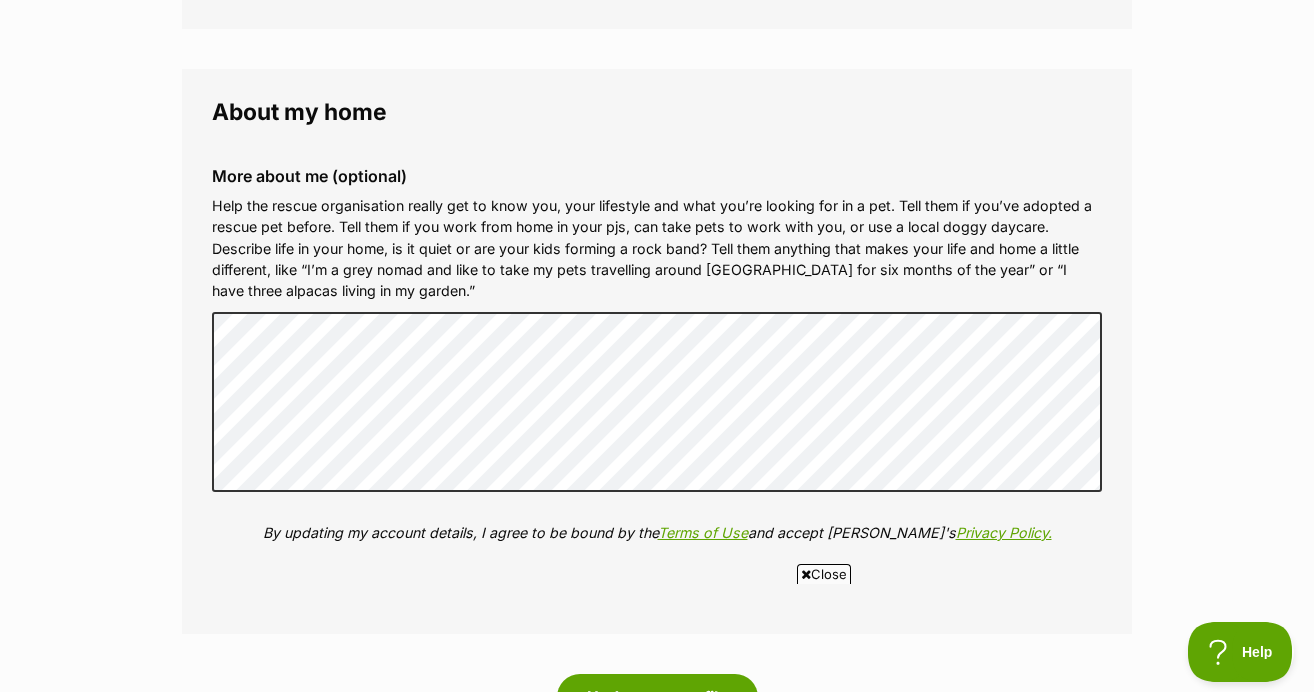 scroll, scrollTop: 2480, scrollLeft: 0, axis: vertical 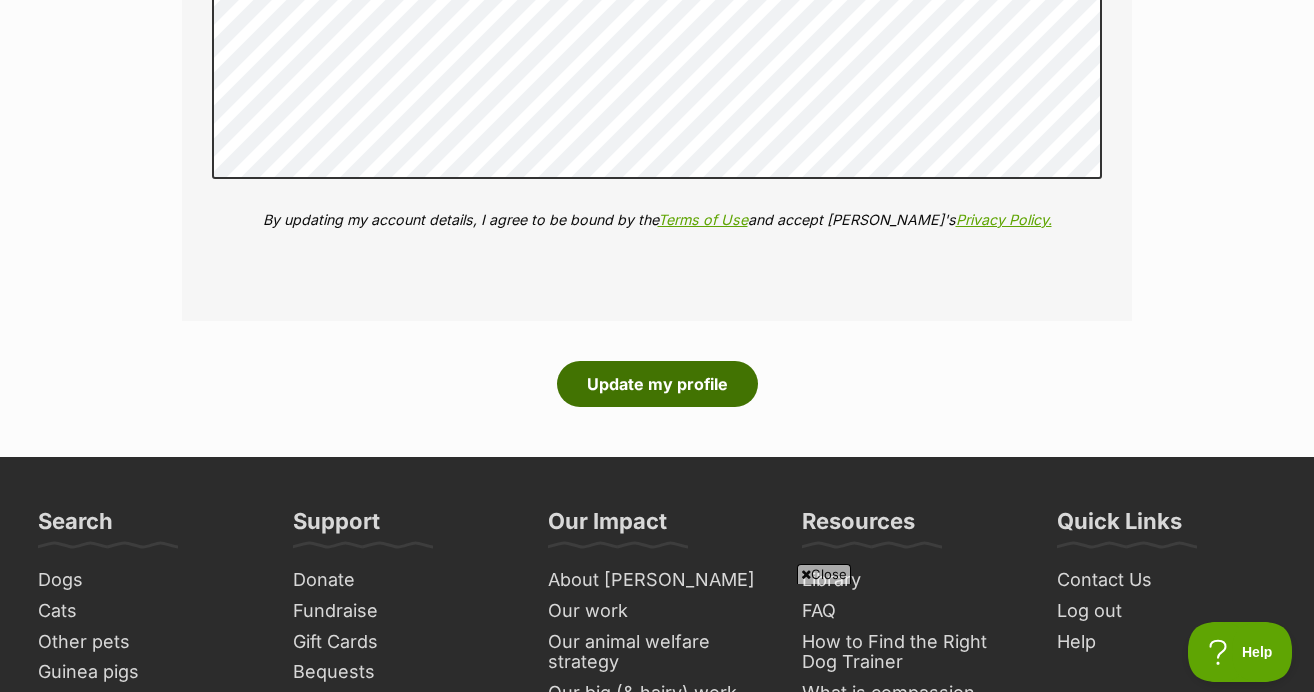 click on "Update my profile" at bounding box center [657, 384] 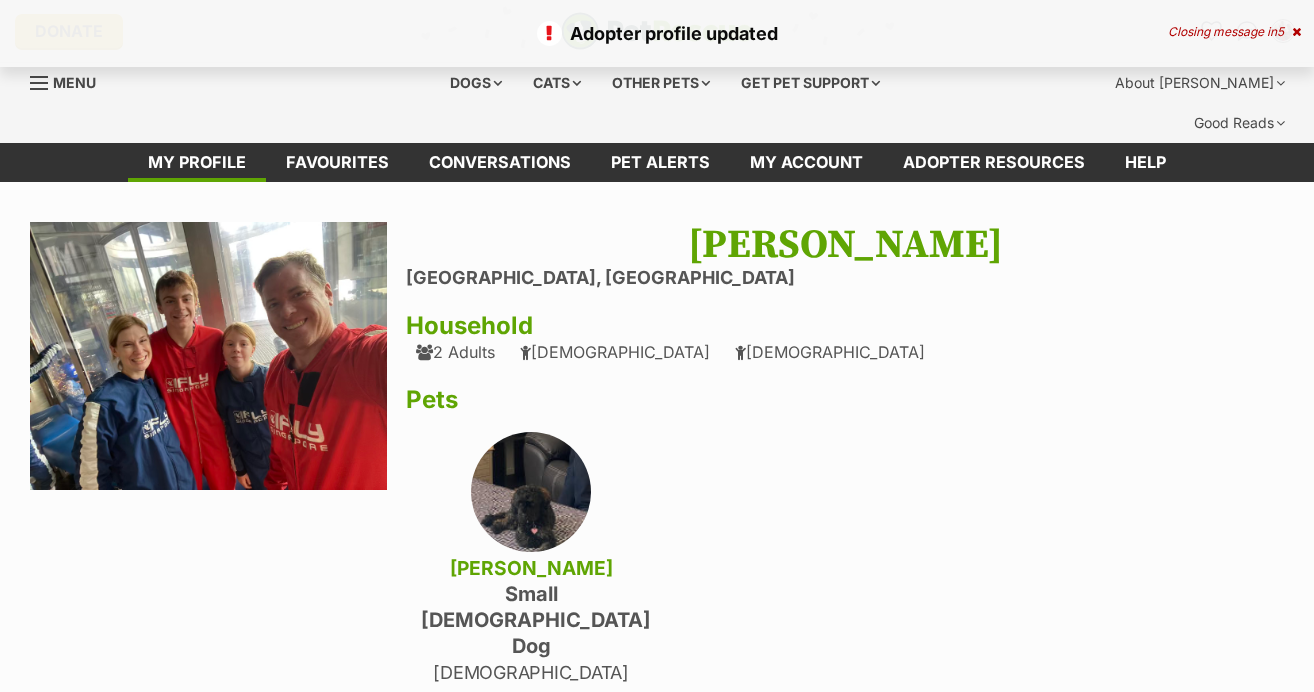 scroll, scrollTop: 0, scrollLeft: 0, axis: both 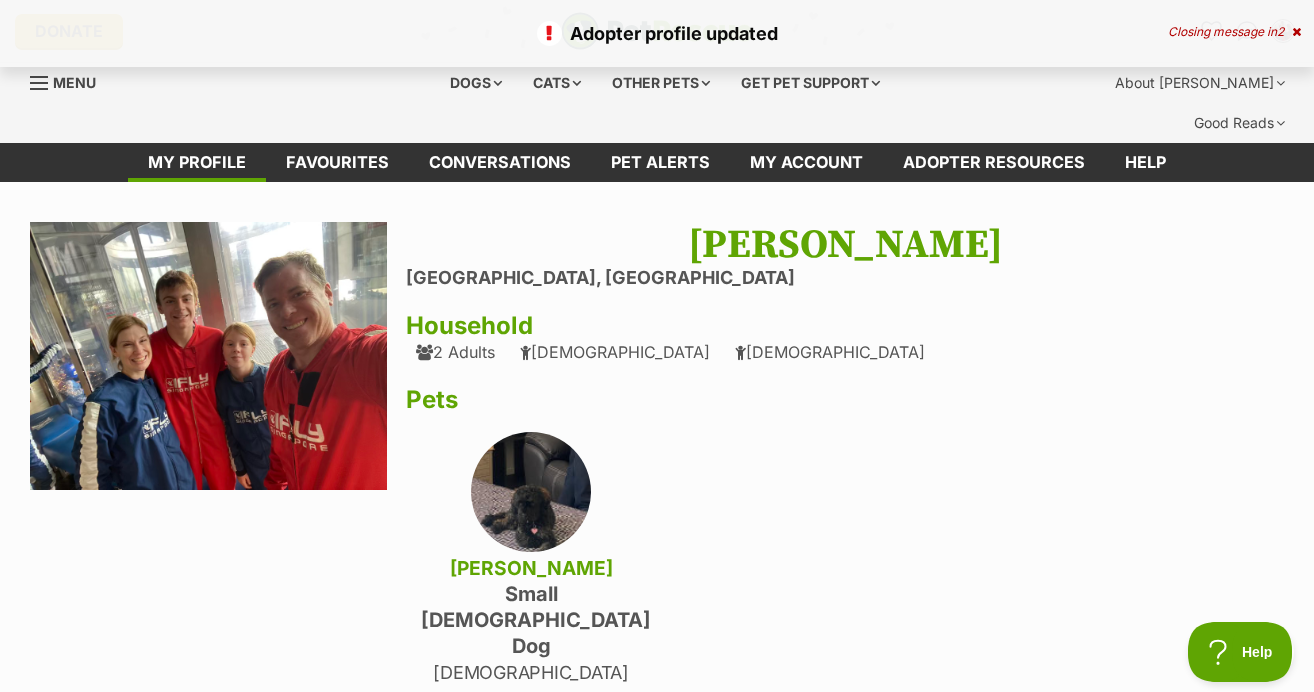 click at bounding box center (208, 356) 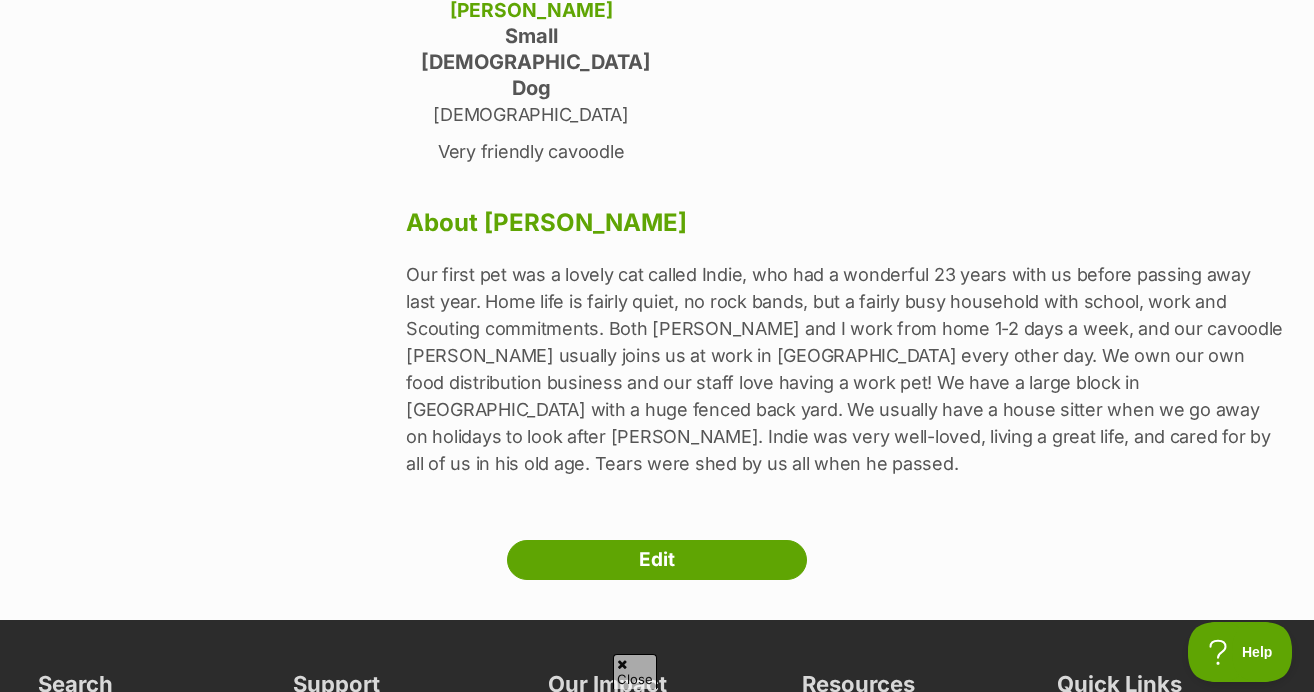 scroll, scrollTop: 0, scrollLeft: 0, axis: both 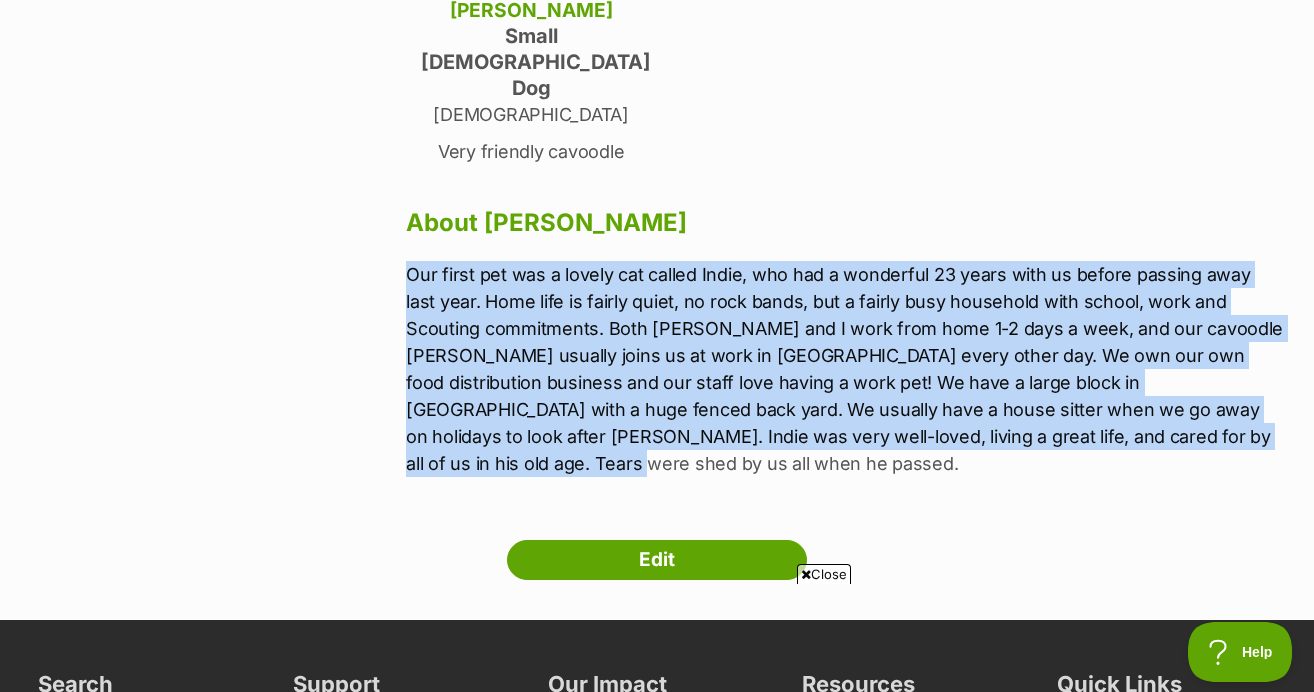drag, startPoint x: 1131, startPoint y: 339, endPoint x: 409, endPoint y: 183, distance: 738.66095 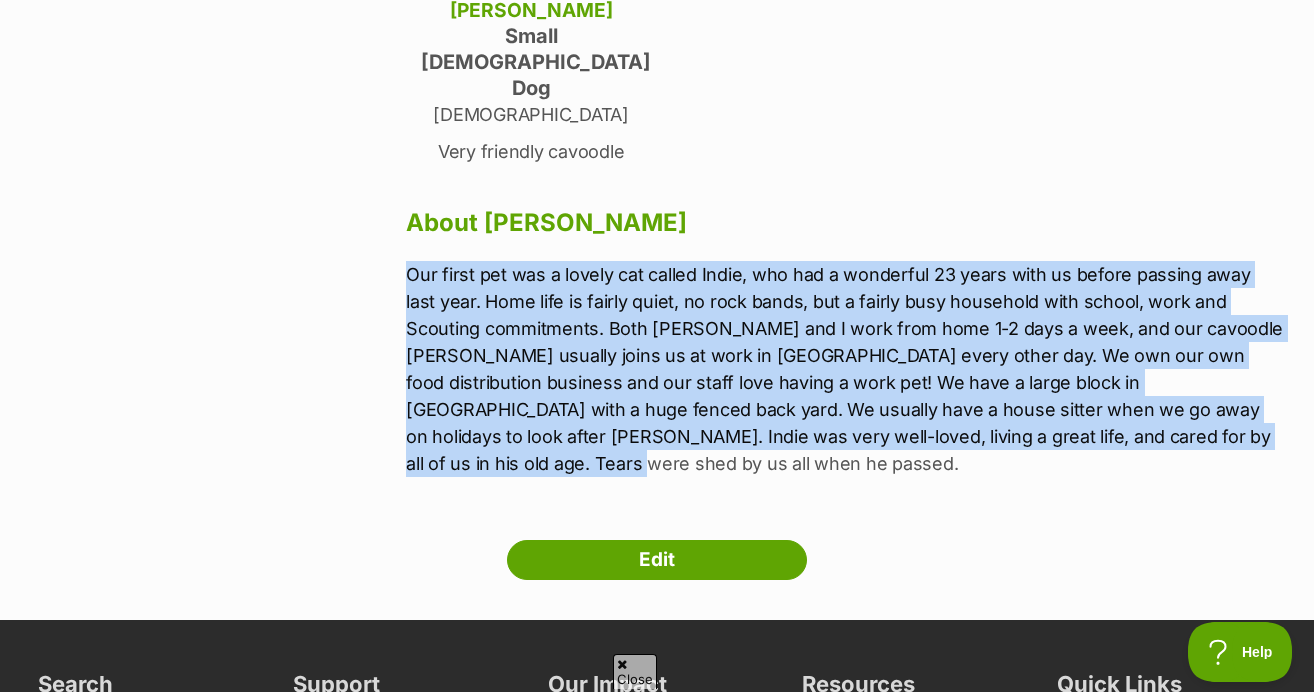 scroll, scrollTop: 0, scrollLeft: 0, axis: both 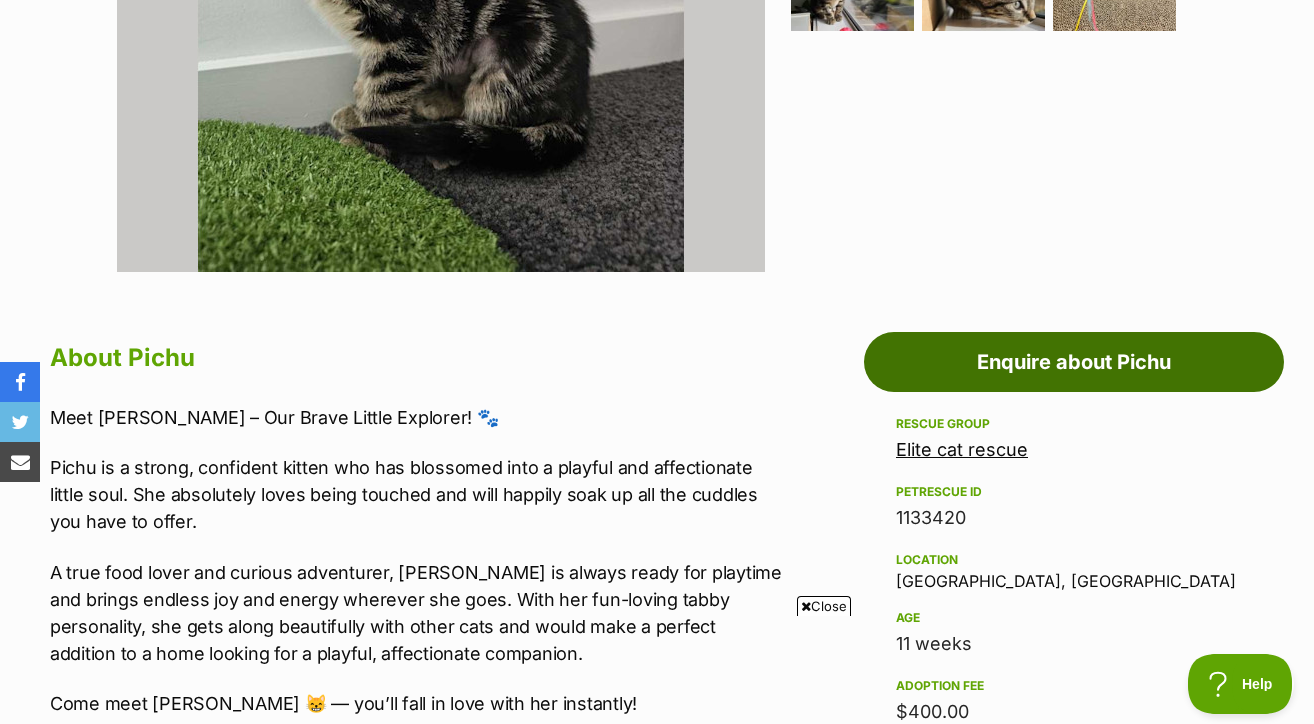 drag, startPoint x: 1057, startPoint y: 327, endPoint x: 1047, endPoint y: 333, distance: 11.661903 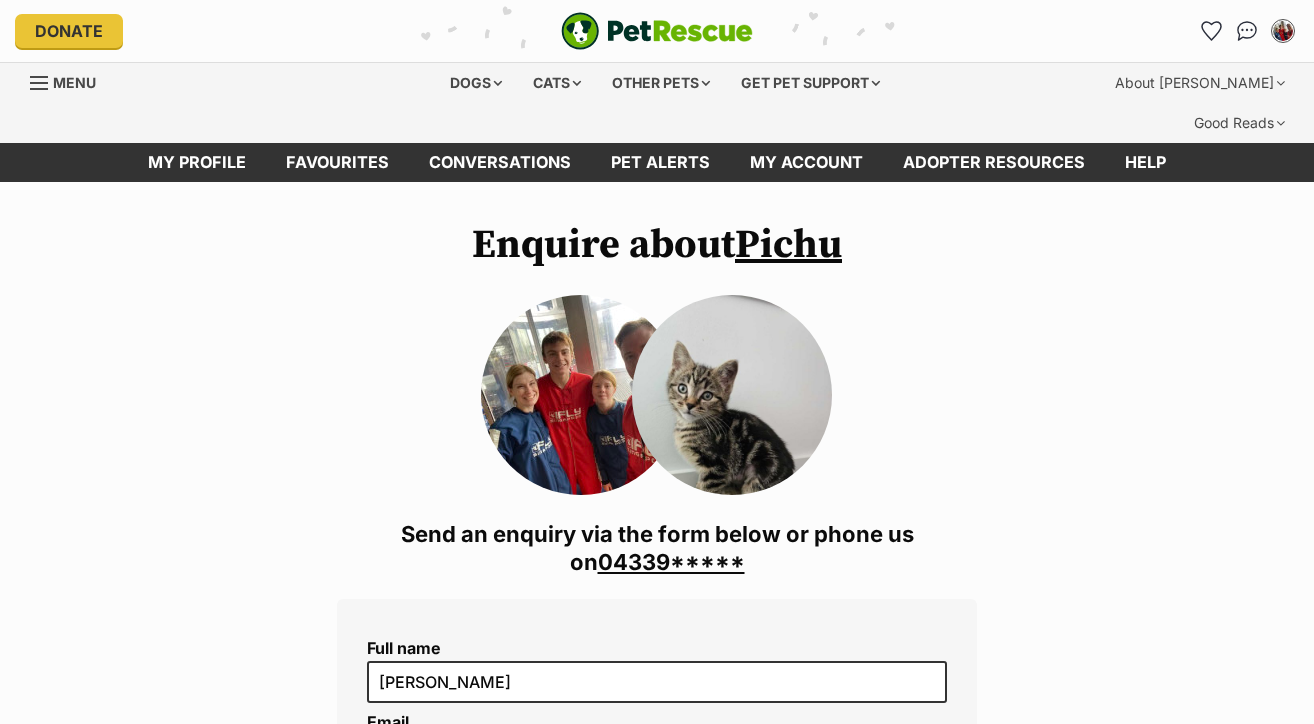 scroll, scrollTop: 0, scrollLeft: 0, axis: both 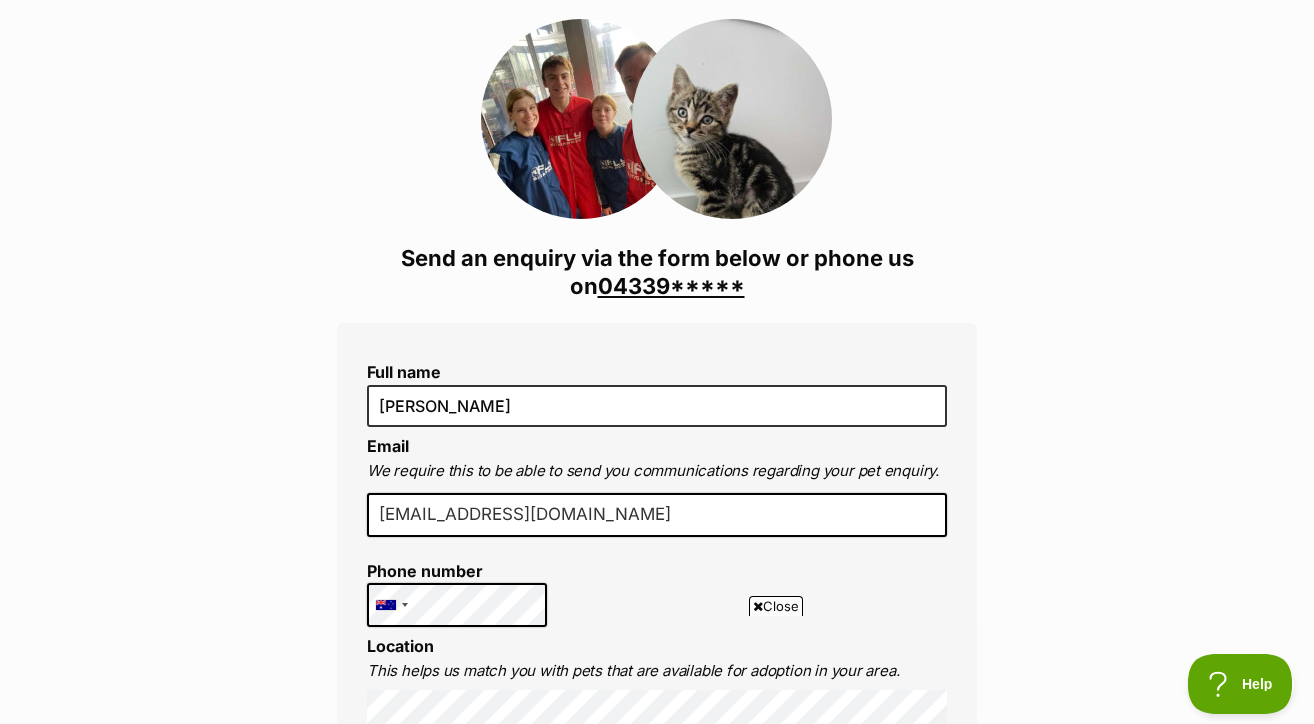 drag, startPoint x: 420, startPoint y: 468, endPoint x: 364, endPoint y: 449, distance: 59.135437 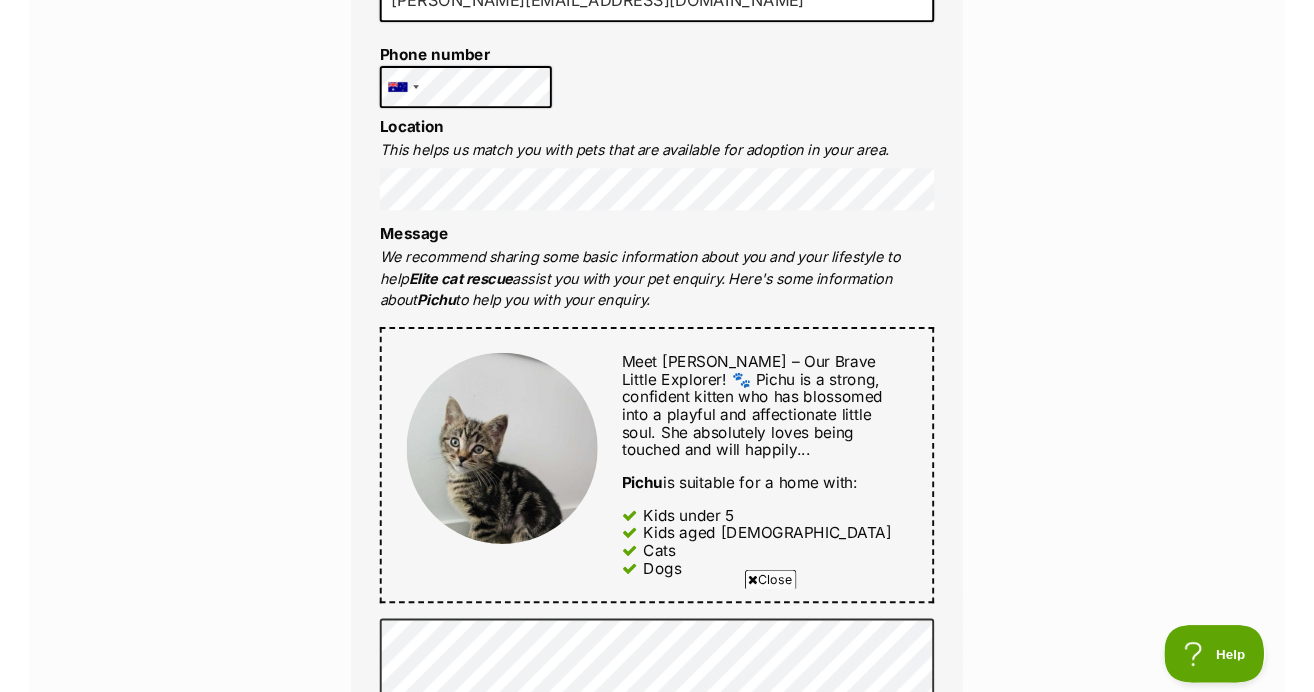 scroll, scrollTop: 790, scrollLeft: 0, axis: vertical 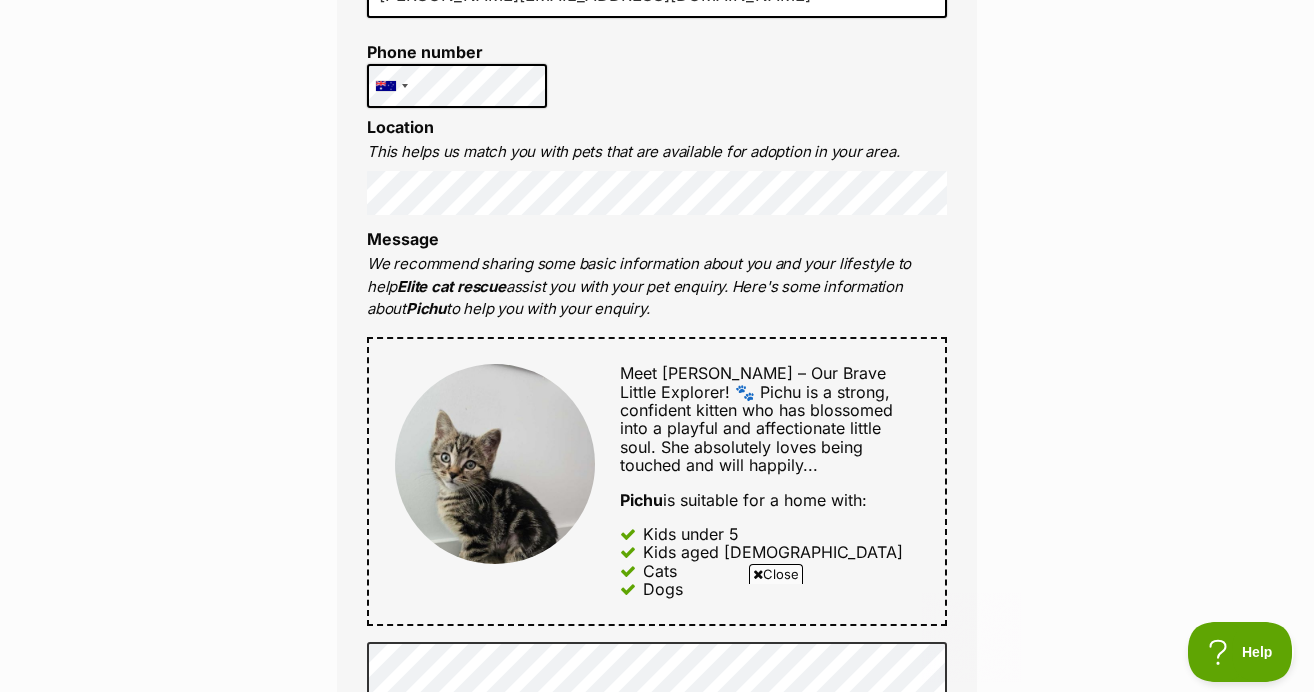 type on "darren@bluepumpkin.com.au" 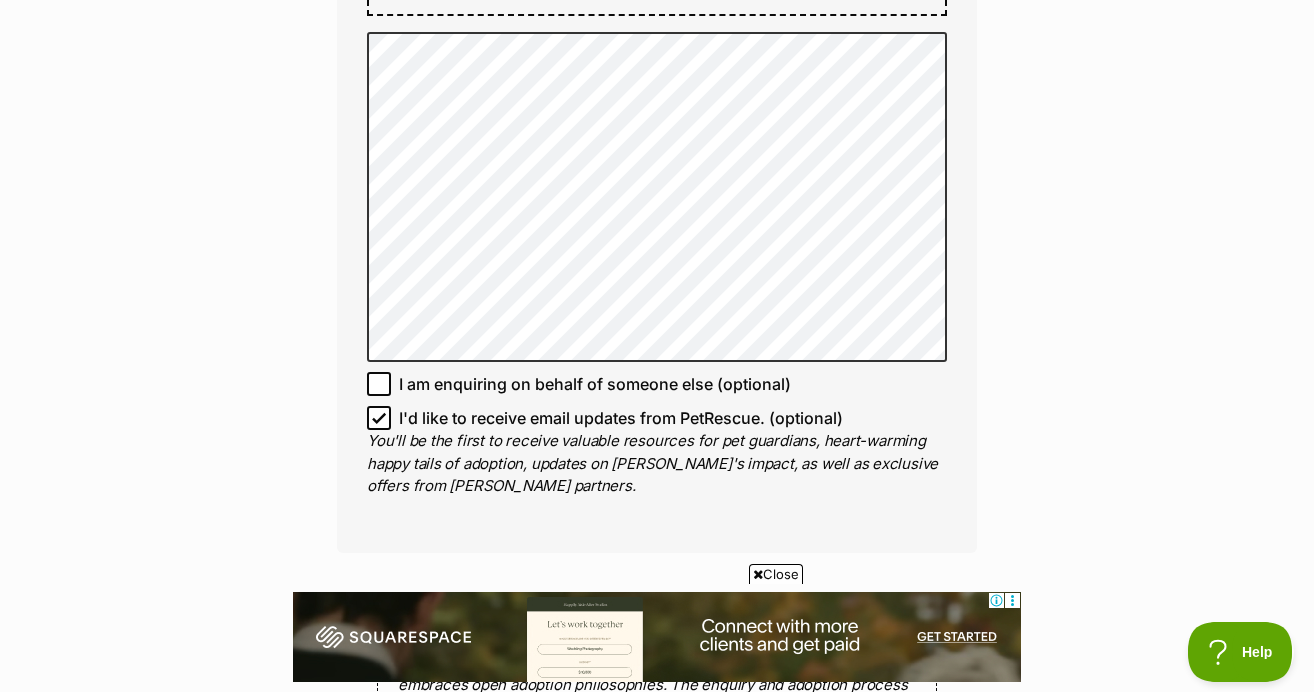 scroll, scrollTop: 1406, scrollLeft: 0, axis: vertical 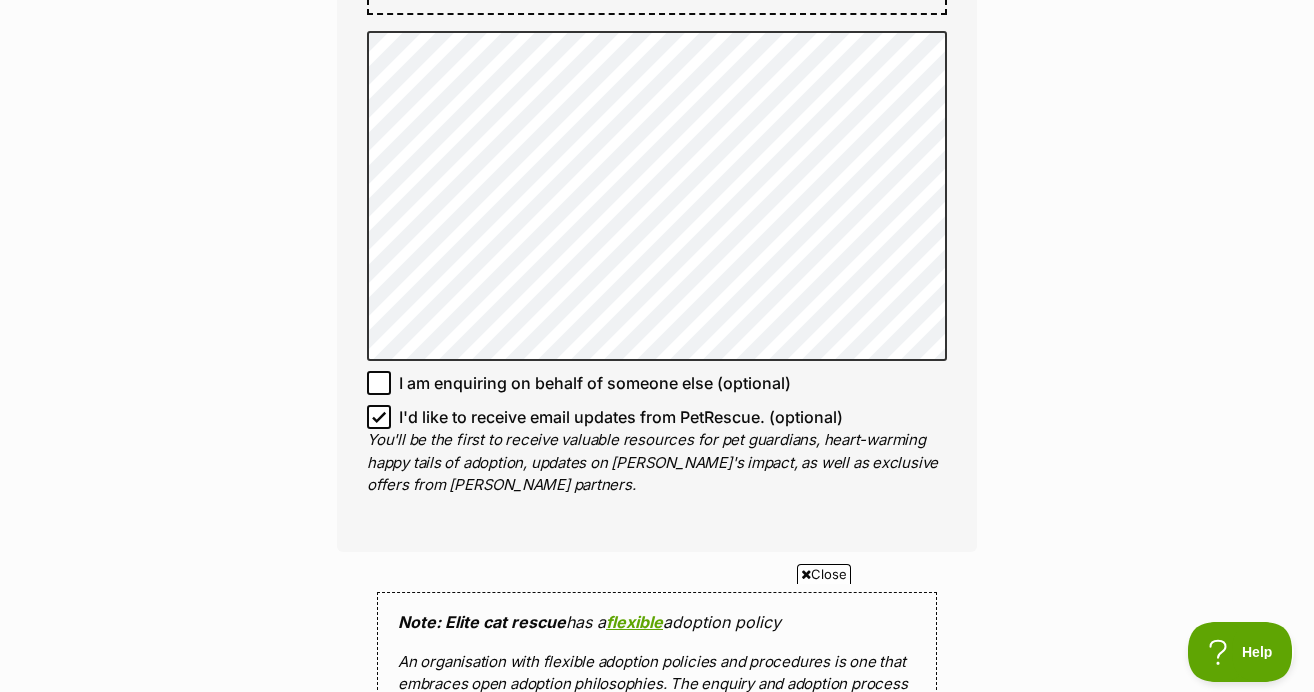 click 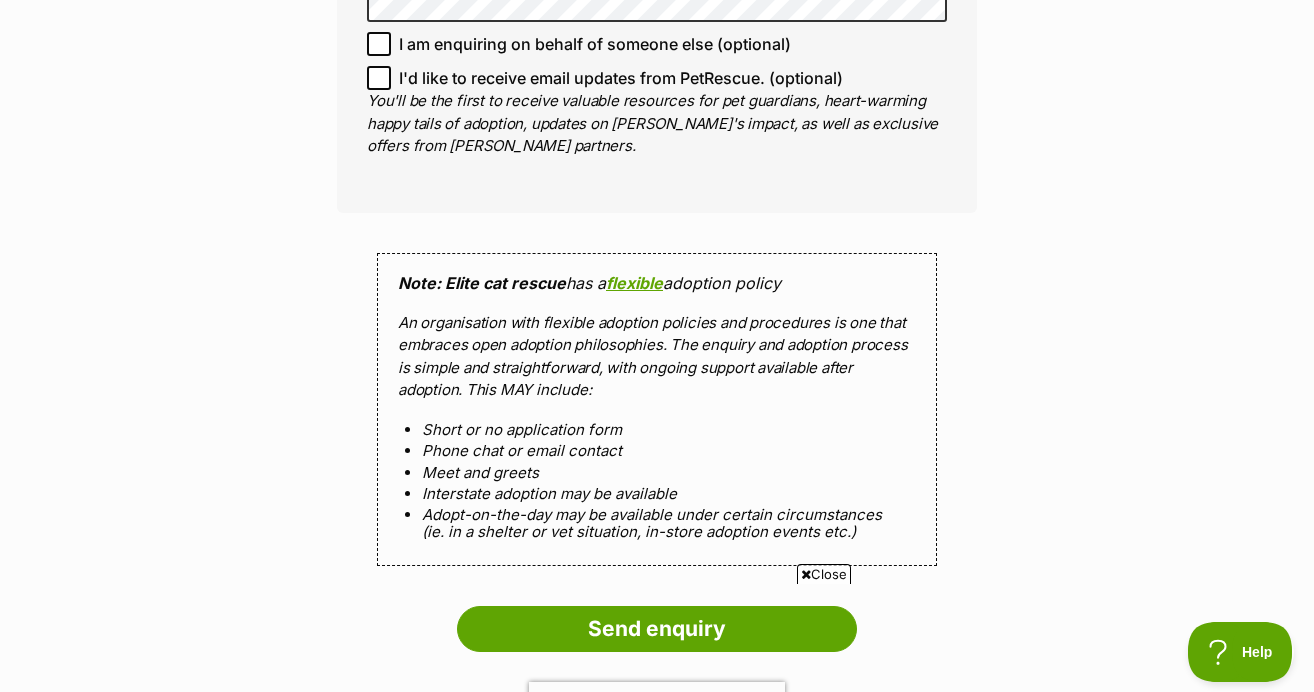 scroll, scrollTop: 1748, scrollLeft: 0, axis: vertical 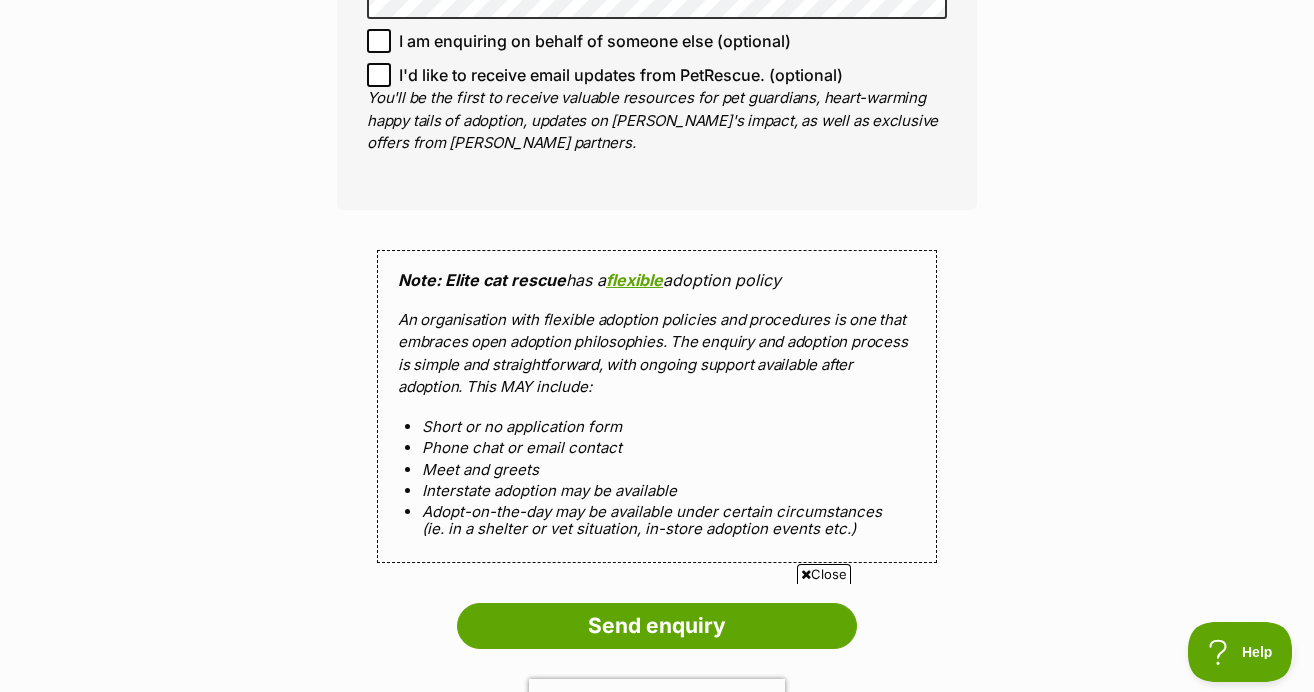 click on "Full name Darren Trevaskis
Email
We require this to be able to send you communications regarding your pet enquiry.
darren@bluepumpkin.com.au
Phone number United States +1 United Kingdom +44 Afghanistan (‫افغانستان‬‎) +93 Albania (Shqipëri) +355 Algeria (‫الجزائر‬‎) +213 American Samoa +1684 Andorra +376 Angola +244 Anguilla +1264 Antigua and Barbuda +1268 Argentina +54 Armenia (Հայաստան) +374 Aruba +297 Australia +61 Austria (Österreich) +43 Azerbaijan (Azərbaycan) +994 Bahamas +1242 Bahrain (‫البحرين‬‎) +973 Bangladesh (বাংলাদেশ) +880 Barbados +1246 Belarus (Беларусь) +375 Belgium (België) +32 Belize +501 Benin (Bénin) +229 Bermuda +1441 Bhutan (འབྲུག) +975 Bolivia +591 Bosnia and Herzegovina (Босна и Херцеговина) +387 Botswana +267 Brazil (Brasil) +55 British Indian Ocean Territory +246 British Virgin Islands +1284 Brunei +673 Bulgaria (България) +359 Burkina Faso +226 +257" at bounding box center (657, -157) 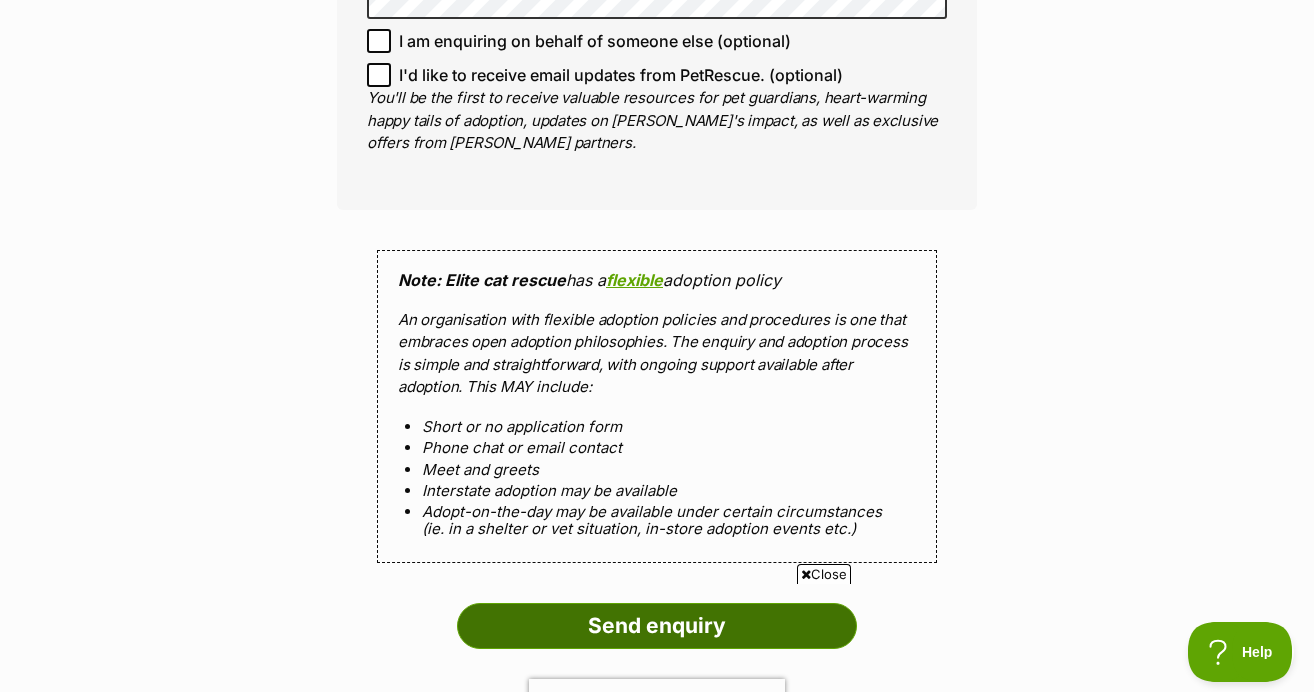 click on "Send enquiry" at bounding box center (657, 626) 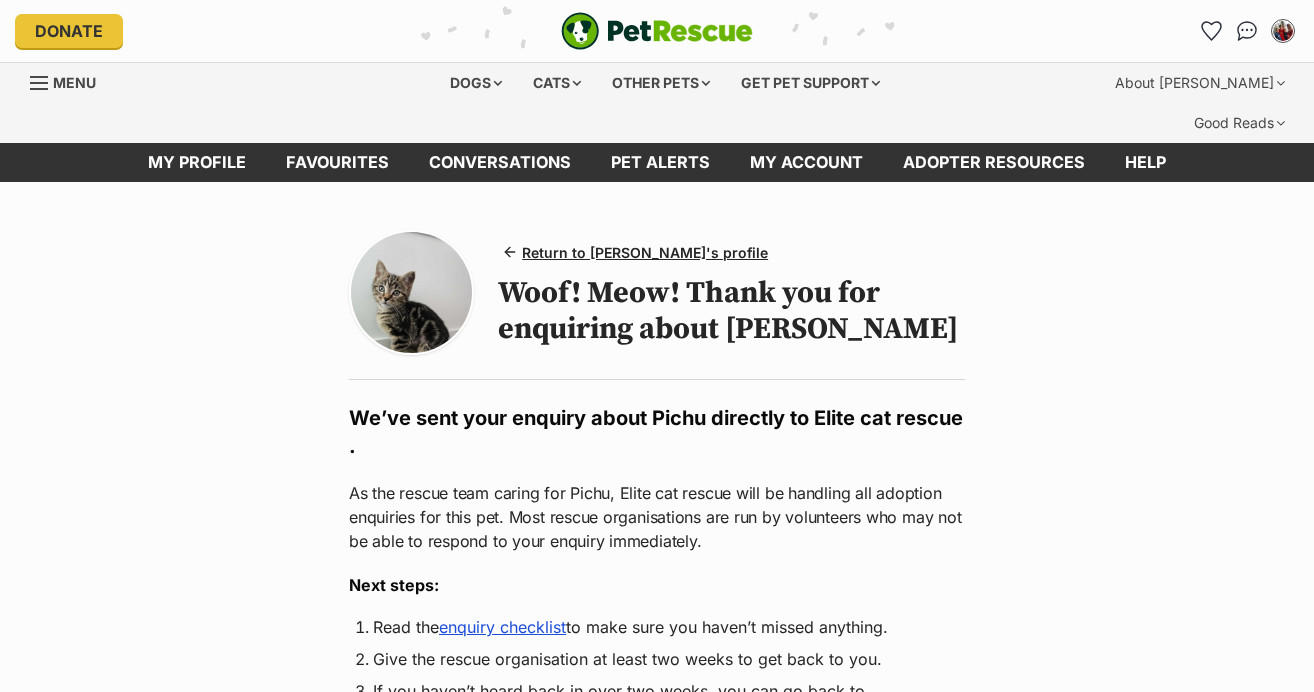 scroll, scrollTop: 0, scrollLeft: 0, axis: both 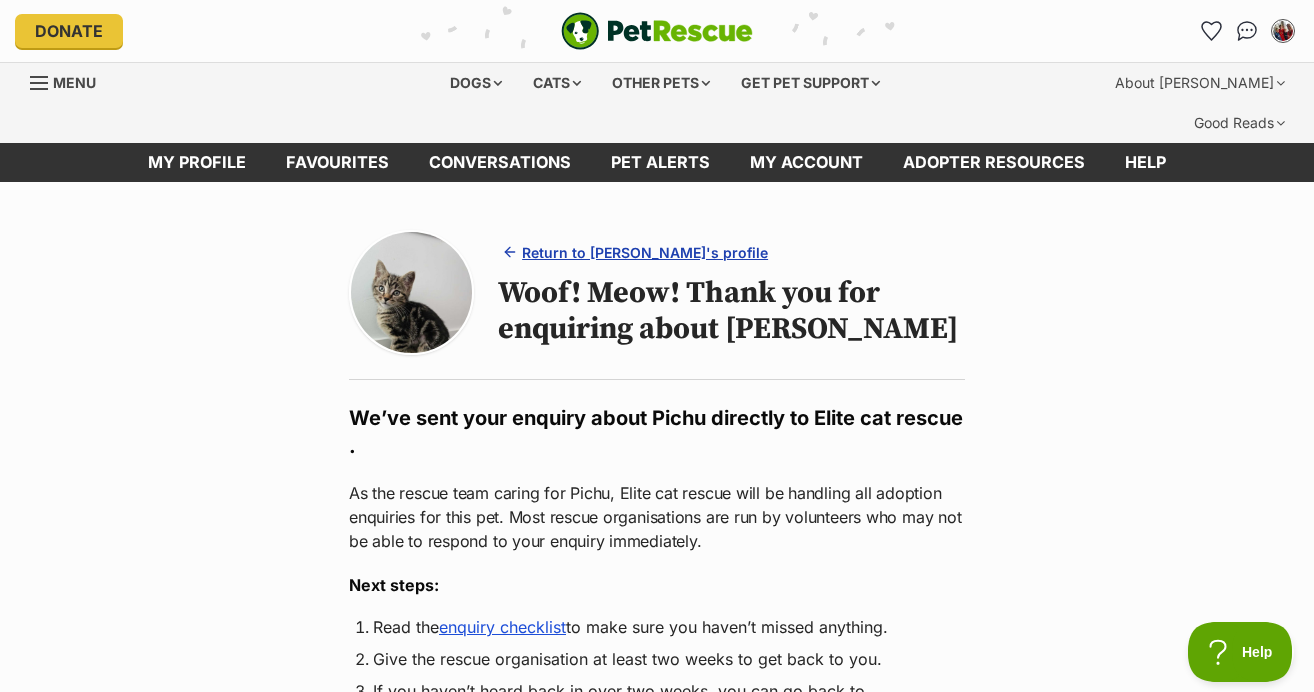 click on "Return to Pichu's profile" at bounding box center (645, 252) 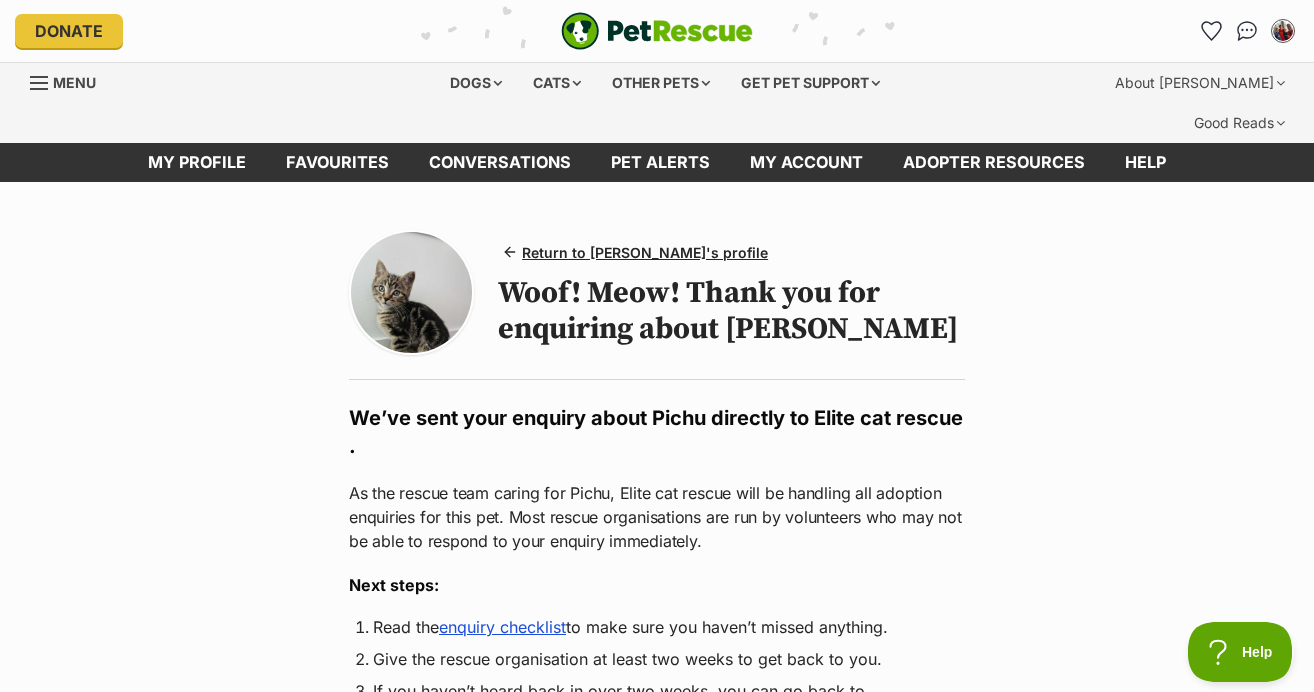 scroll, scrollTop: 0, scrollLeft: 0, axis: both 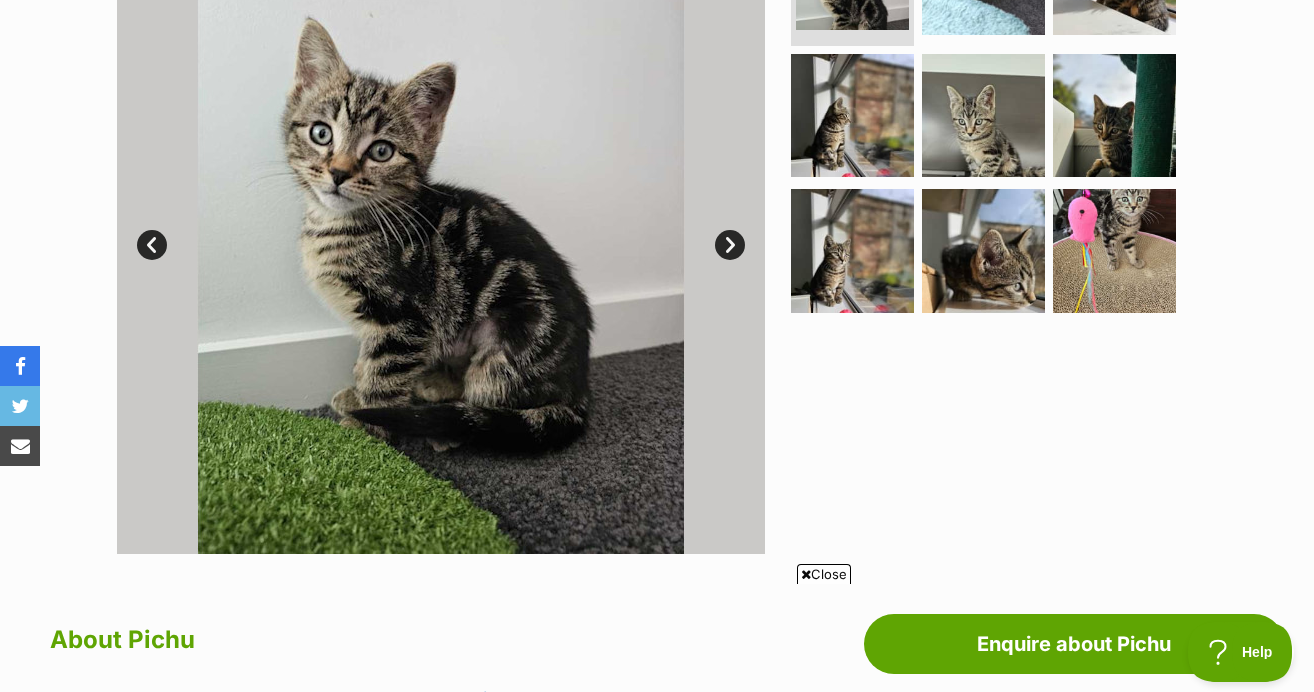 click on "Next" at bounding box center [730, 245] 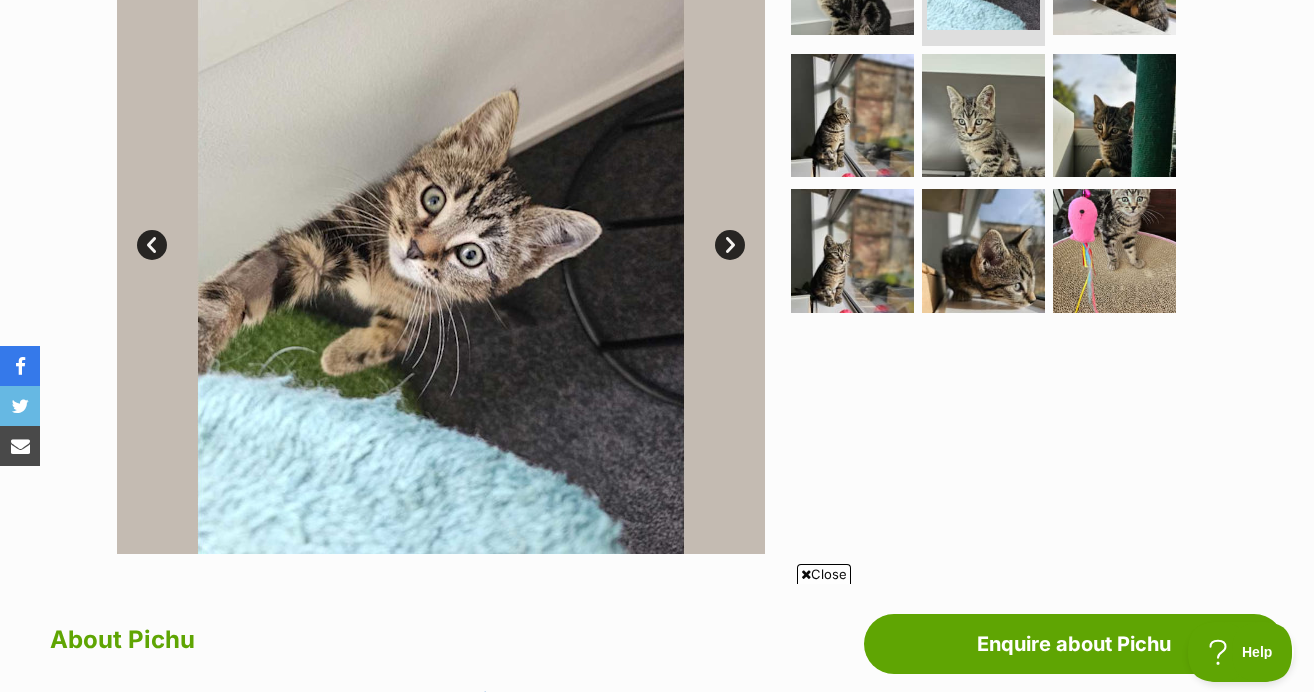 click on "Next" at bounding box center [730, 245] 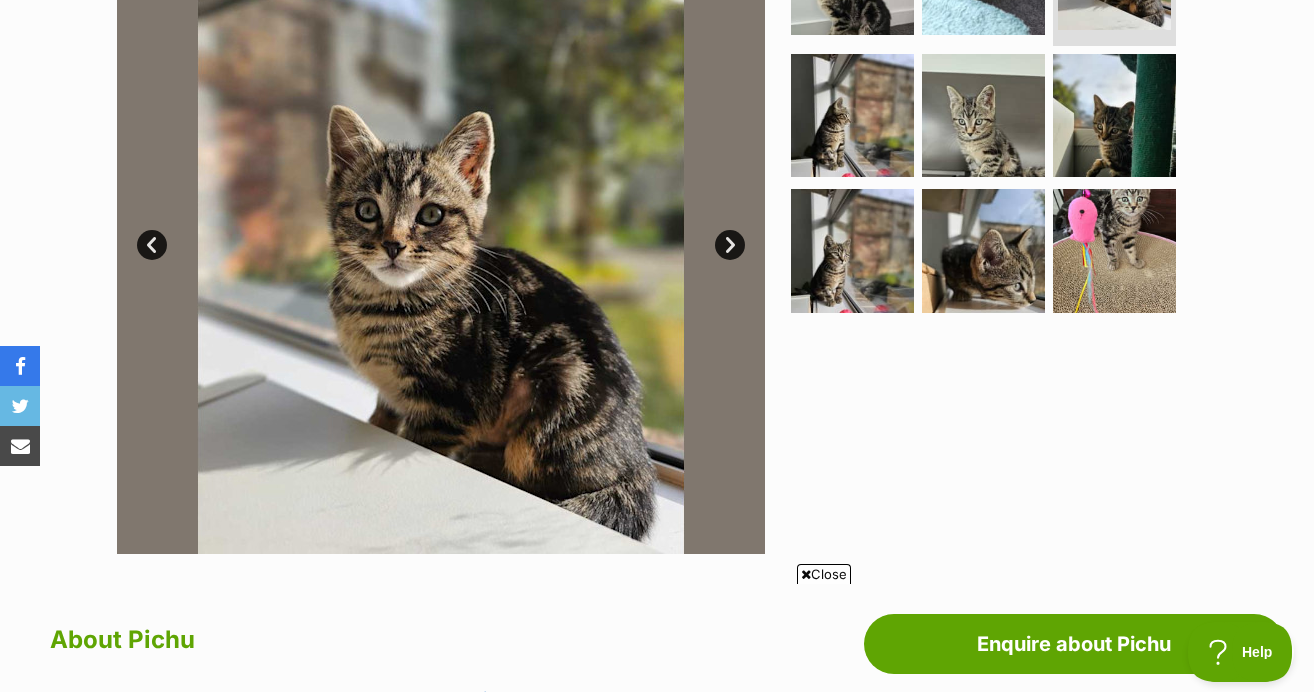 click on "Next" at bounding box center [730, 245] 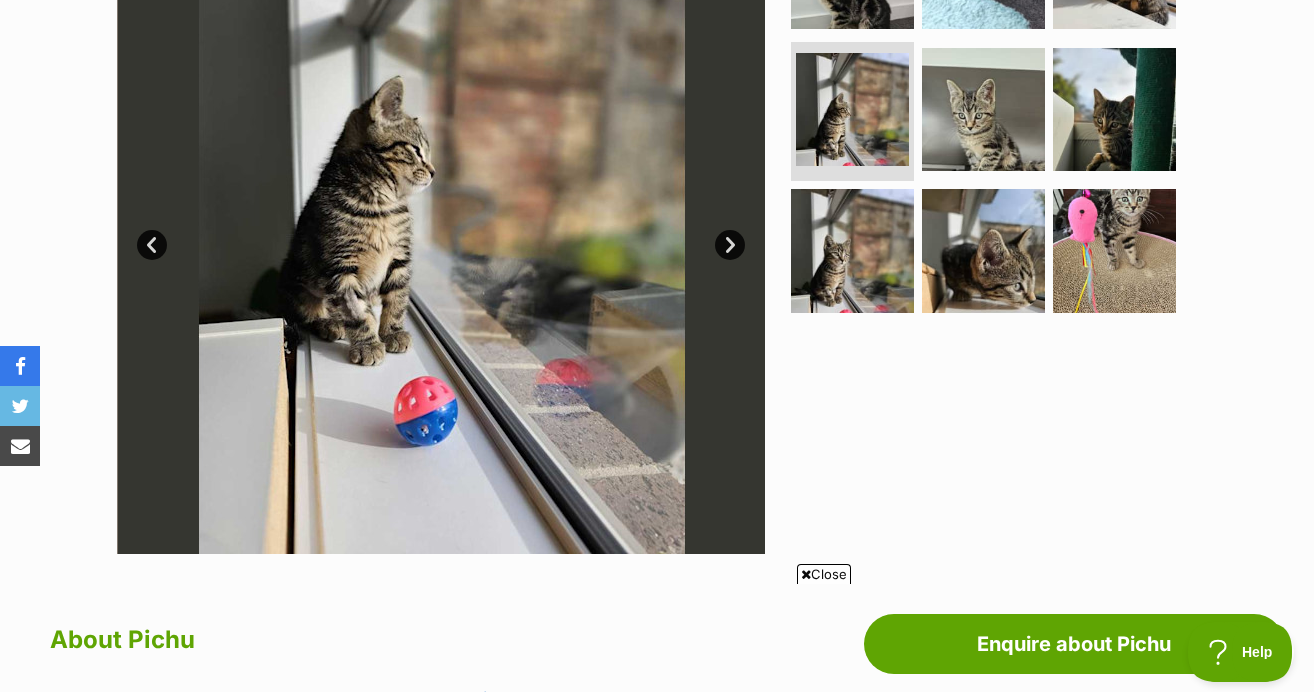 click on "Next" at bounding box center [730, 245] 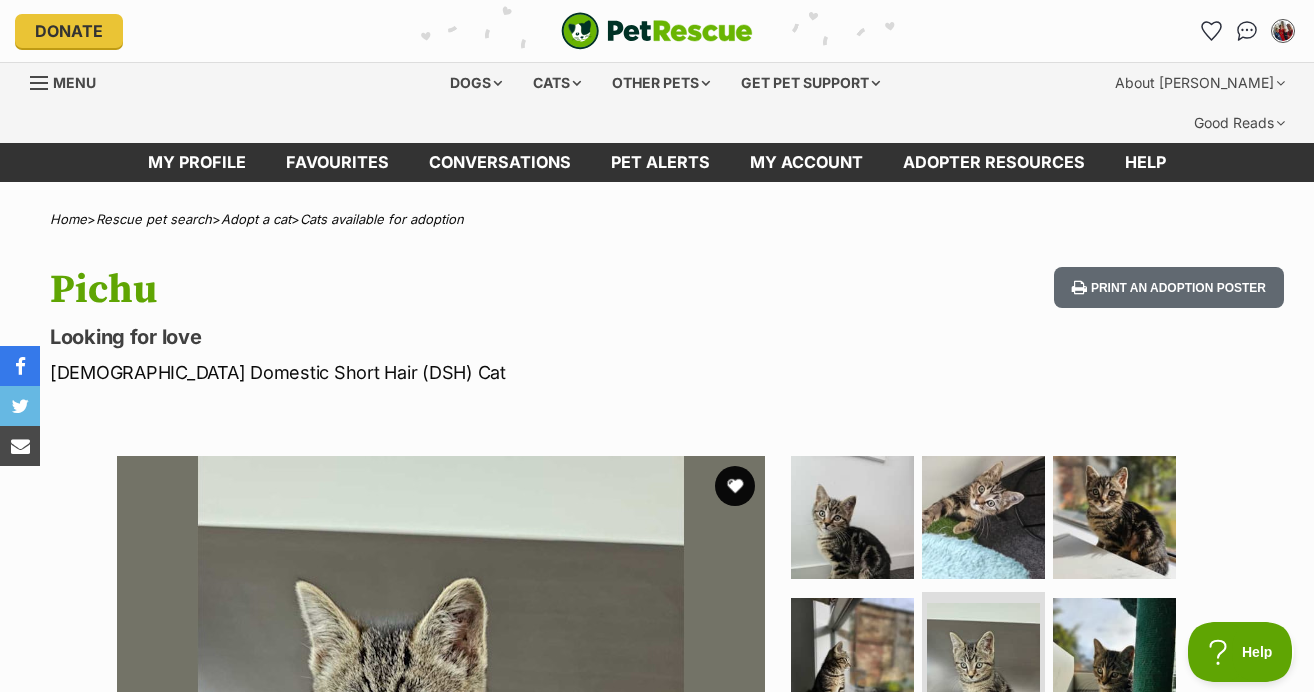 scroll, scrollTop: 0, scrollLeft: 0, axis: both 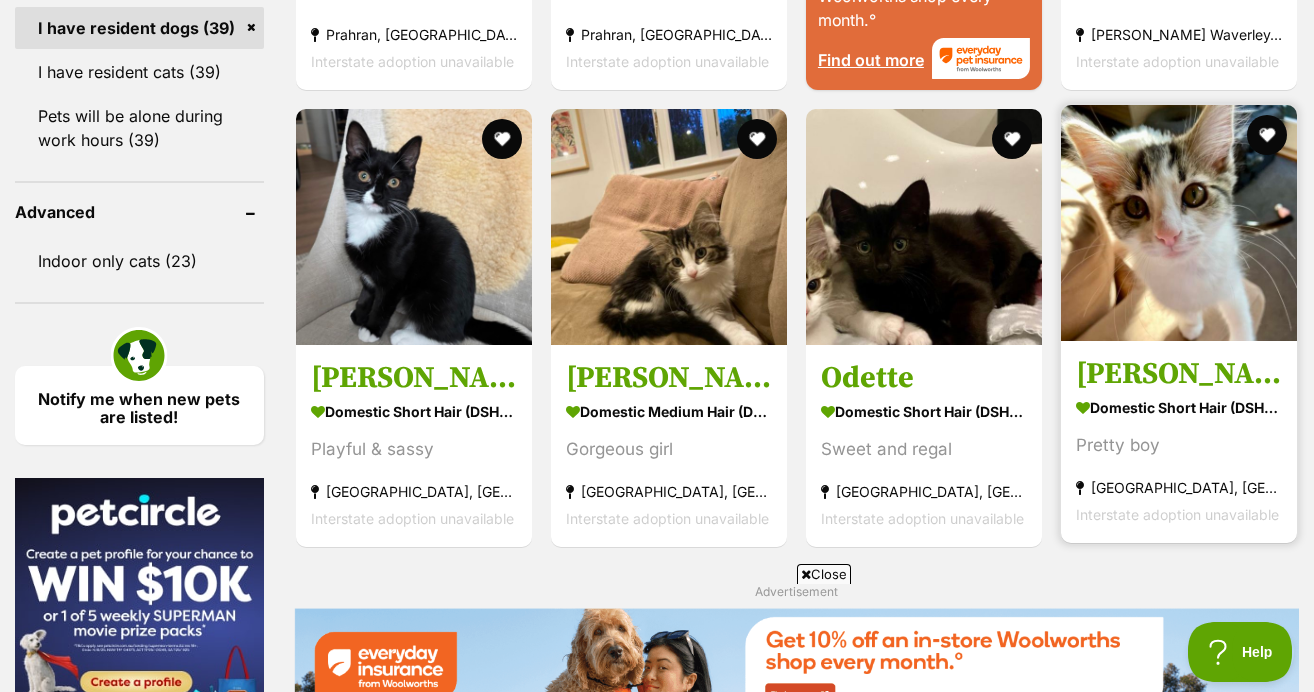click at bounding box center (1179, 223) 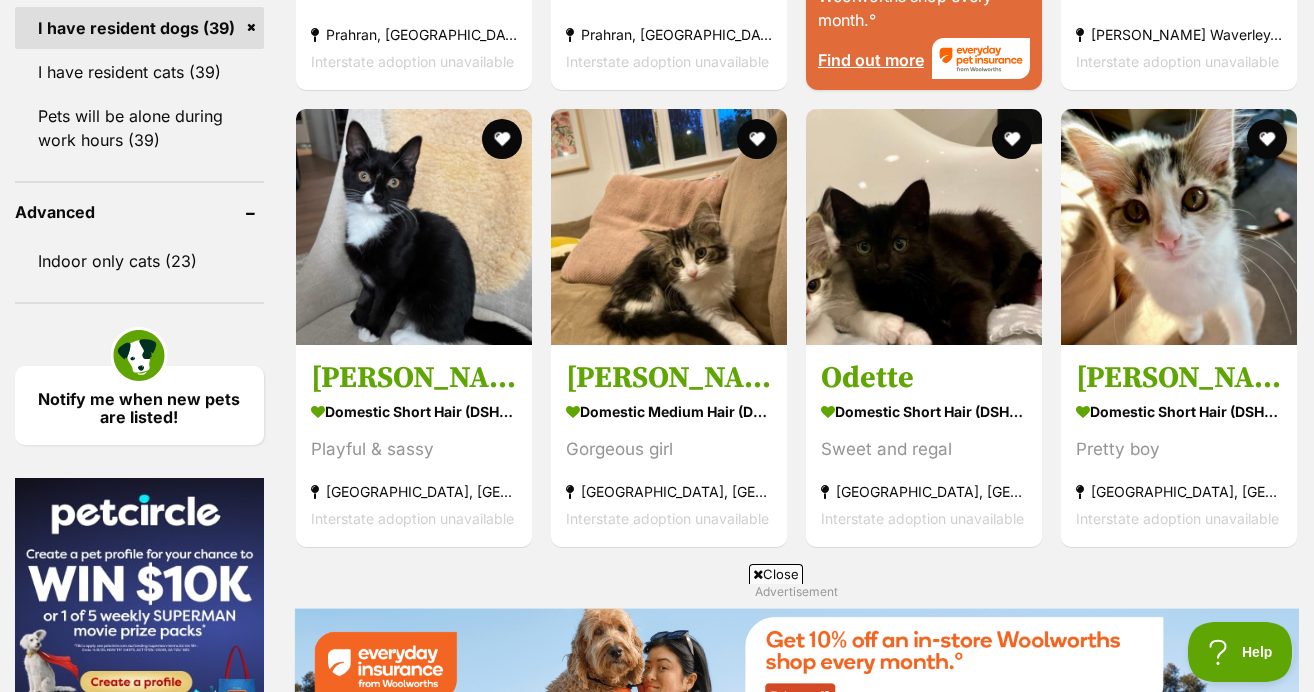scroll, scrollTop: 0, scrollLeft: 0, axis: both 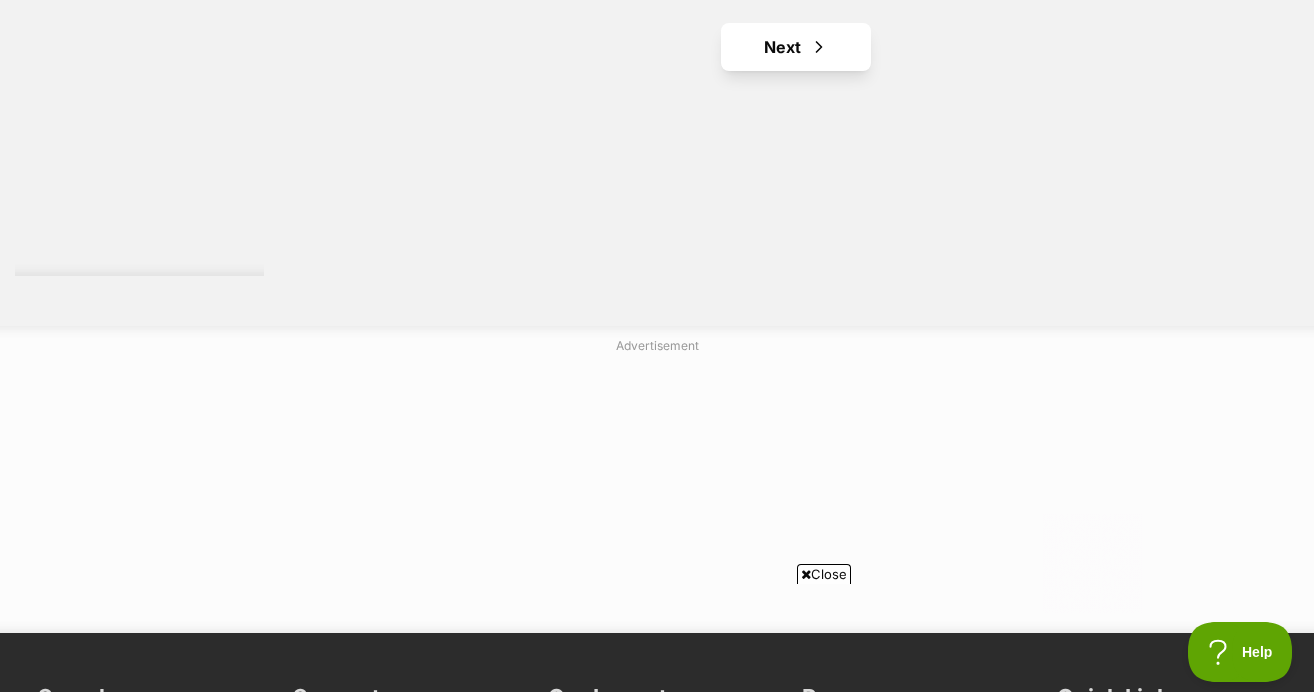 click on "Next" at bounding box center [796, 47] 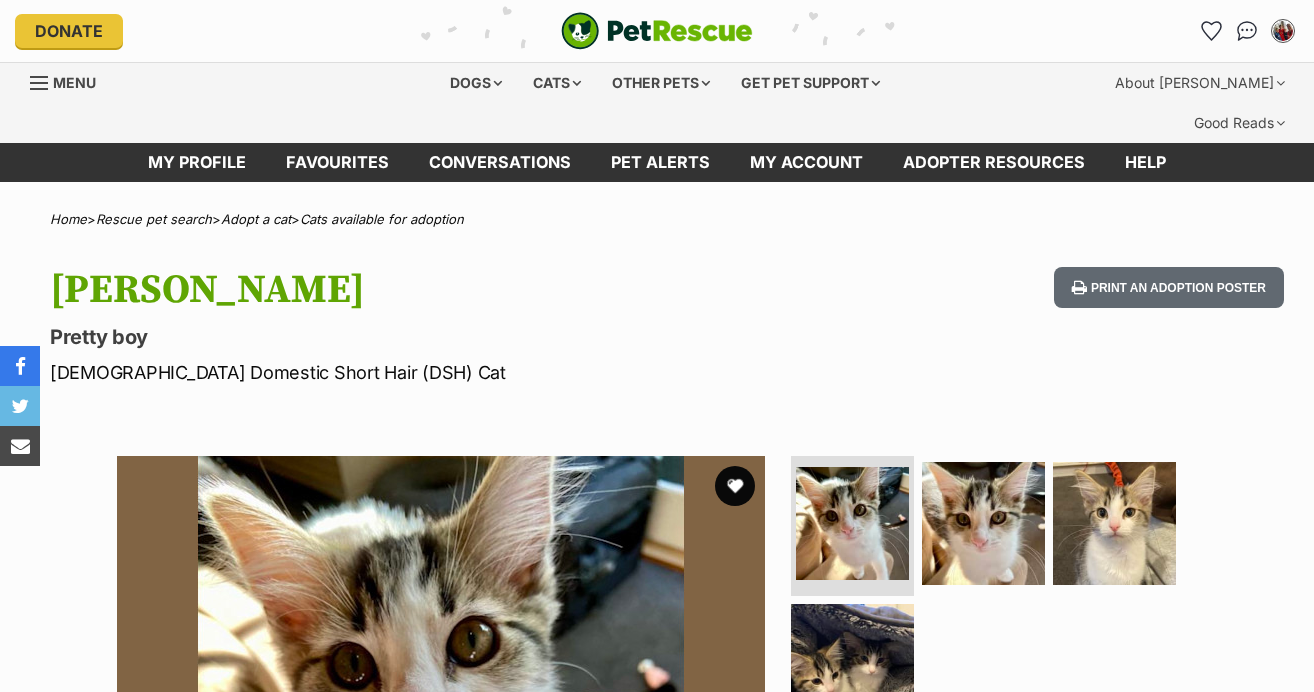 scroll, scrollTop: 0, scrollLeft: 0, axis: both 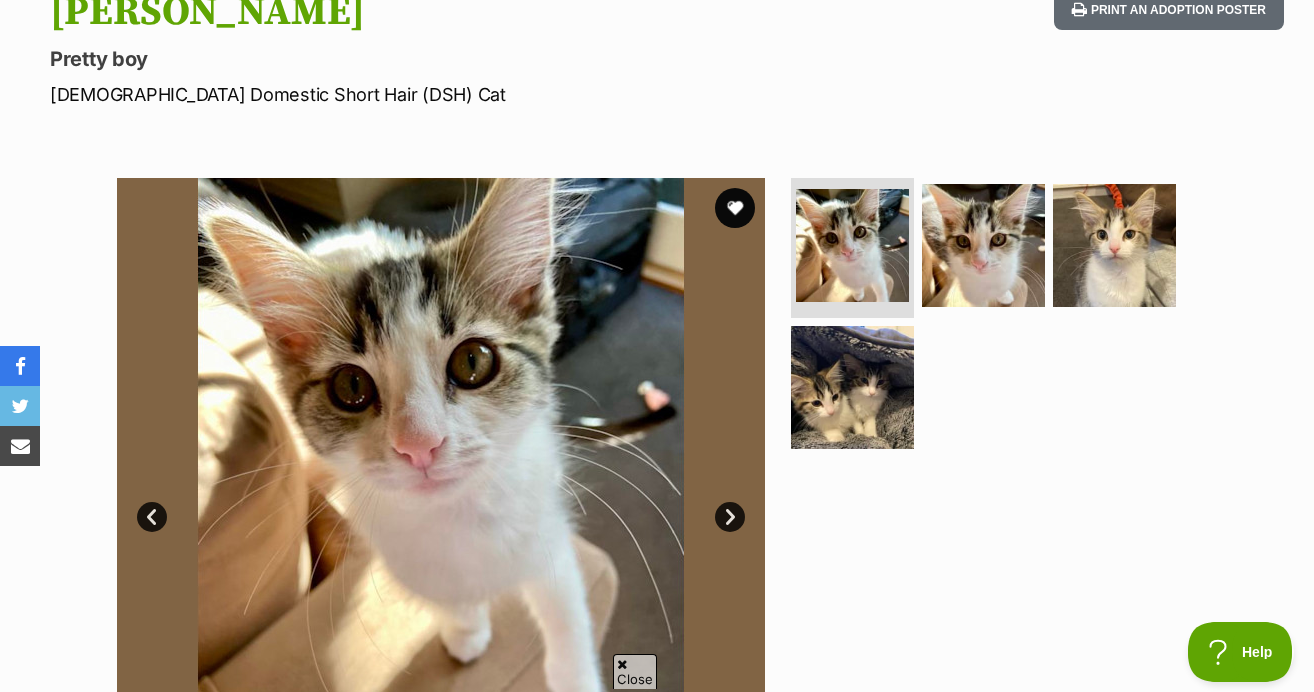 click on "Next" at bounding box center (730, 517) 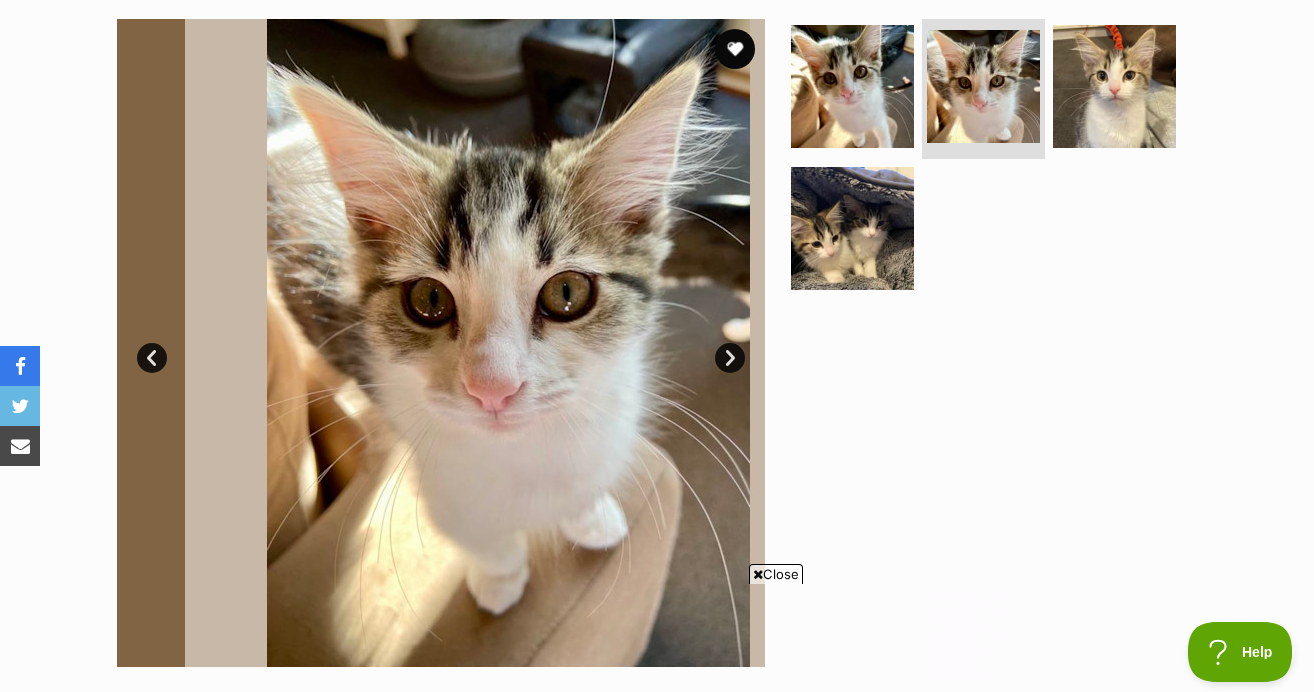 scroll, scrollTop: 868, scrollLeft: 0, axis: vertical 